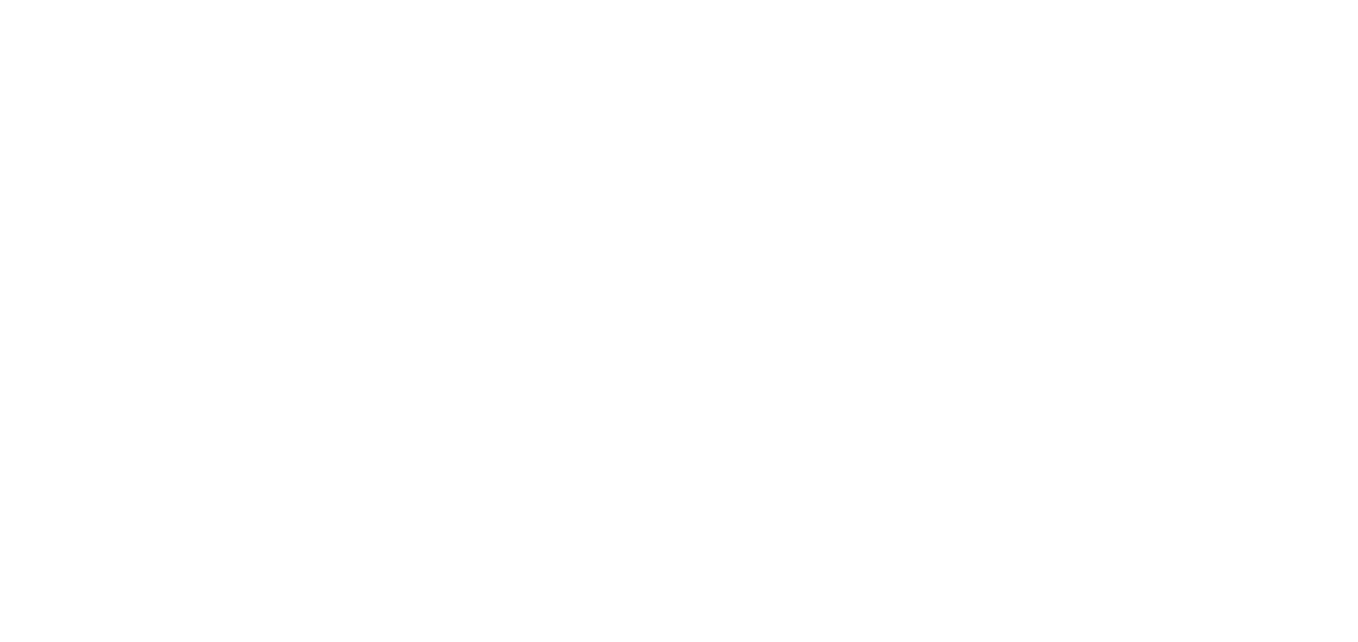 scroll, scrollTop: 0, scrollLeft: 0, axis: both 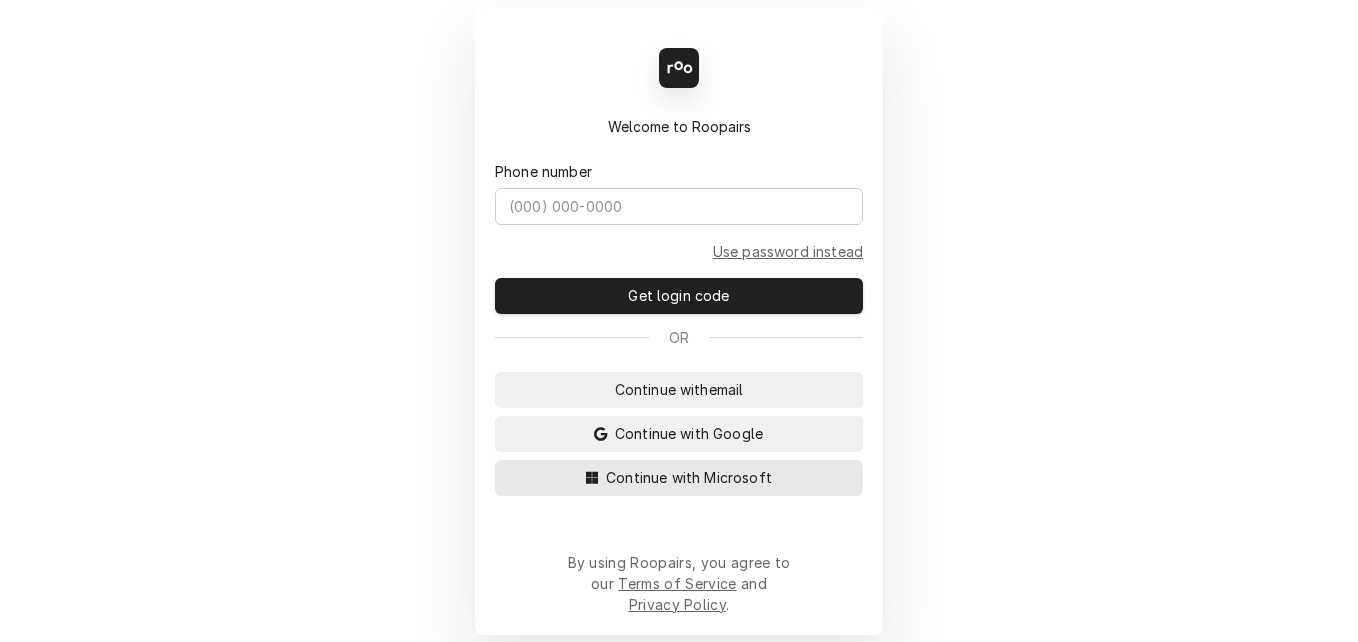 click on "Back Enter code Welcome to Roopairs Phone number Use password instead Get login code Or Continue with  email Continue with Google Continue with Microsoft By using Roopairs, you agree to our   Terms of Service   and   Privacy Policy ." at bounding box center [679, 321] 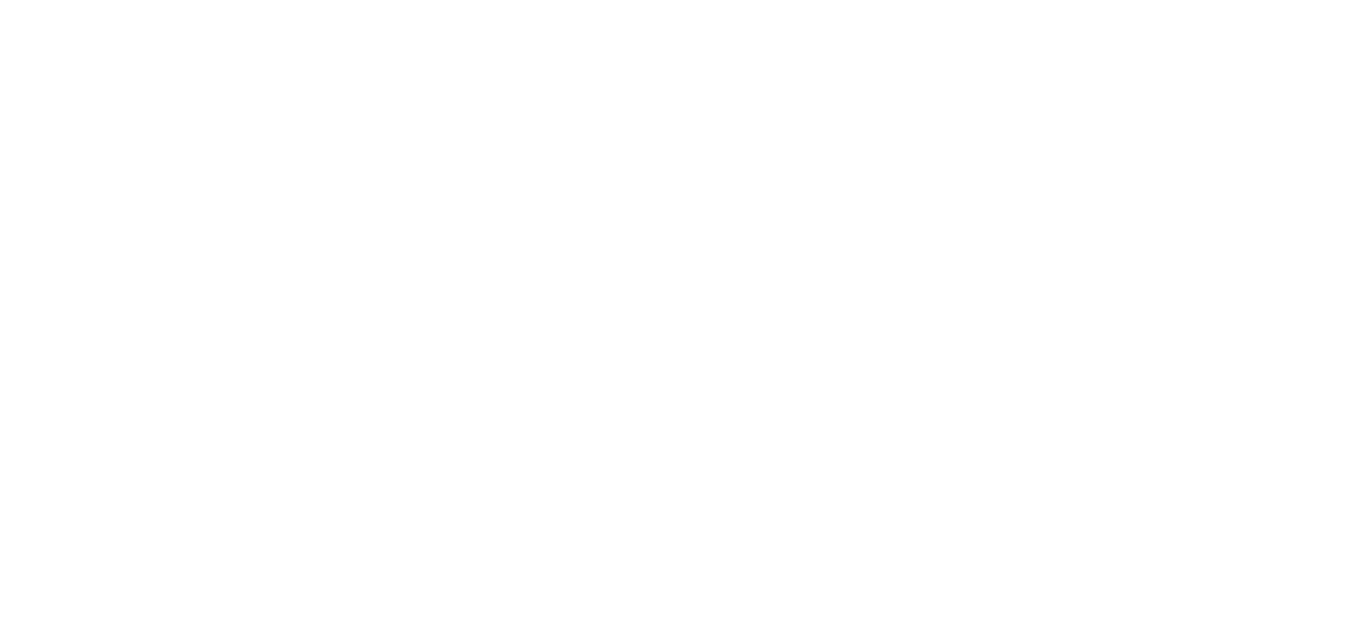 scroll, scrollTop: 0, scrollLeft: 0, axis: both 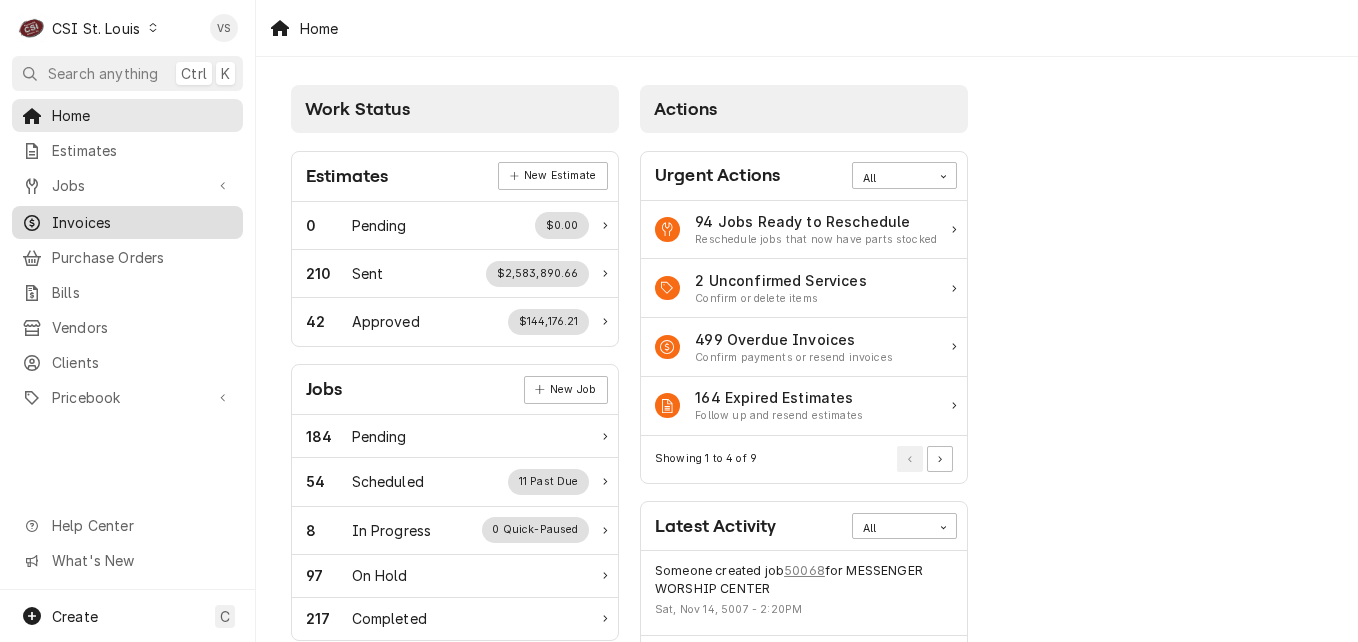 click on "Invoices" at bounding box center (142, 222) 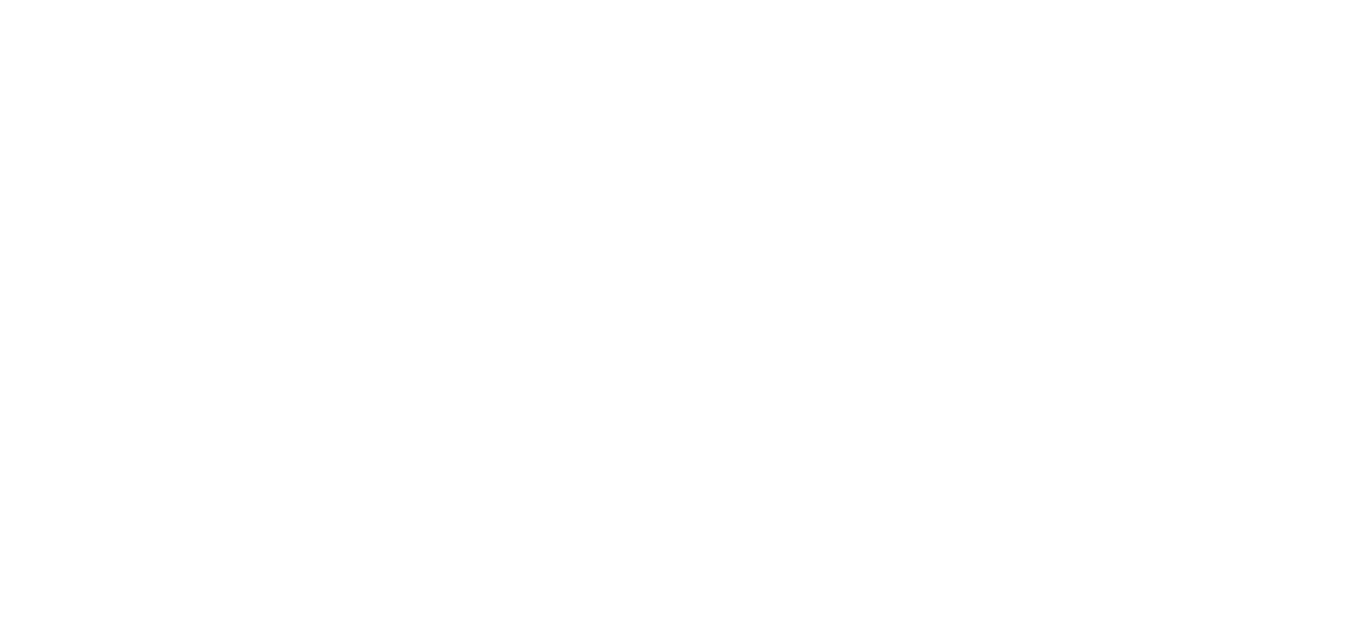 scroll, scrollTop: 0, scrollLeft: 0, axis: both 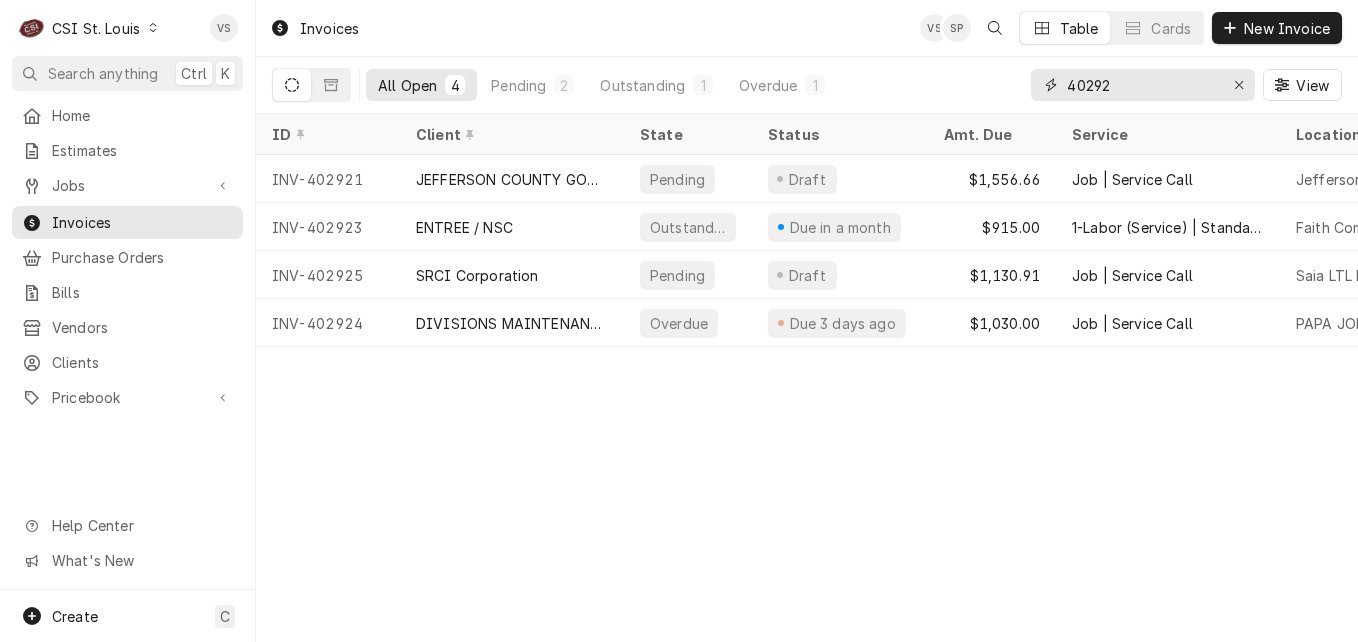 drag, startPoint x: 1076, startPoint y: 87, endPoint x: 1053, endPoint y: 87, distance: 23 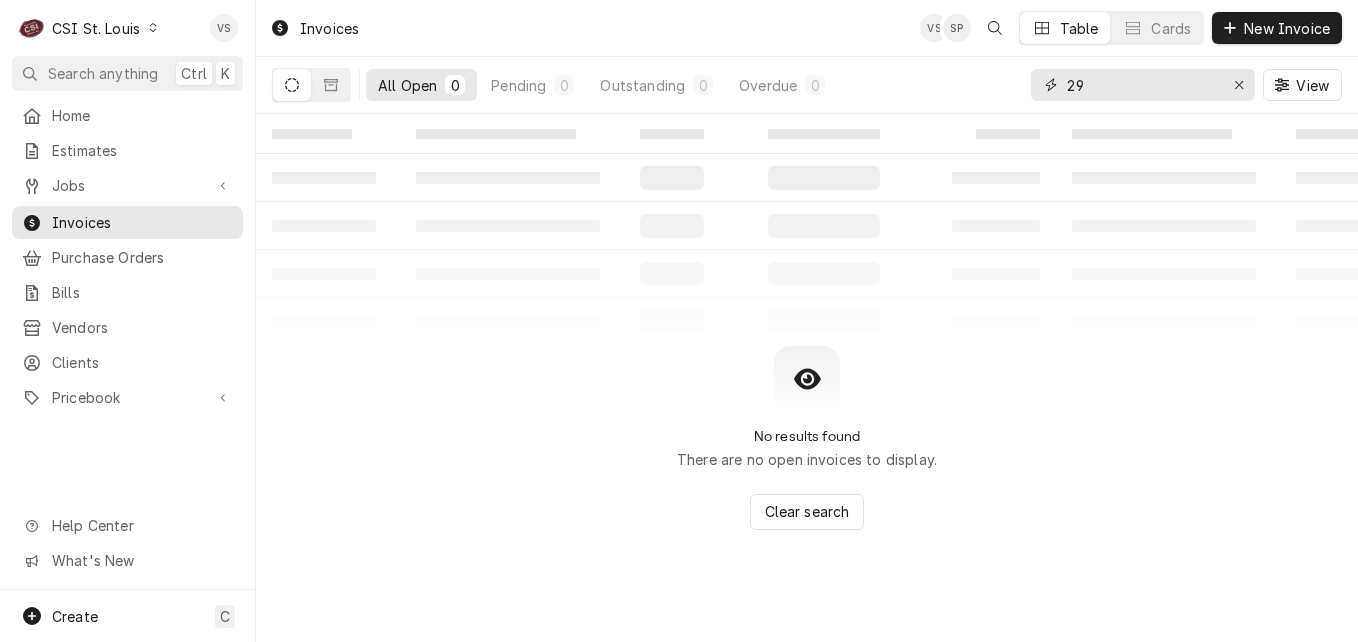 type on "2" 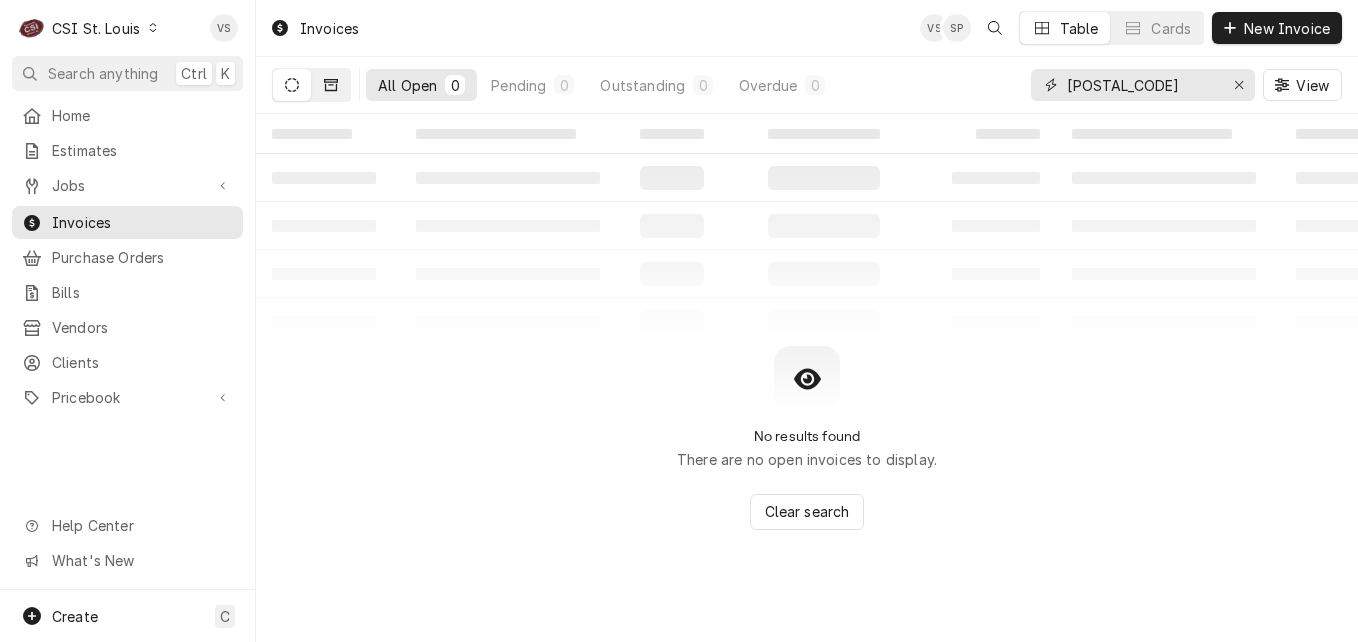 type on "402919" 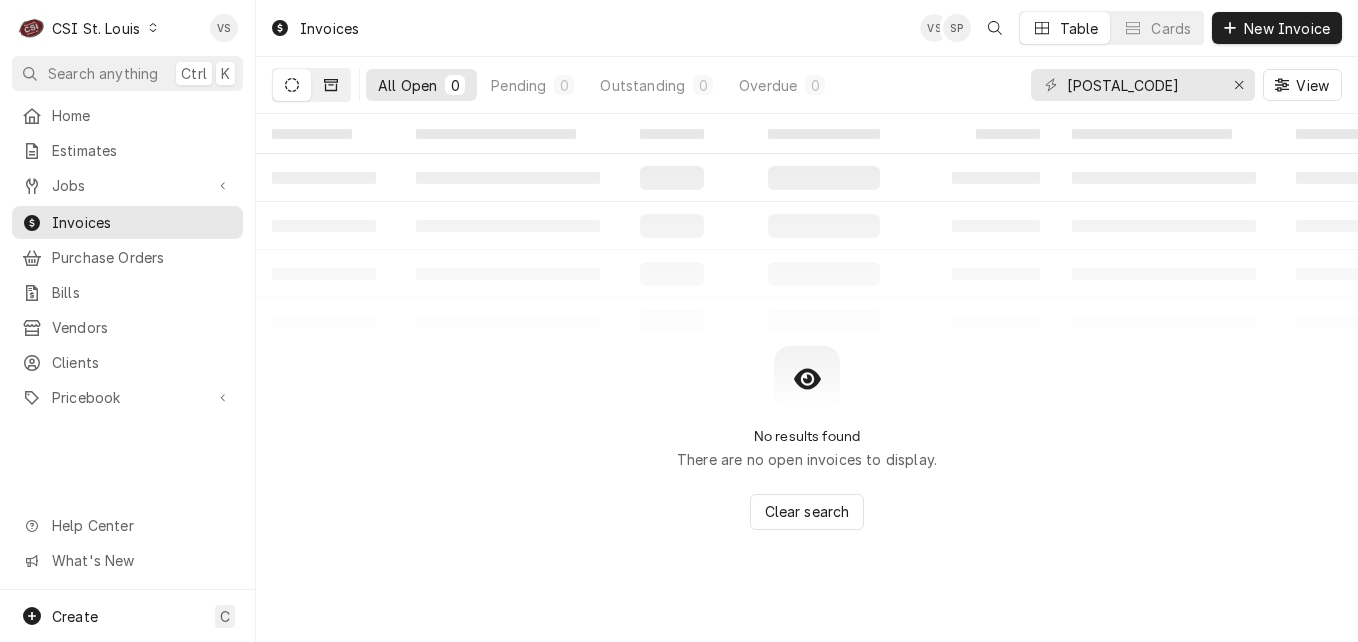 click at bounding box center (331, 85) 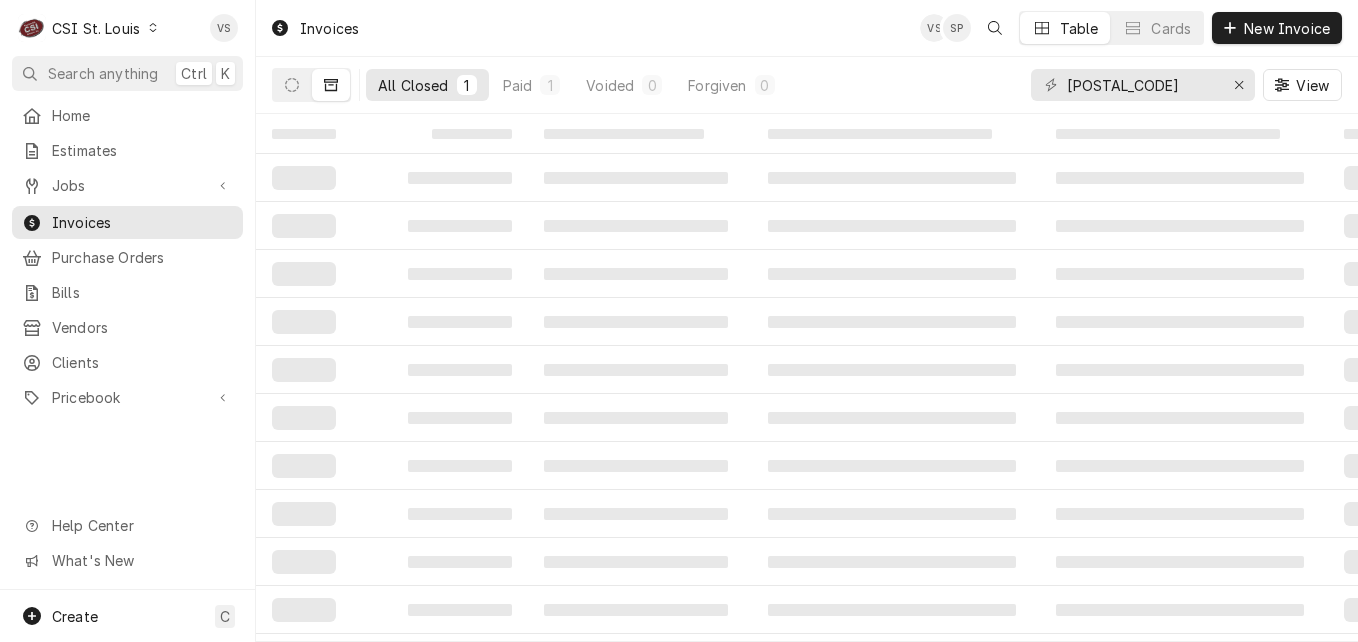 click on "All Closed" at bounding box center [413, 85] 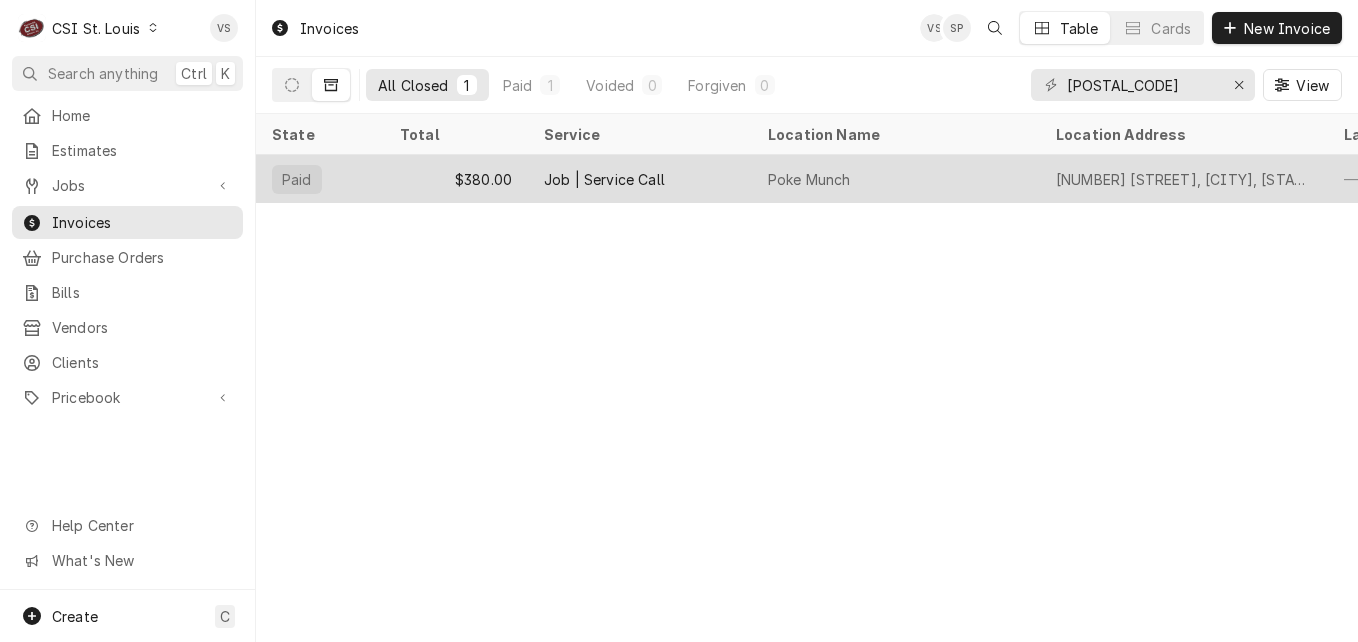 click on "$380.00" at bounding box center [456, 179] 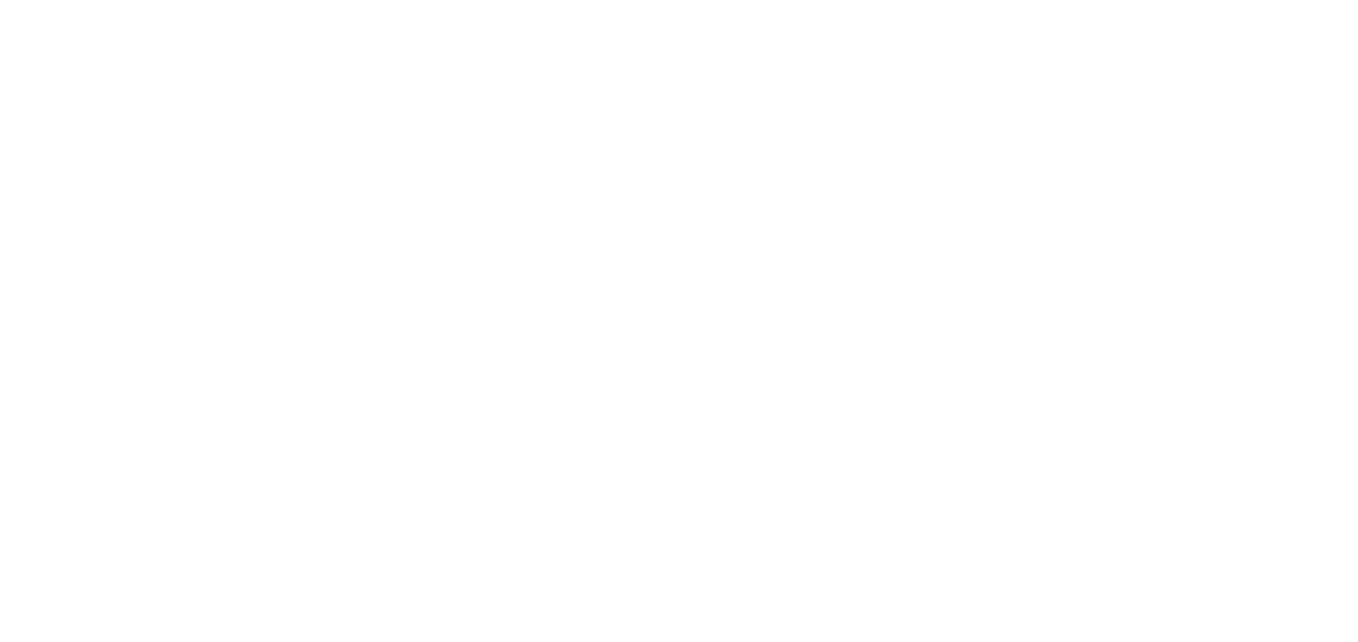 scroll, scrollTop: 0, scrollLeft: 0, axis: both 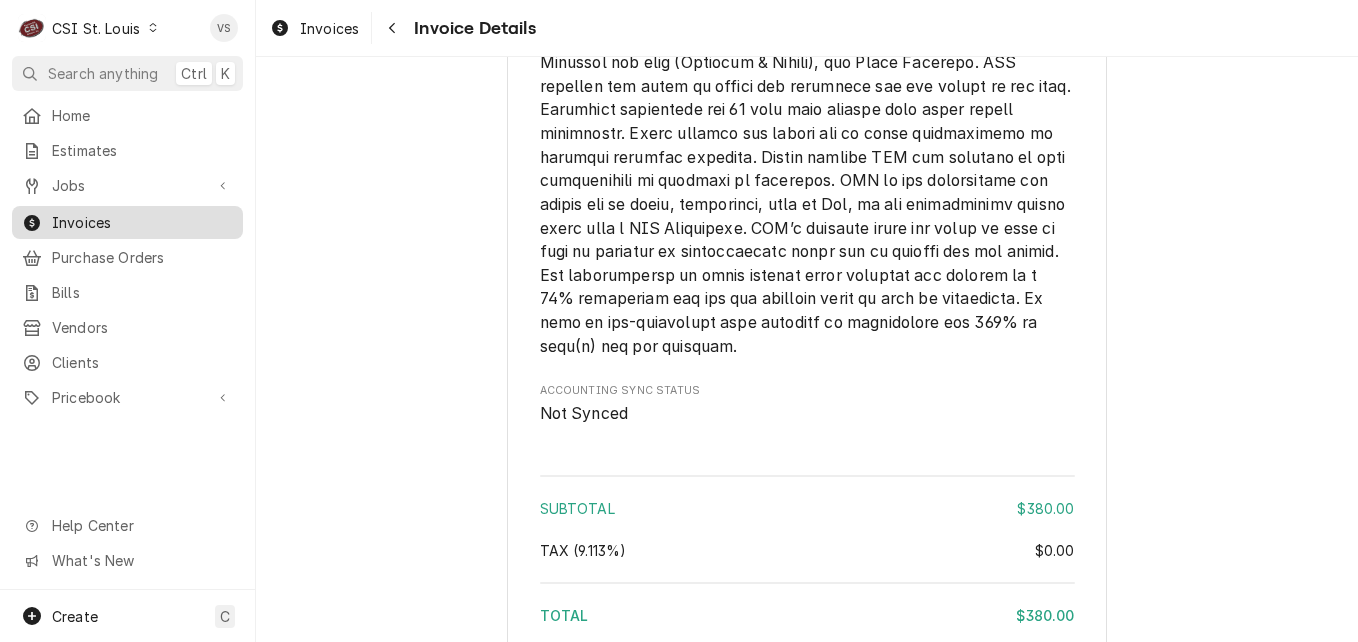 click on "Invoices" at bounding box center [142, 222] 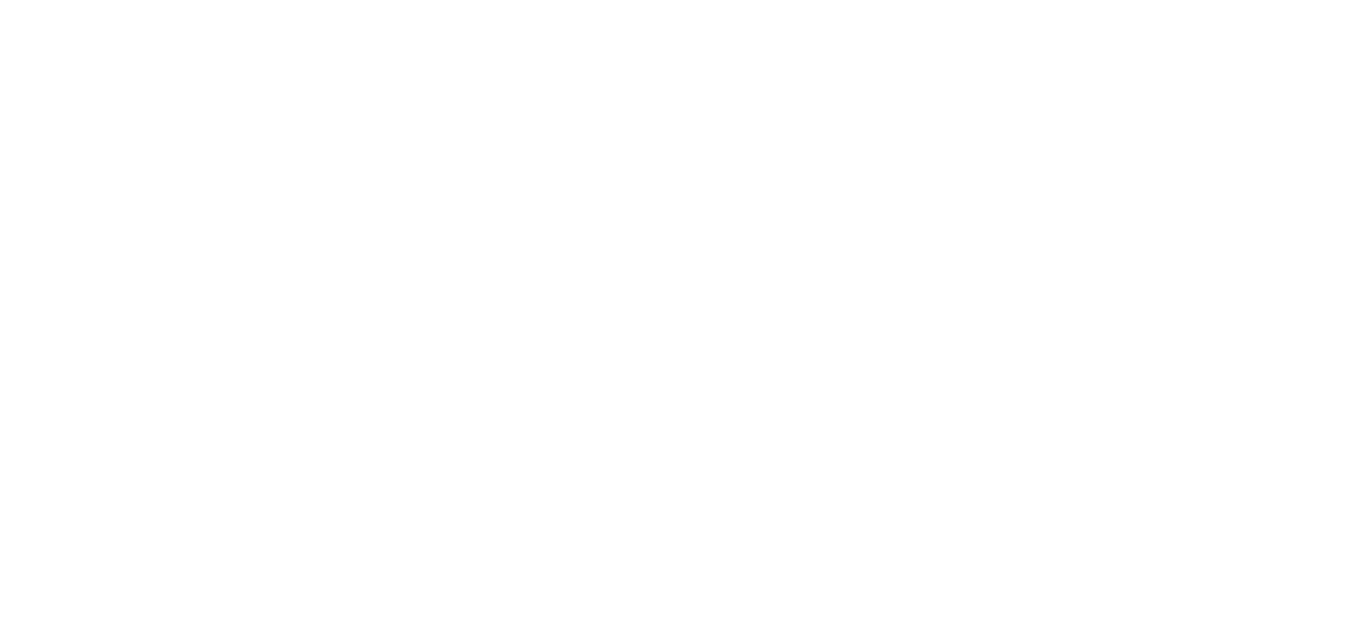 scroll, scrollTop: 0, scrollLeft: 0, axis: both 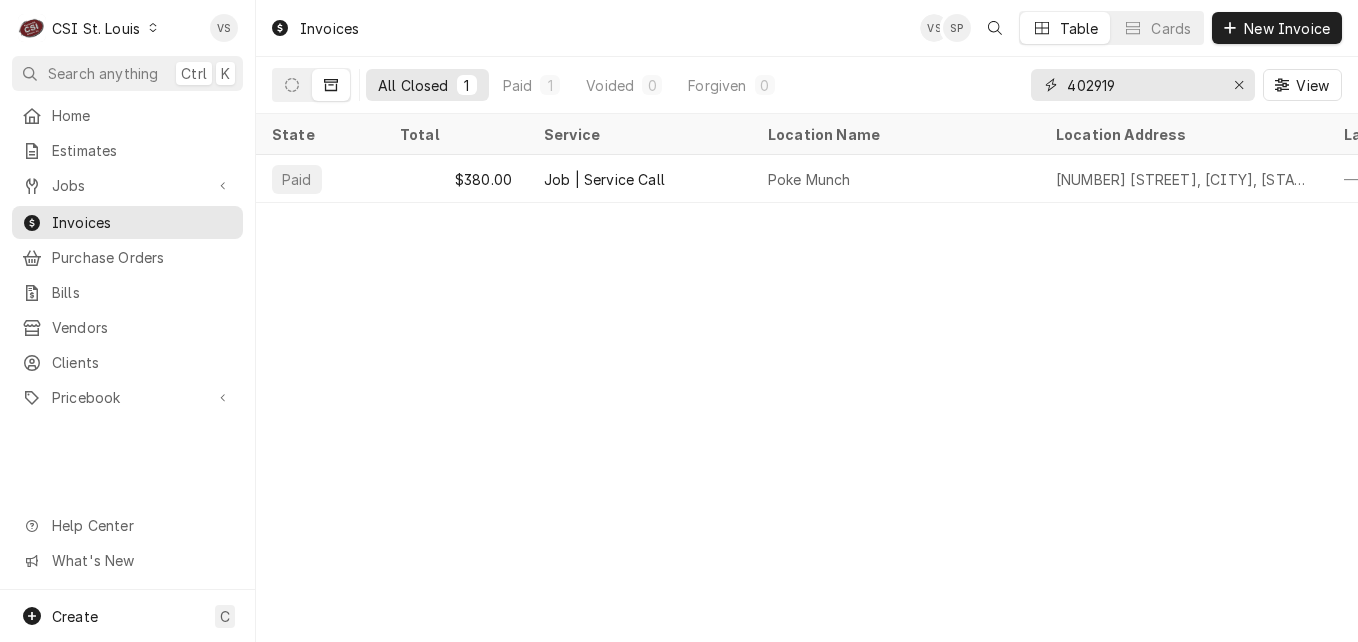 drag, startPoint x: 1115, startPoint y: 83, endPoint x: 1101, endPoint y: 84, distance: 14.035668 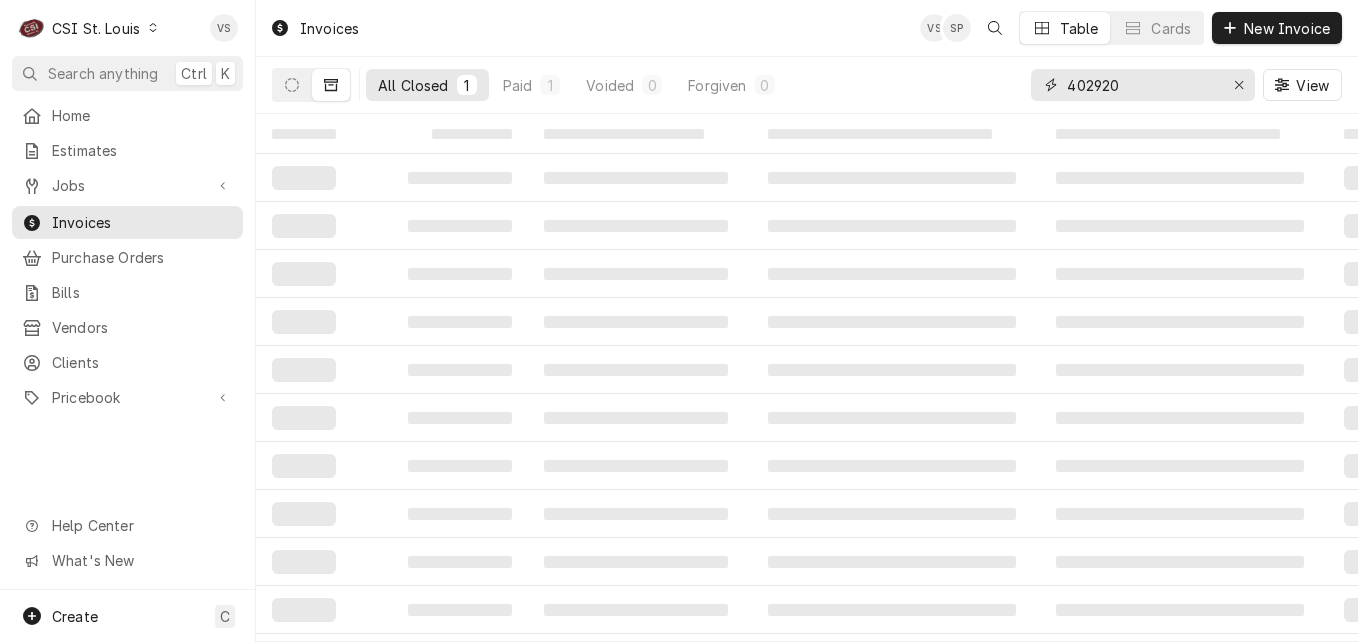 type on "402920" 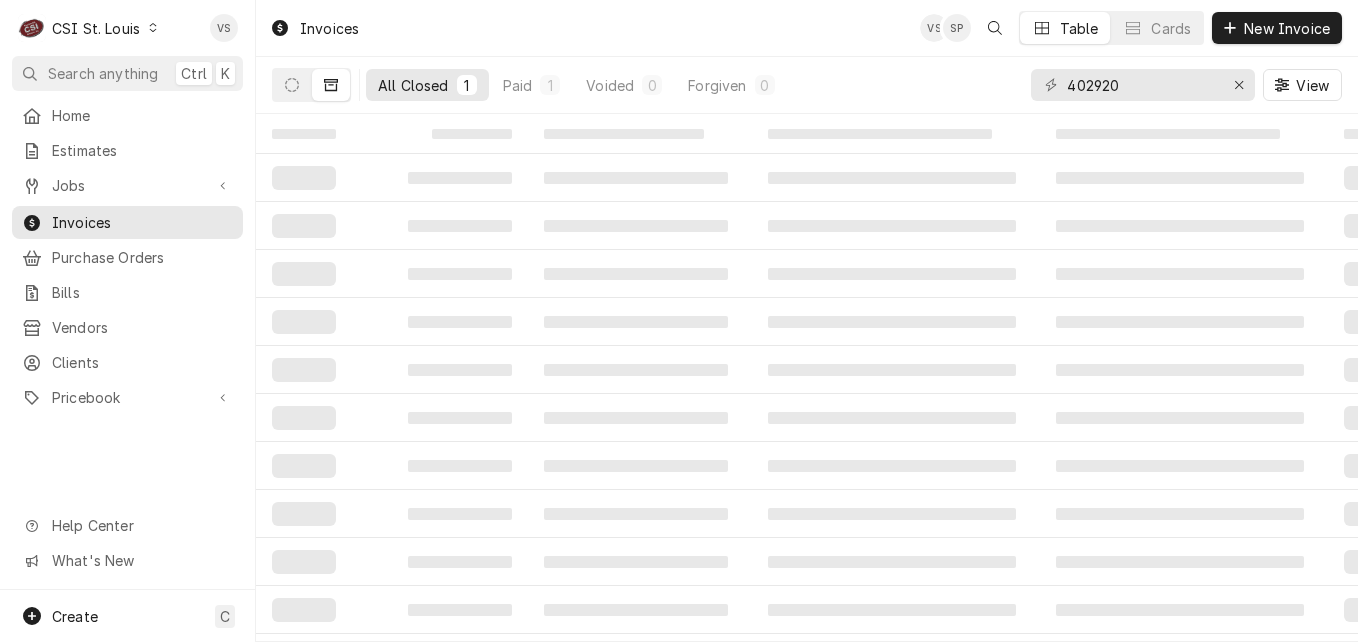click on "All Closed" at bounding box center [413, 85] 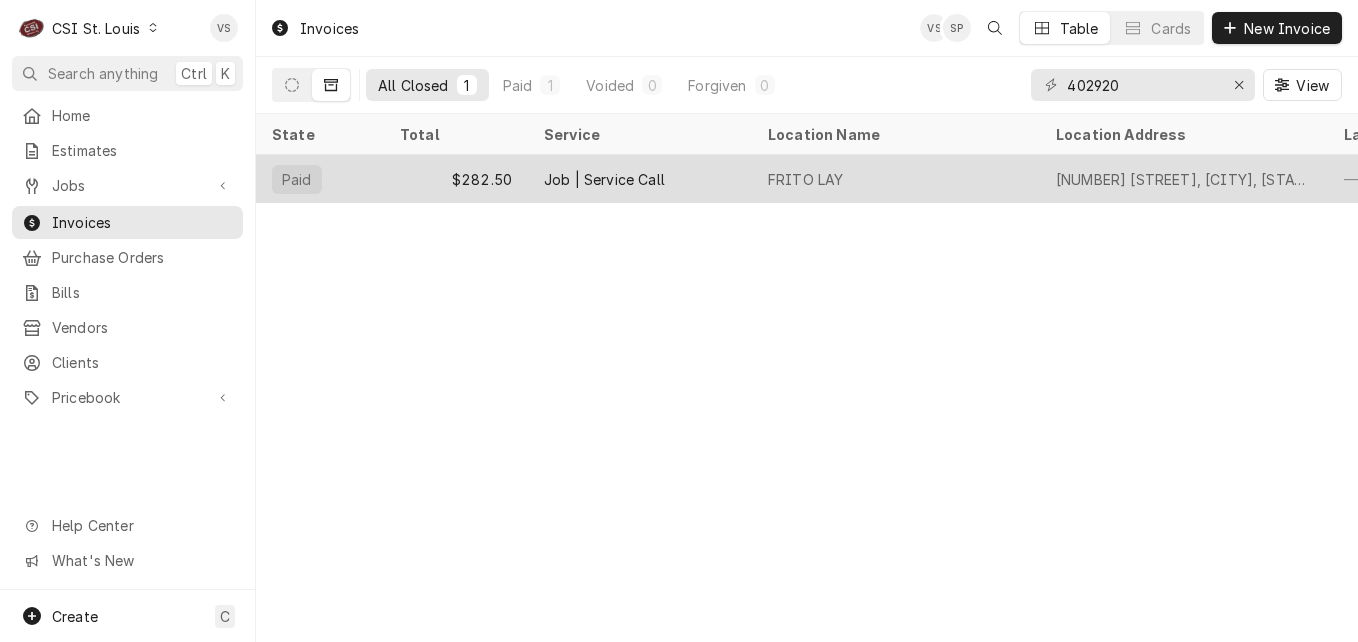 click on "$282.50" at bounding box center [456, 179] 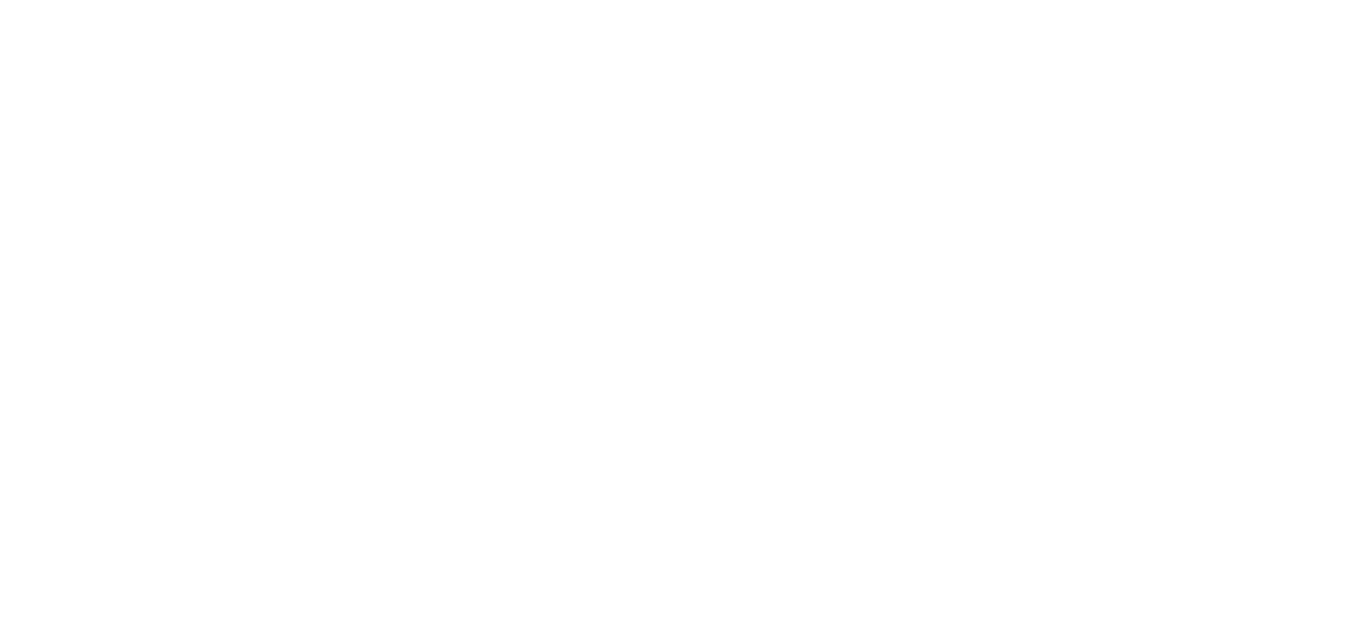 scroll, scrollTop: 0, scrollLeft: 0, axis: both 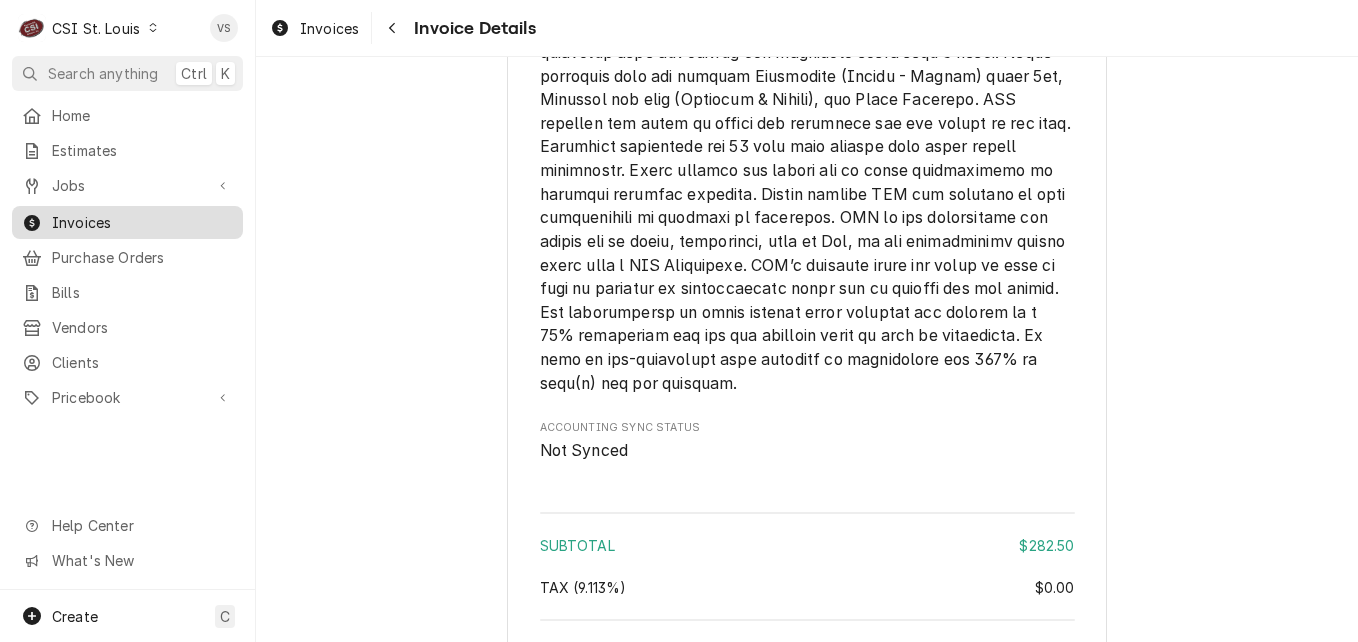 click on "Invoices" at bounding box center (142, 222) 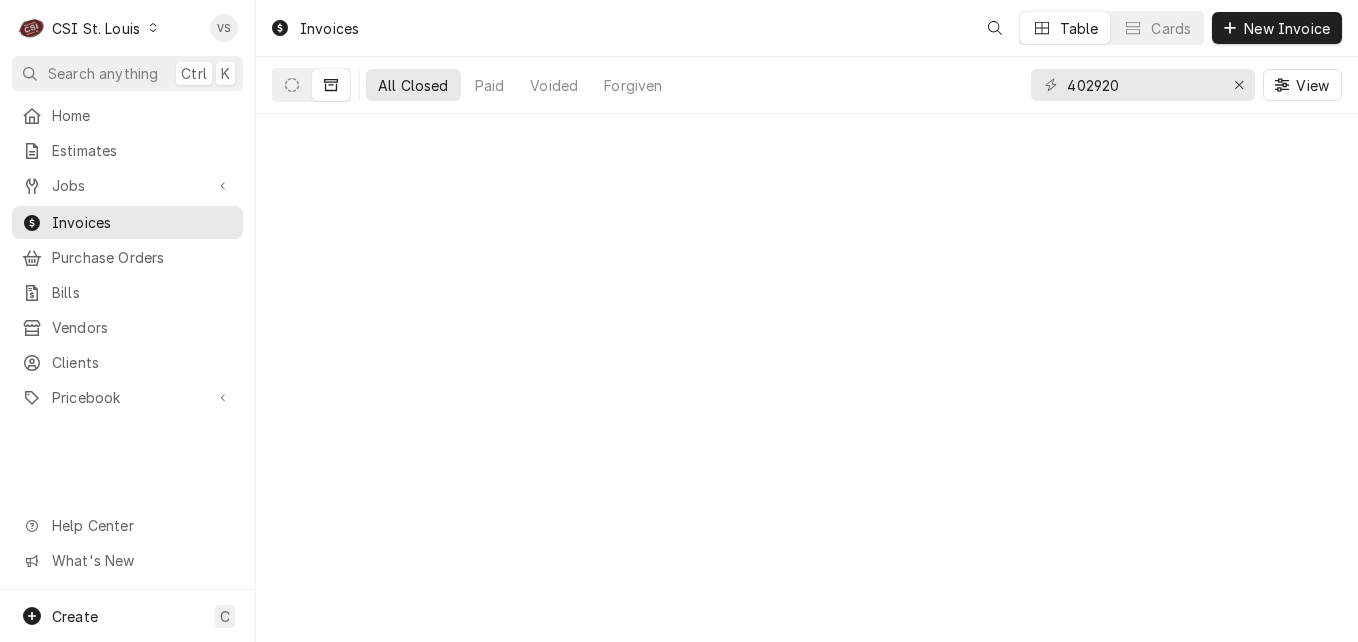 scroll, scrollTop: 0, scrollLeft: 0, axis: both 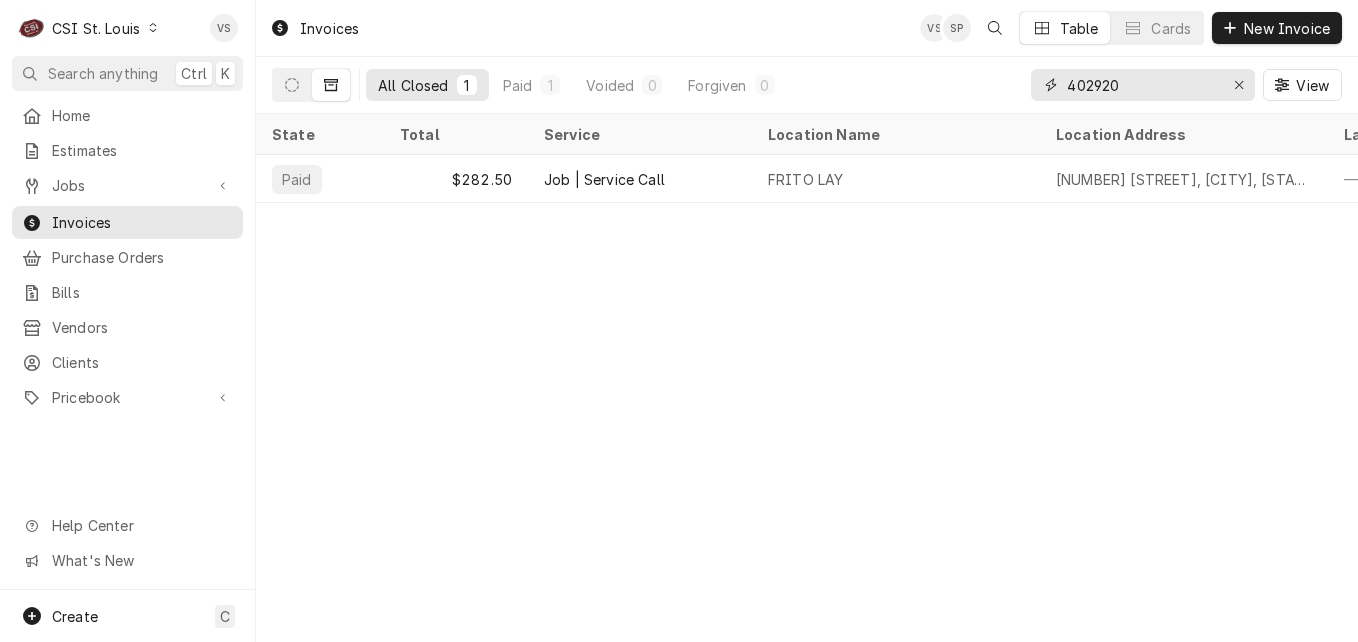 drag, startPoint x: 1113, startPoint y: 86, endPoint x: 1109, endPoint y: 97, distance: 11.7046995 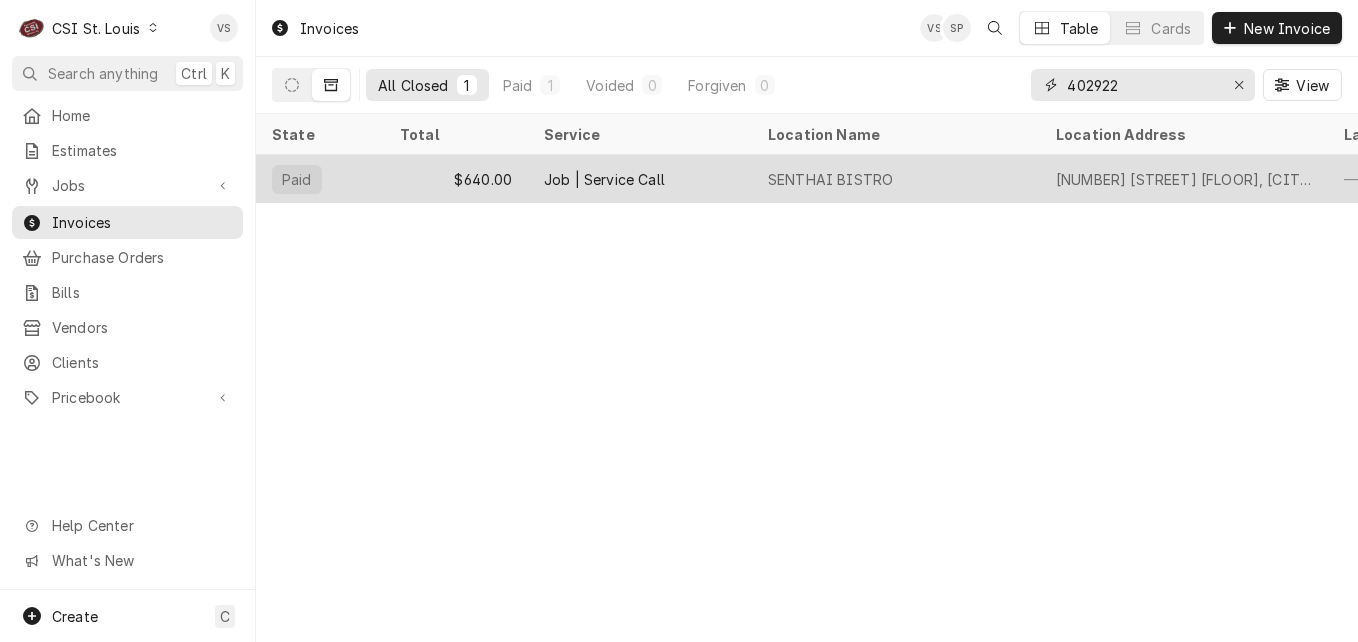 type on "402922" 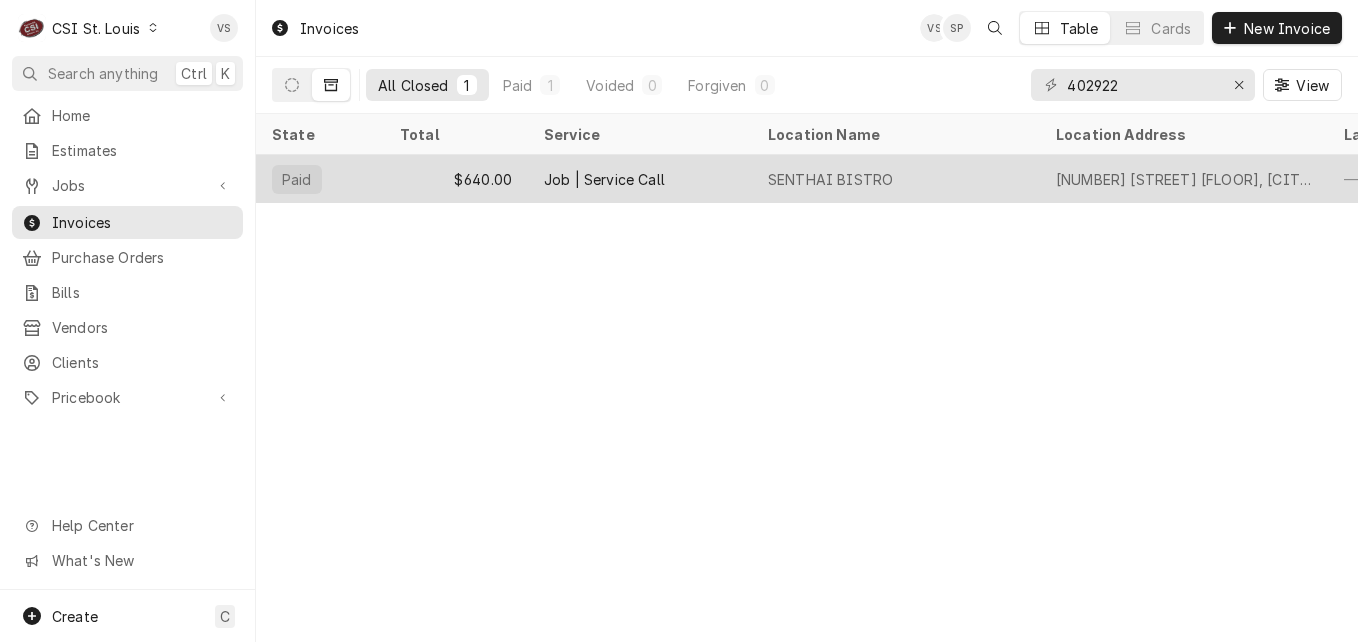 click on "$640.00" at bounding box center (456, 179) 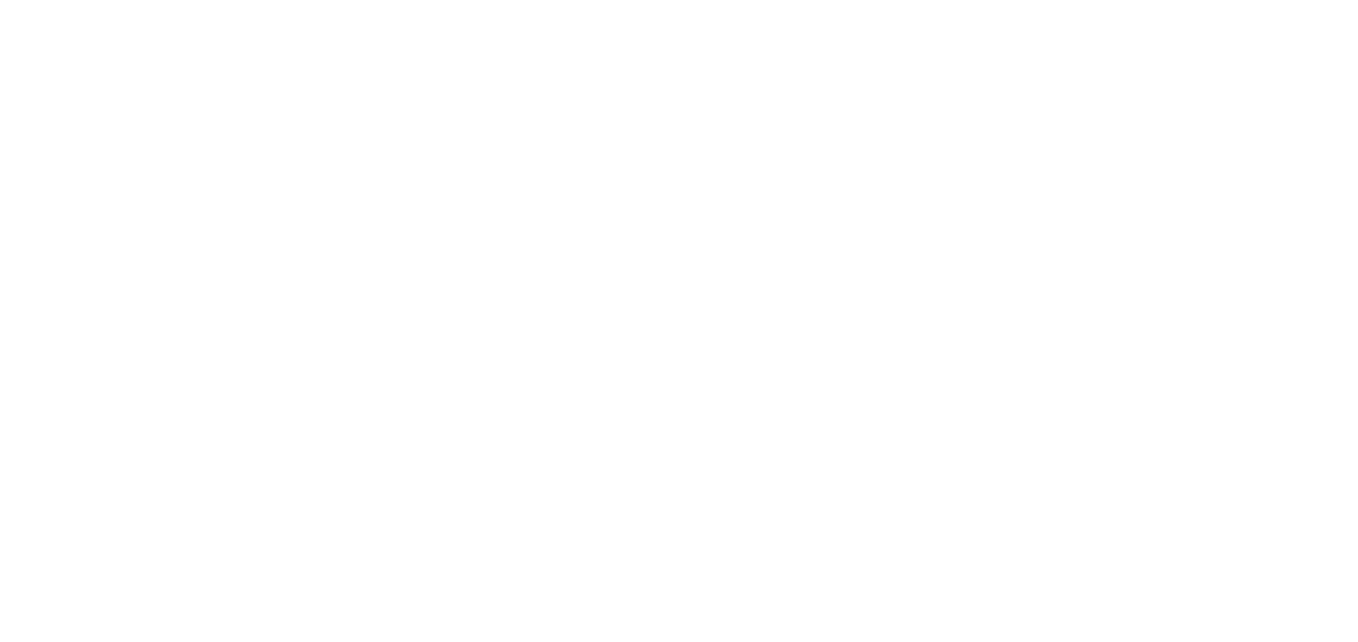 scroll, scrollTop: 0, scrollLeft: 0, axis: both 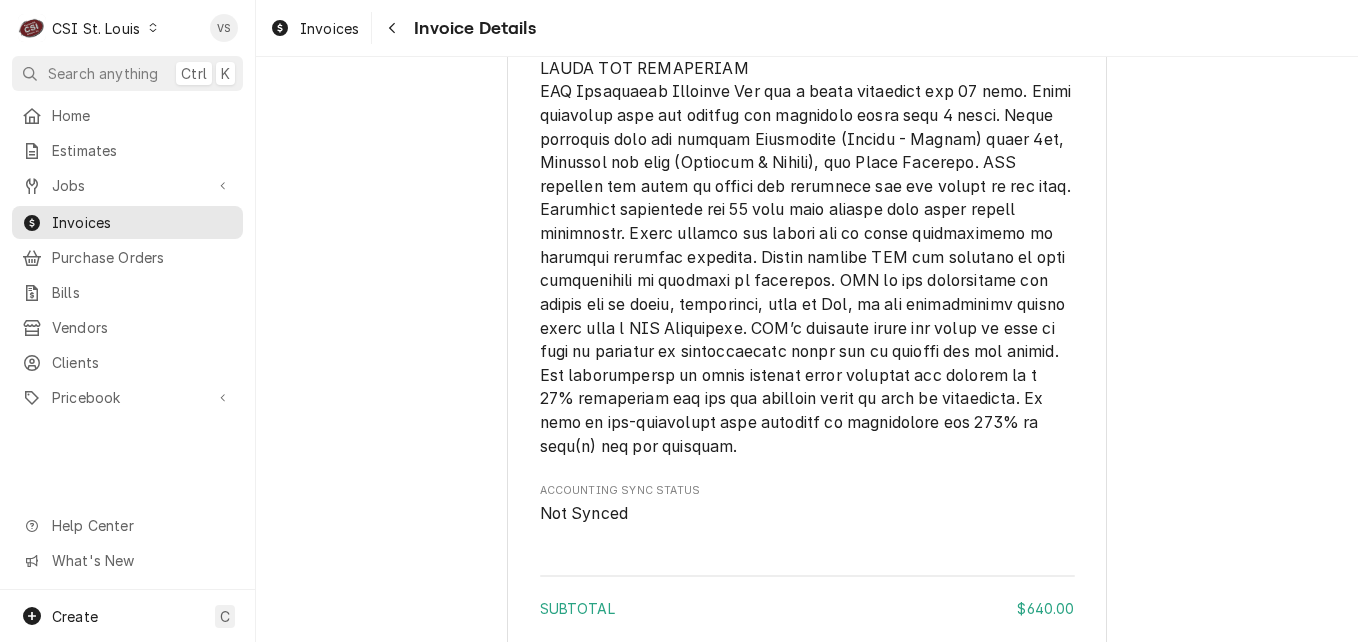 click 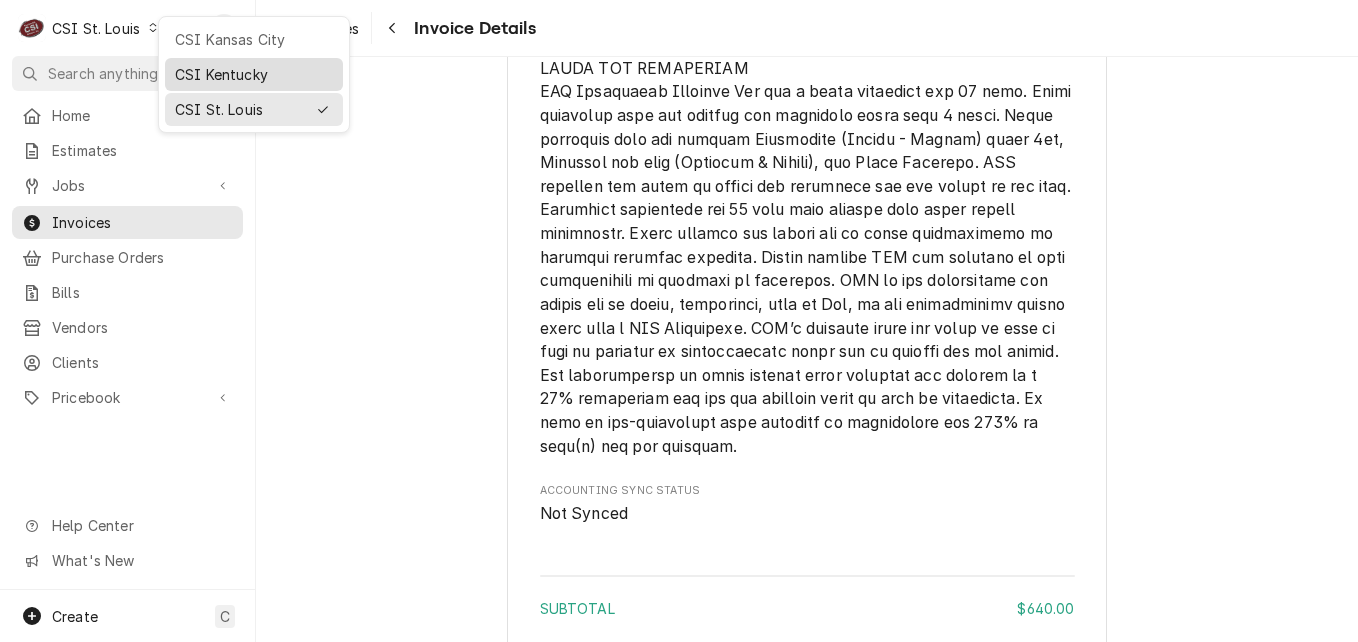 click on "CSI Kentucky" at bounding box center (254, 74) 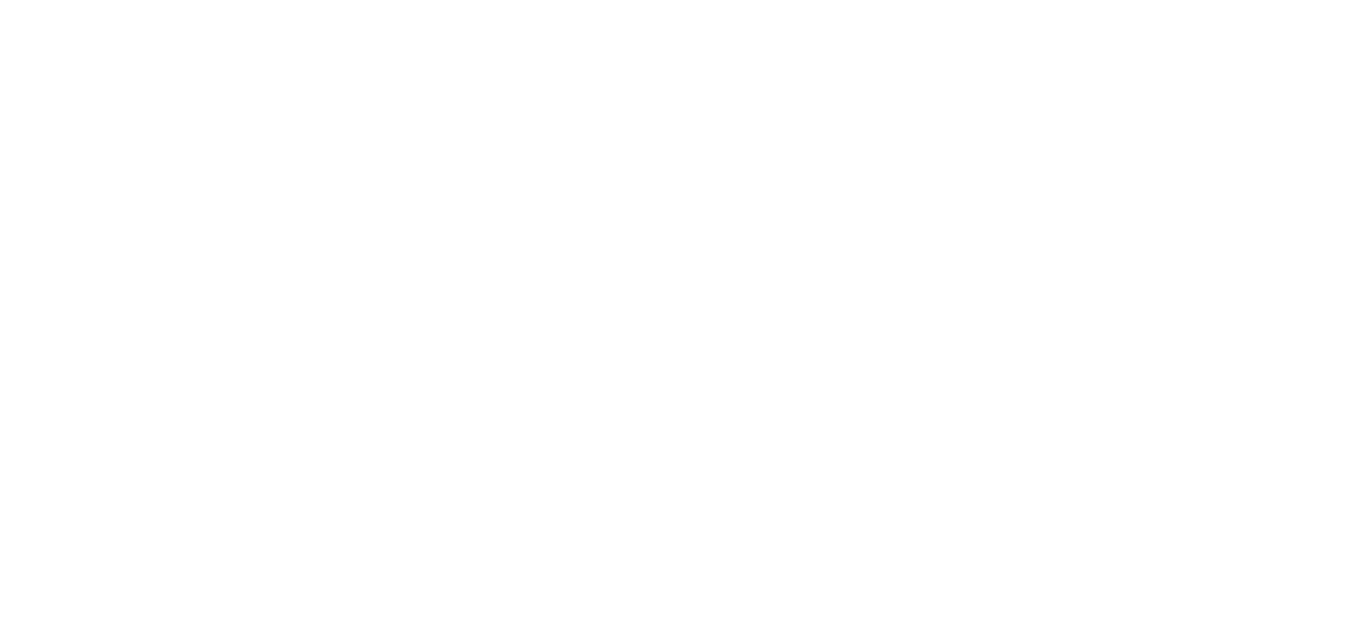 scroll, scrollTop: 0, scrollLeft: 0, axis: both 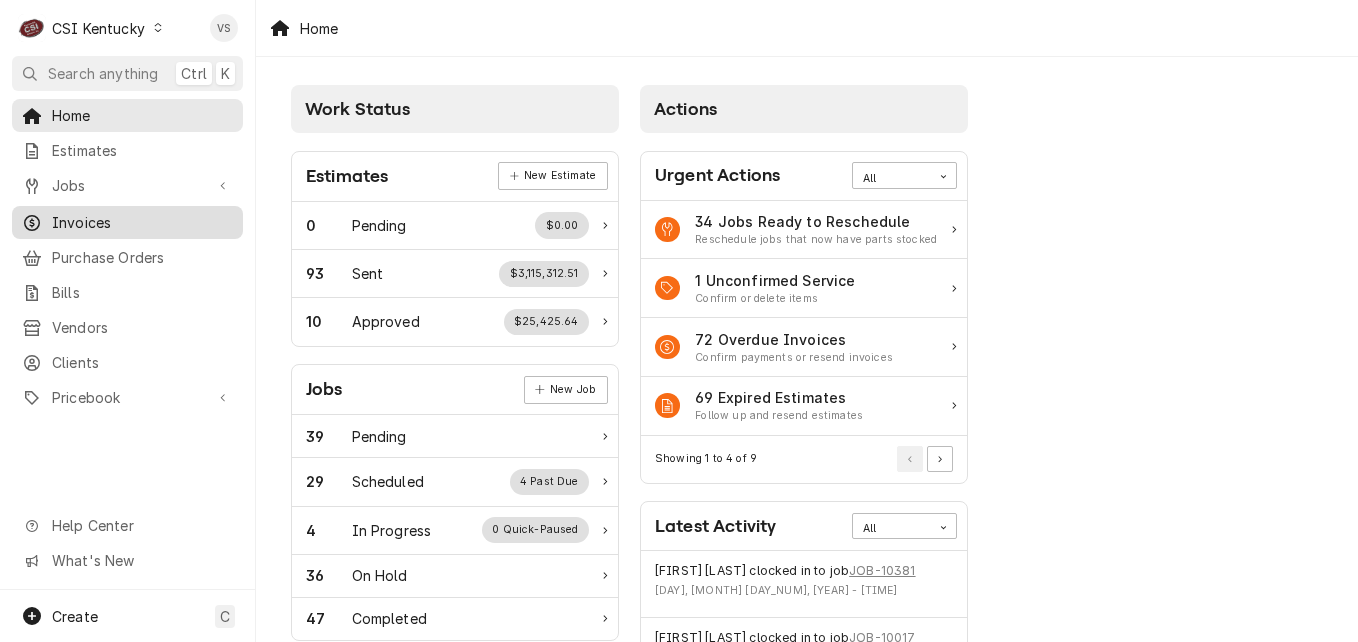 click on "Invoices" at bounding box center [142, 222] 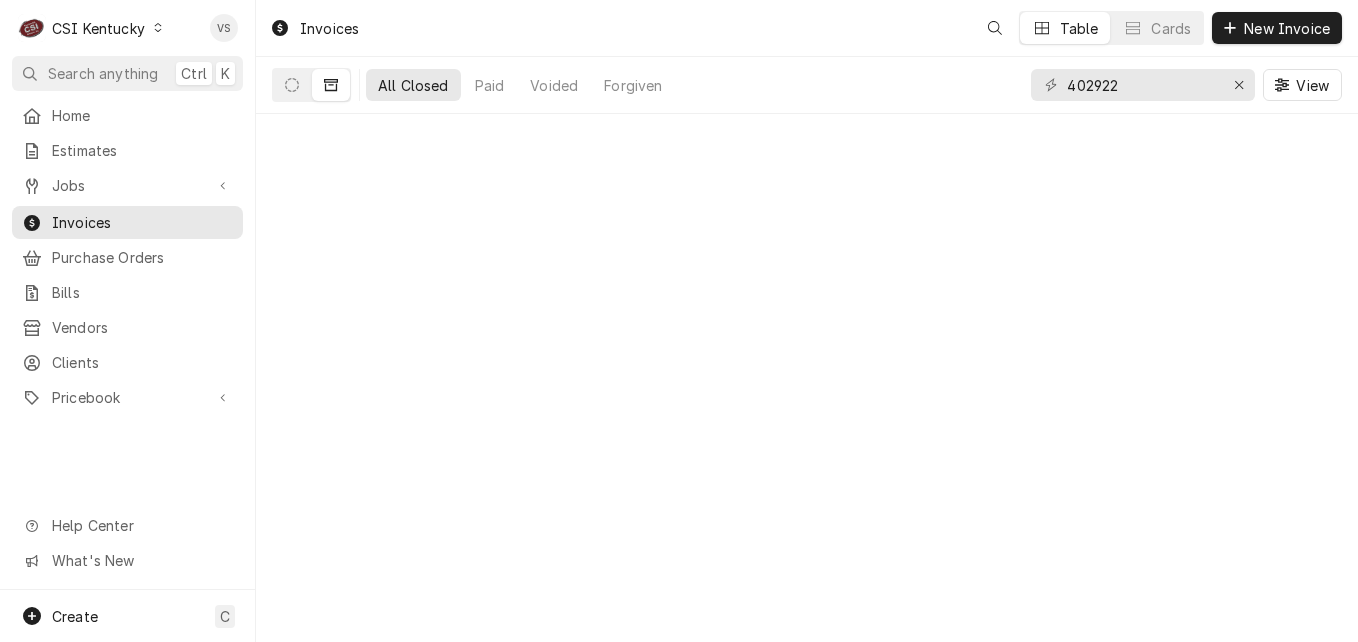 scroll, scrollTop: 0, scrollLeft: 0, axis: both 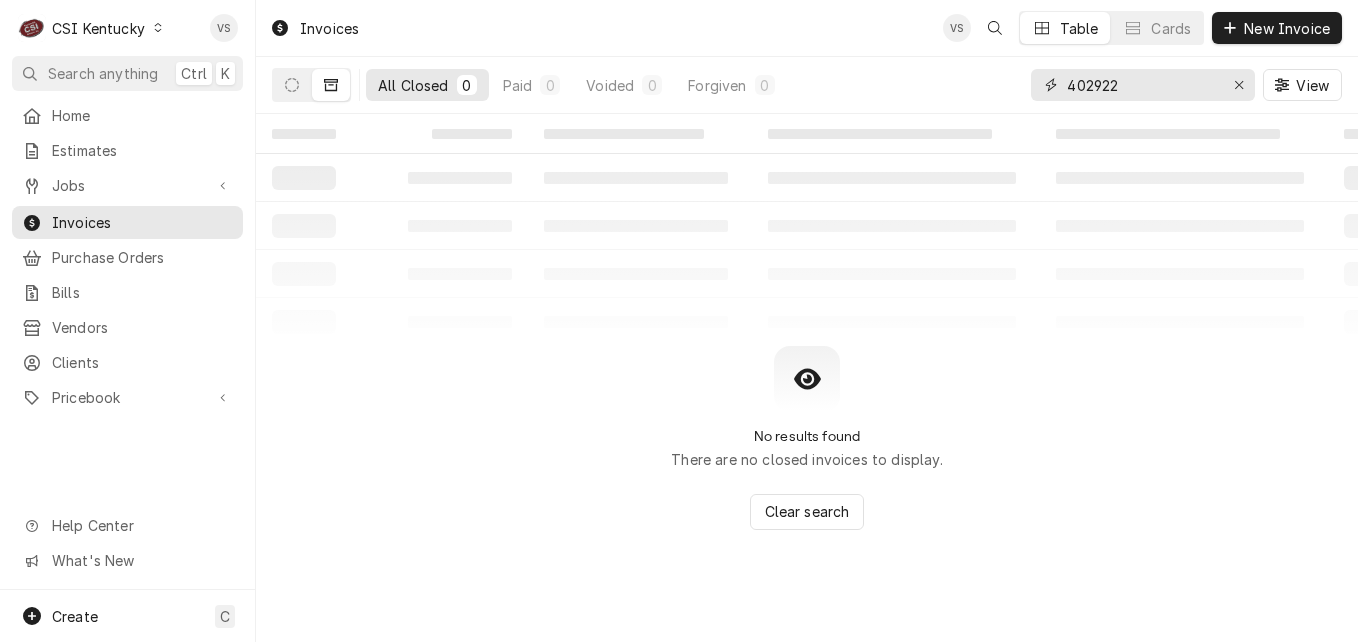 click on "All Closed 0 Paid 0 Voided 0 Forgiven 0 402922 View" at bounding box center (807, 85) 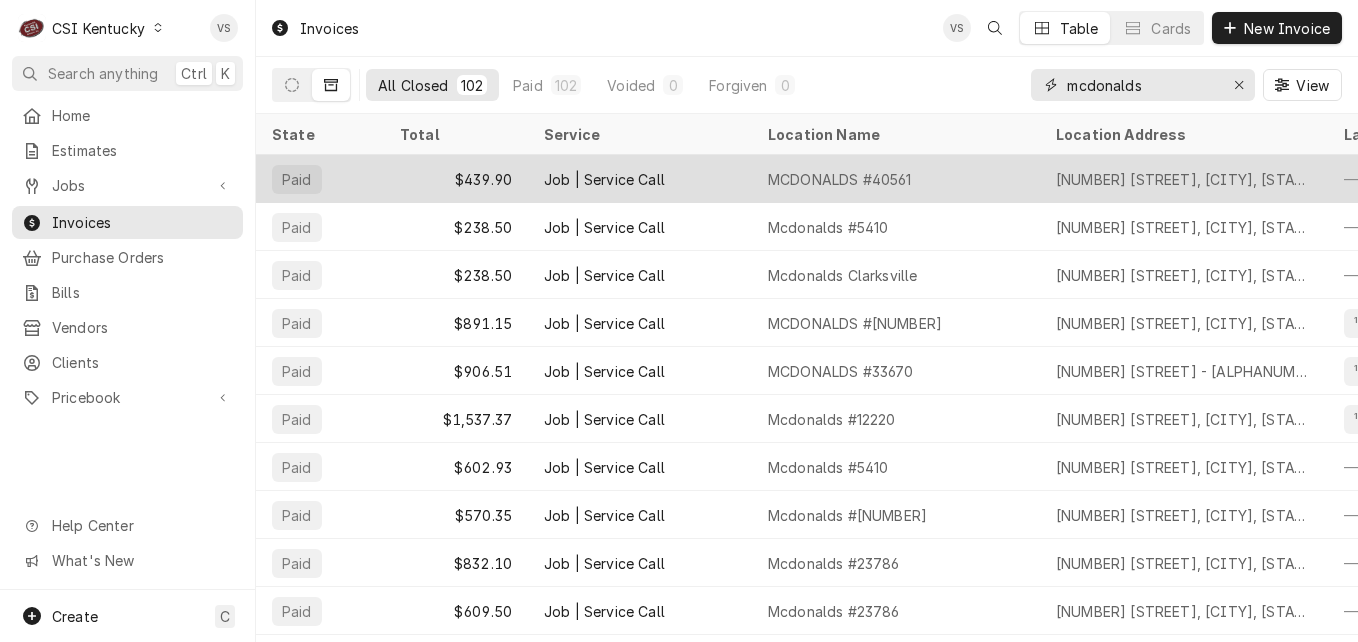 type on "mcdonalds" 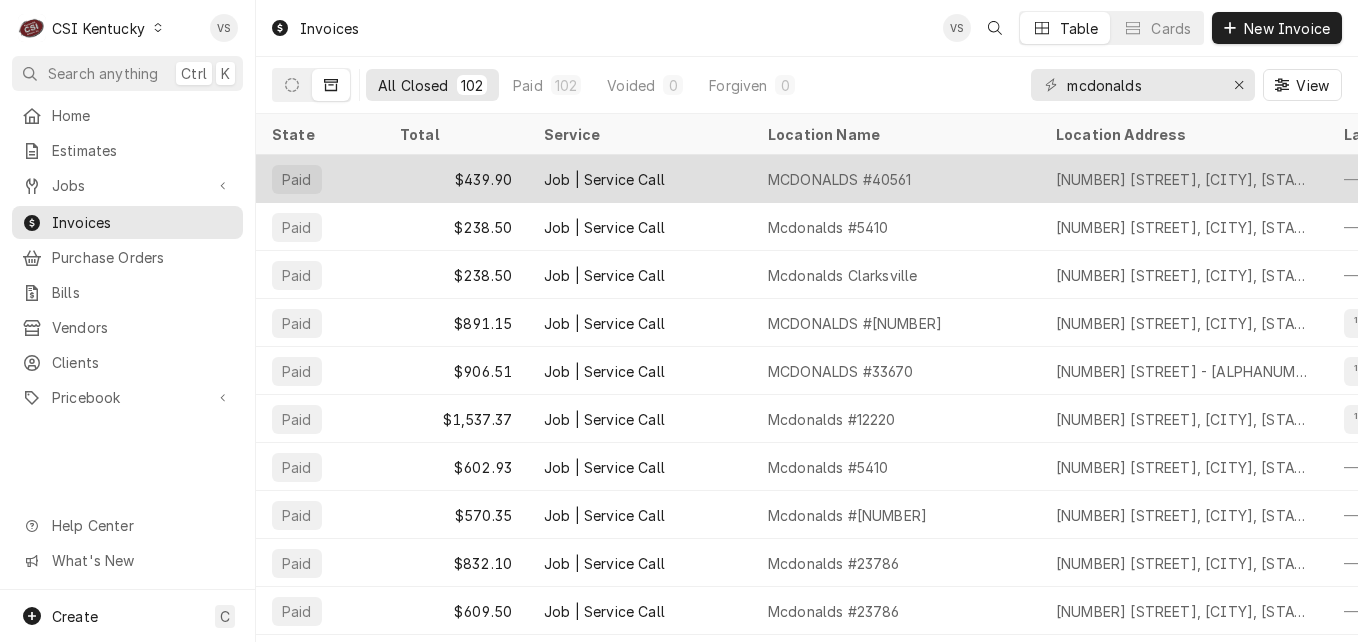 click on "$439.90" at bounding box center [456, 179] 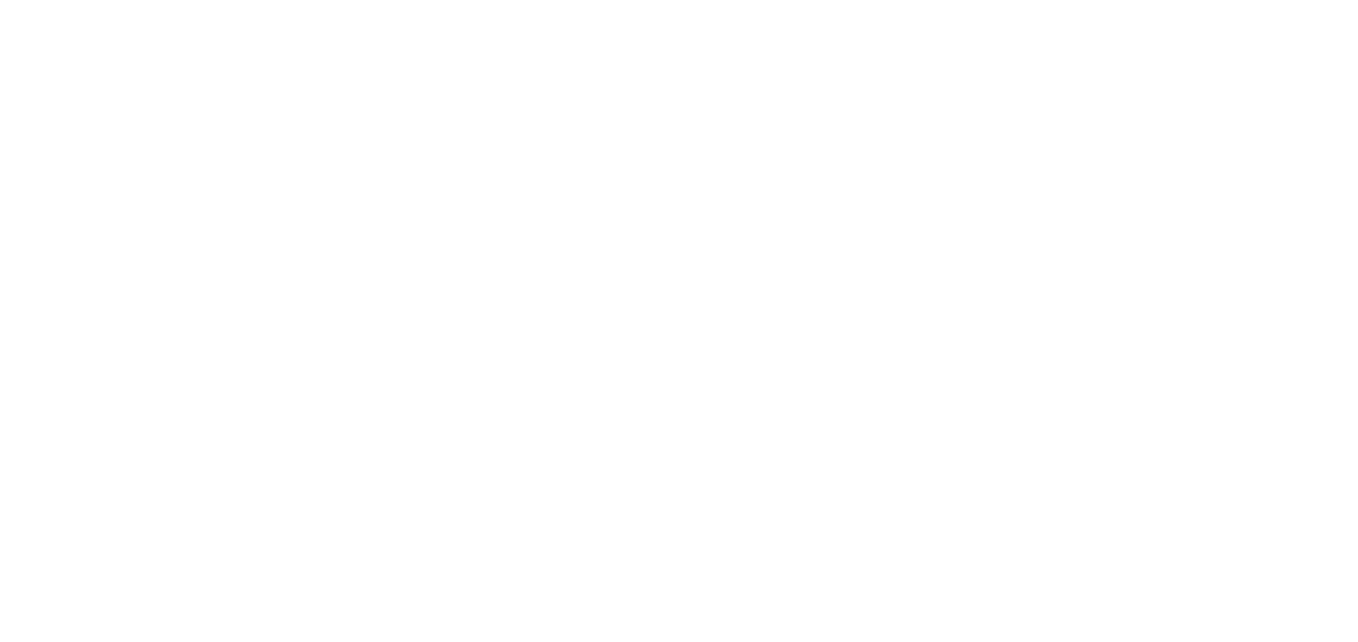 scroll, scrollTop: 0, scrollLeft: 0, axis: both 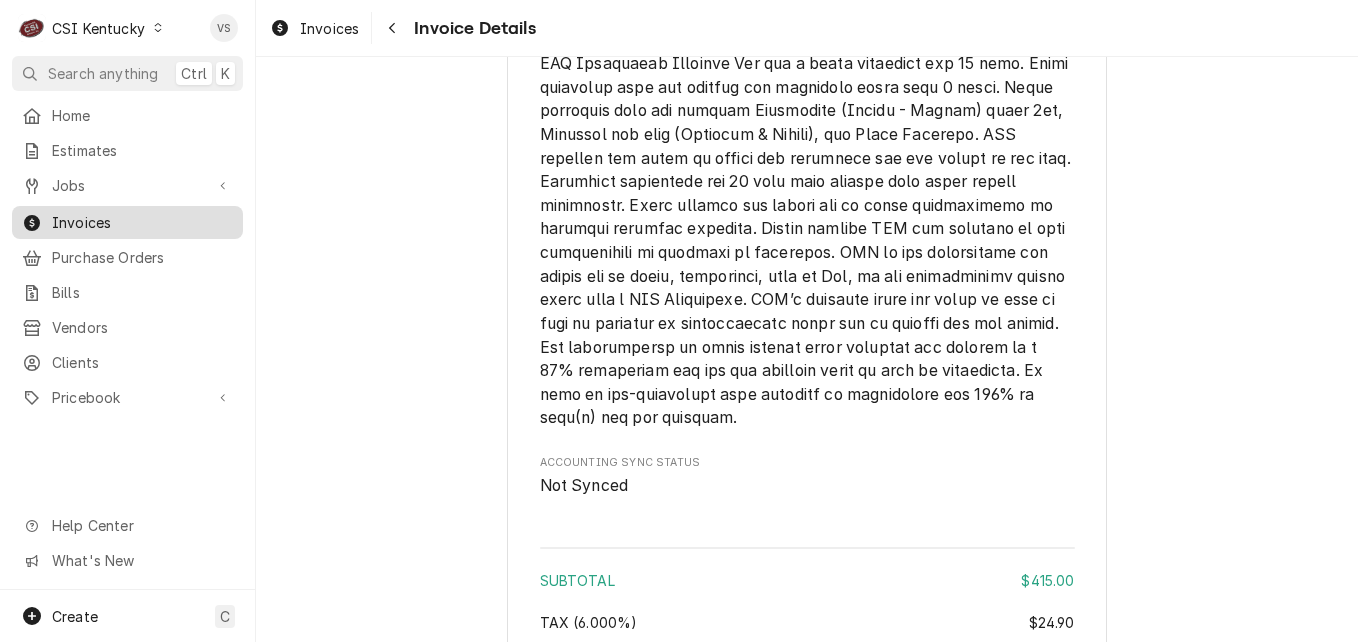 click on "Invoices" at bounding box center (142, 222) 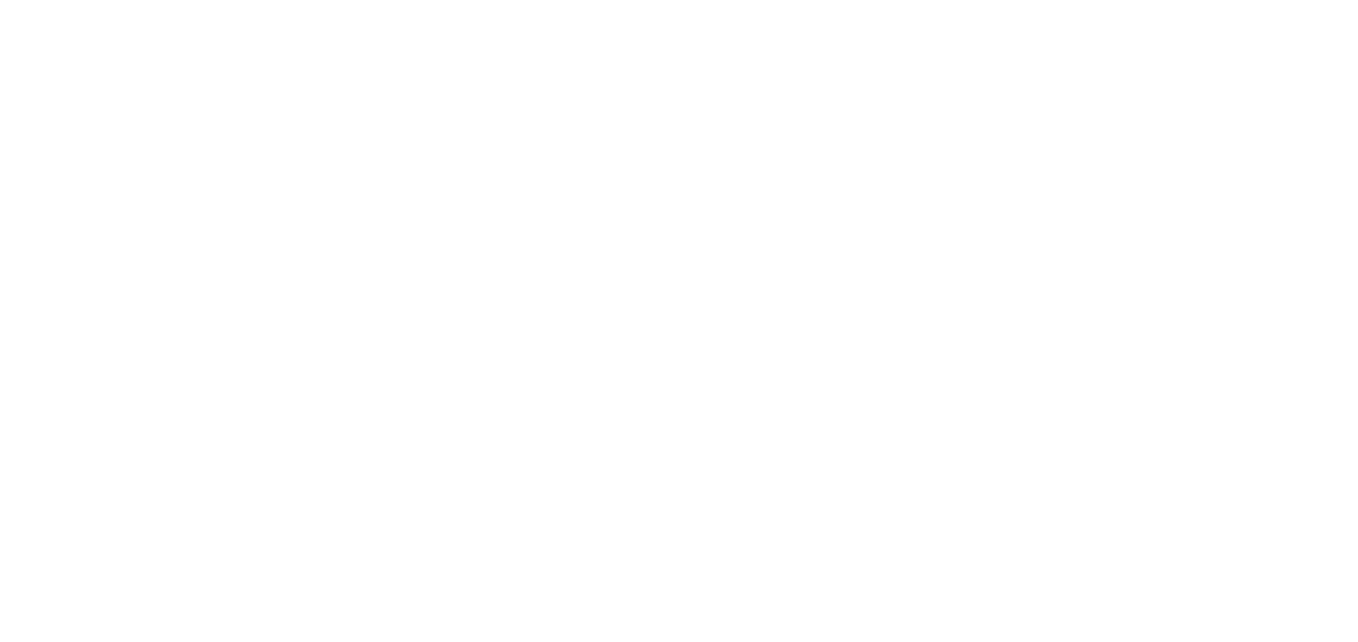 scroll, scrollTop: 0, scrollLeft: 0, axis: both 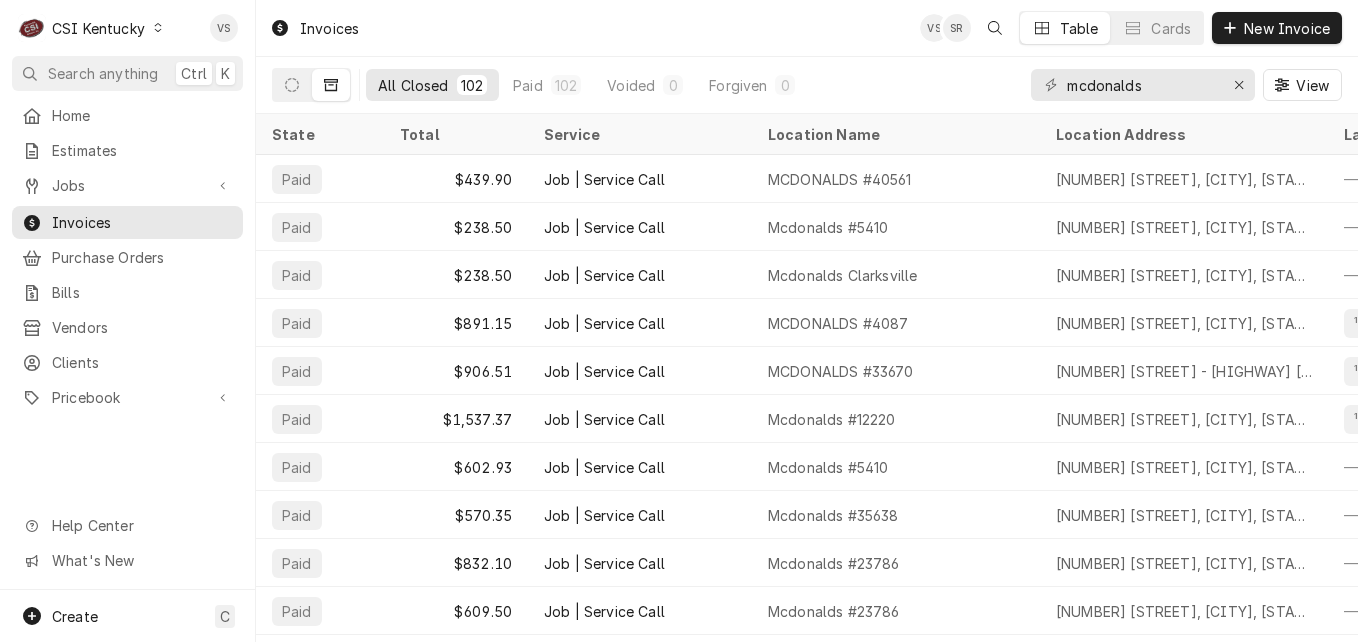 click 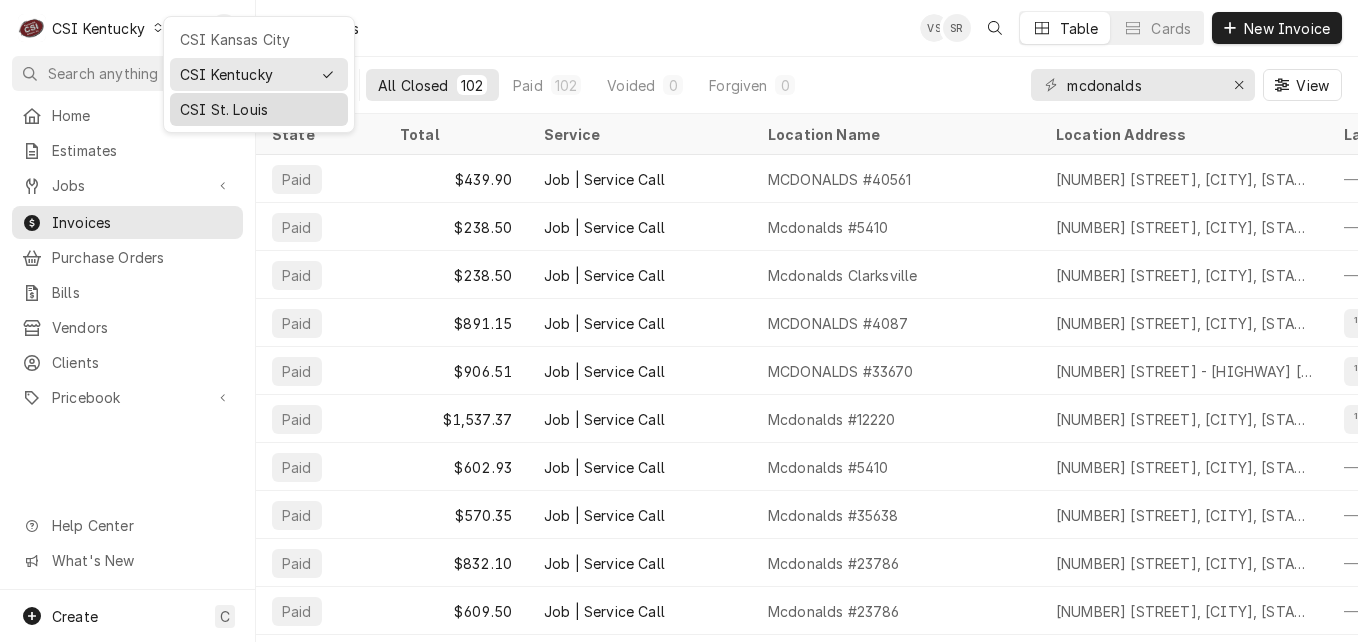 click on "CSI St. Louis" at bounding box center (259, 109) 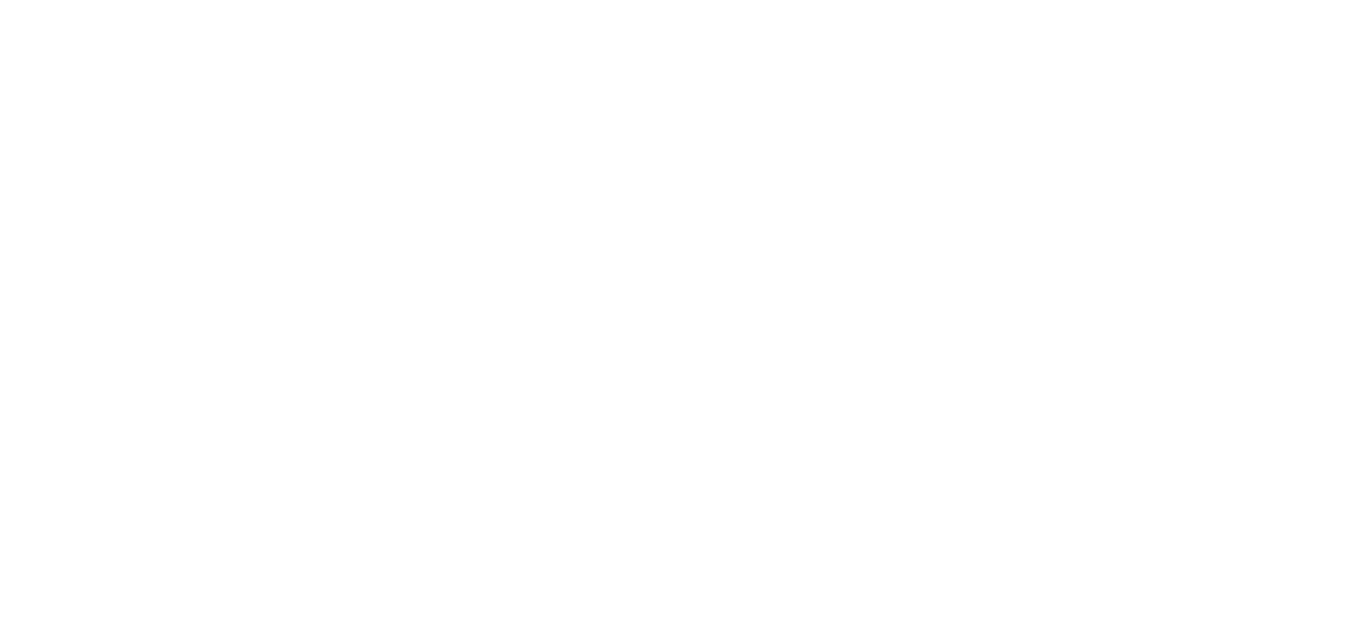 scroll, scrollTop: 0, scrollLeft: 0, axis: both 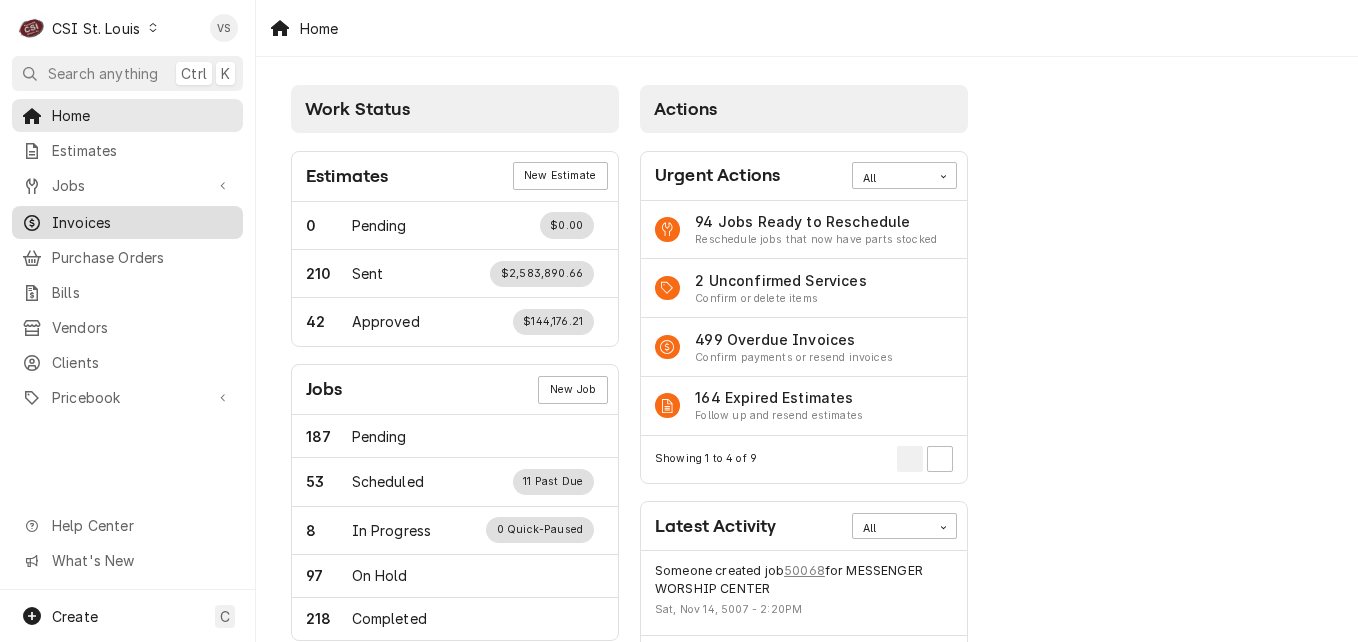 click on "Invoices" at bounding box center (142, 222) 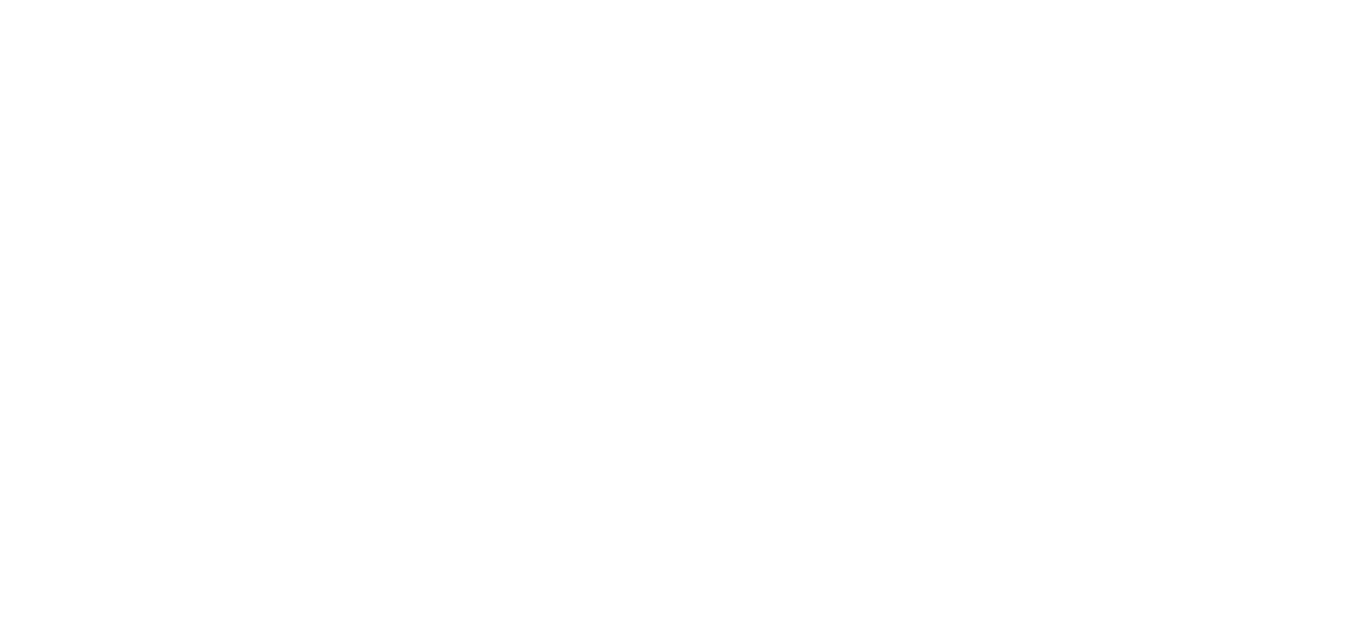 scroll, scrollTop: 0, scrollLeft: 0, axis: both 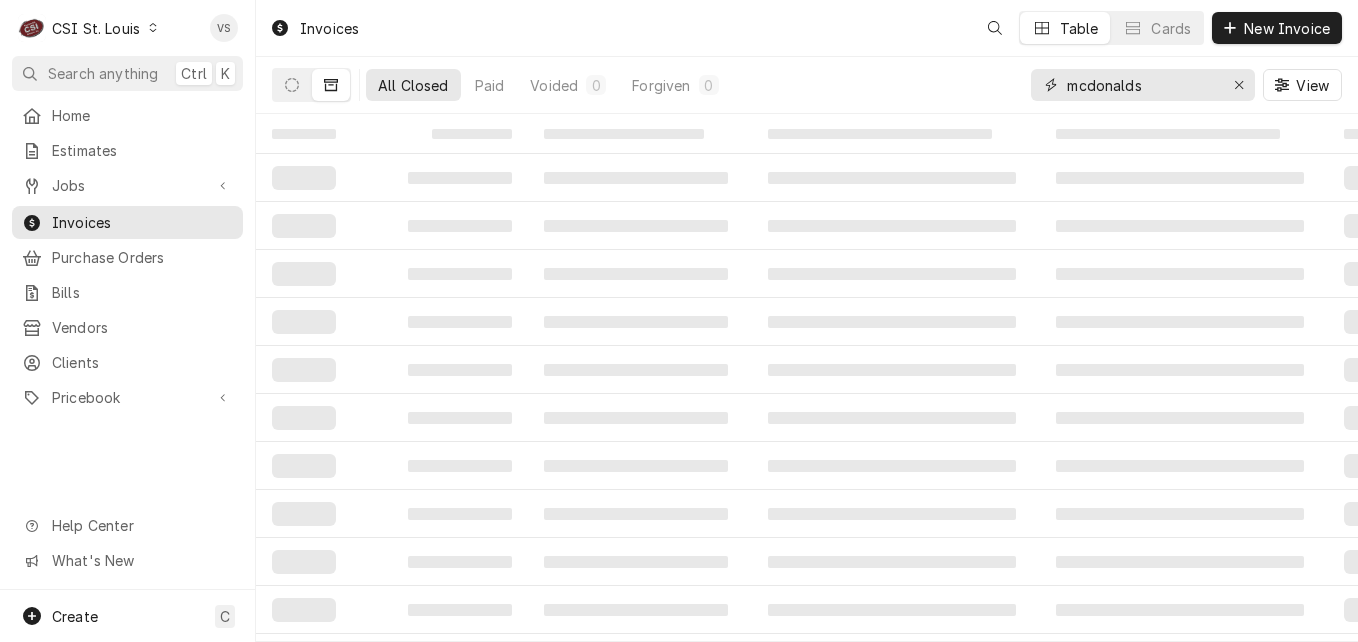 click on "mcdonalds" at bounding box center [1142, 85] 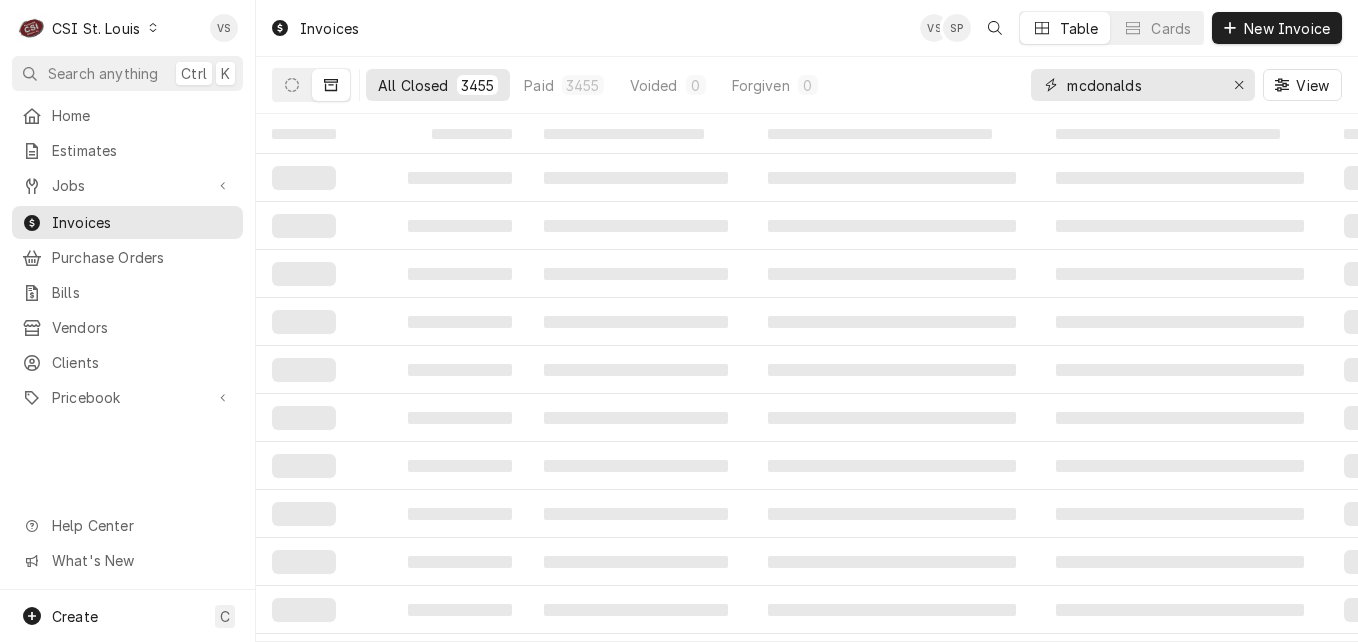 drag, startPoint x: 1147, startPoint y: 86, endPoint x: 1060, endPoint y: 87, distance: 87.005745 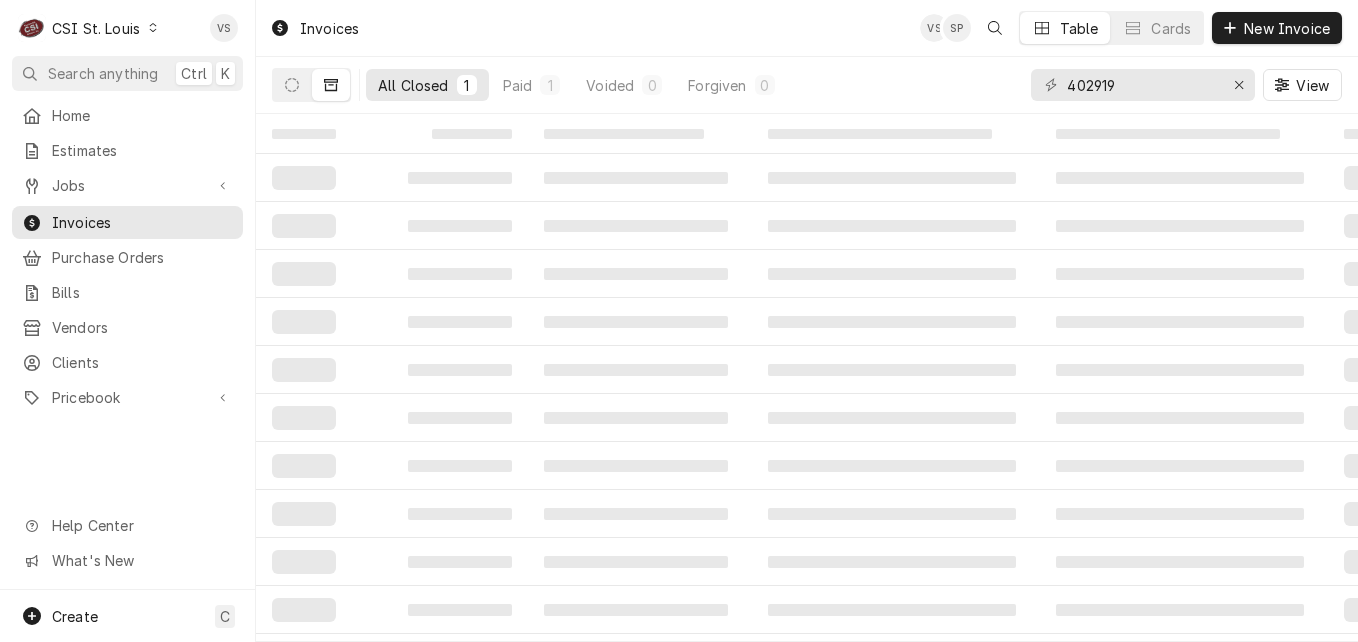 click on "All Closed" at bounding box center (413, 85) 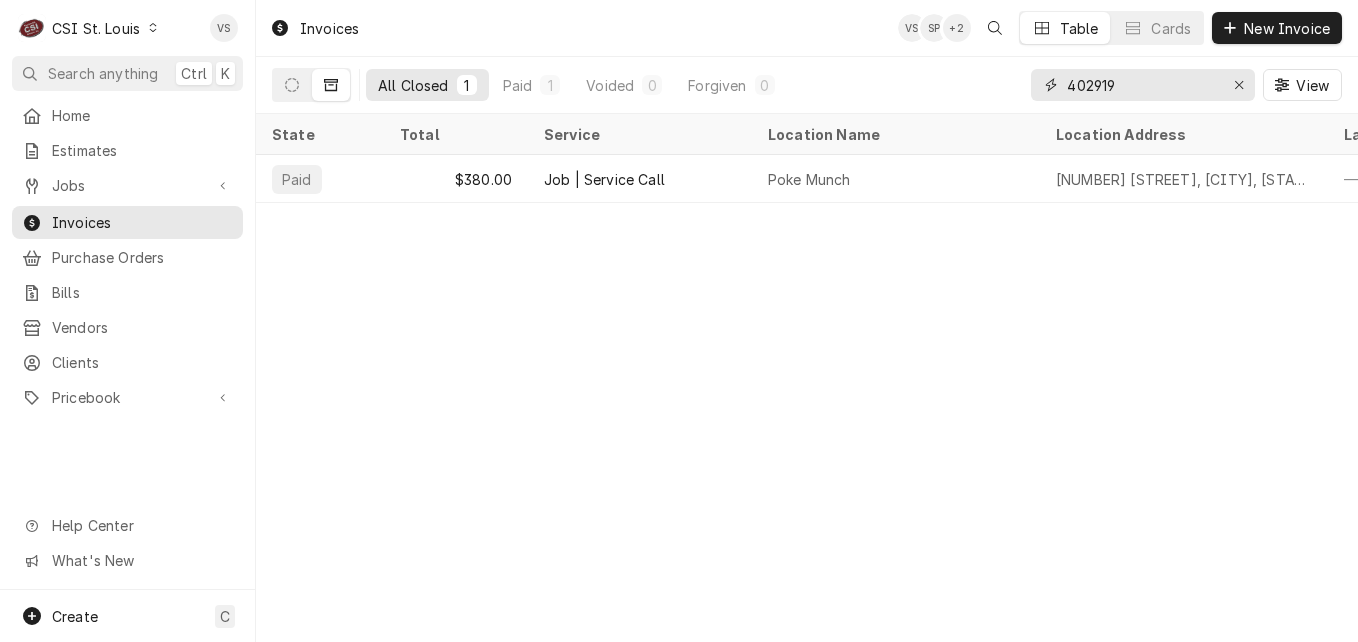 drag, startPoint x: 1130, startPoint y: 86, endPoint x: 996, endPoint y: 86, distance: 134 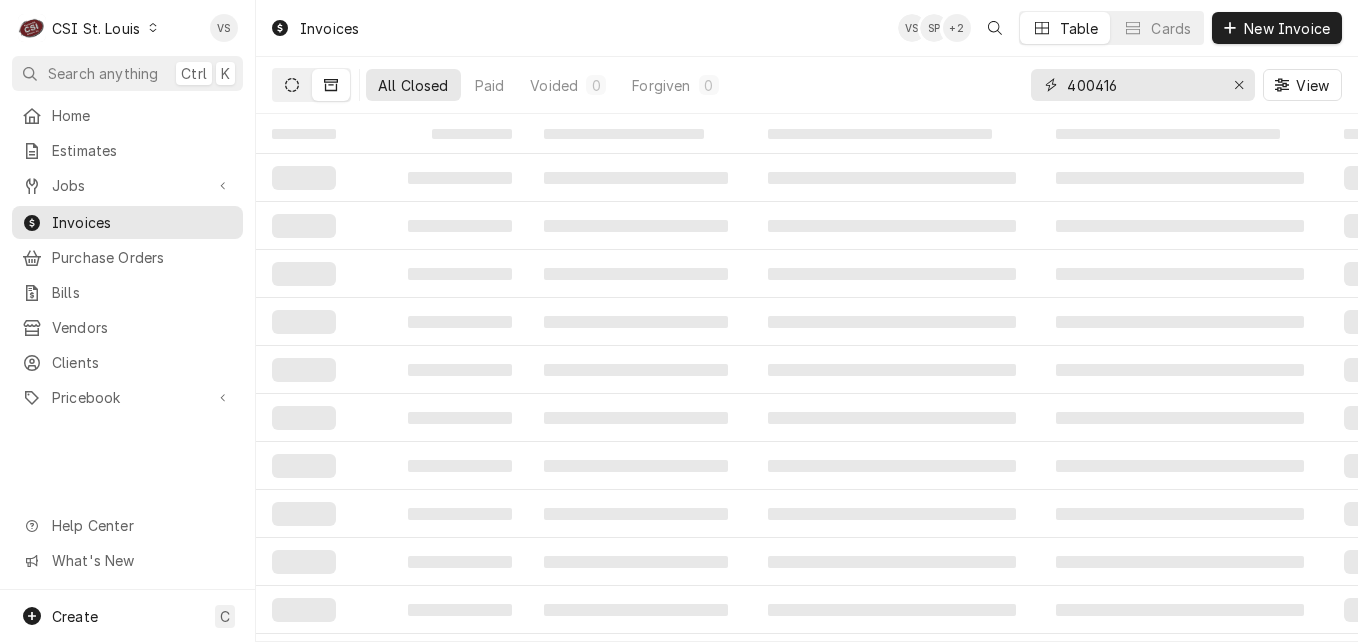 type on "400416" 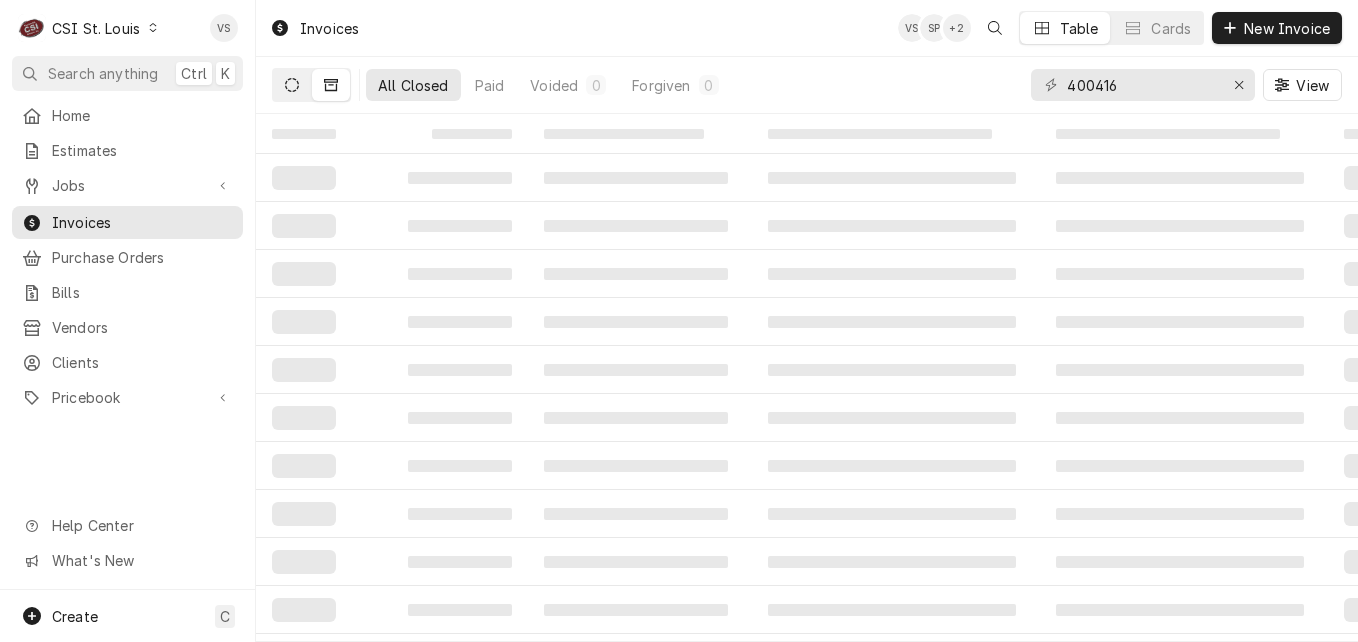 click at bounding box center (292, 85) 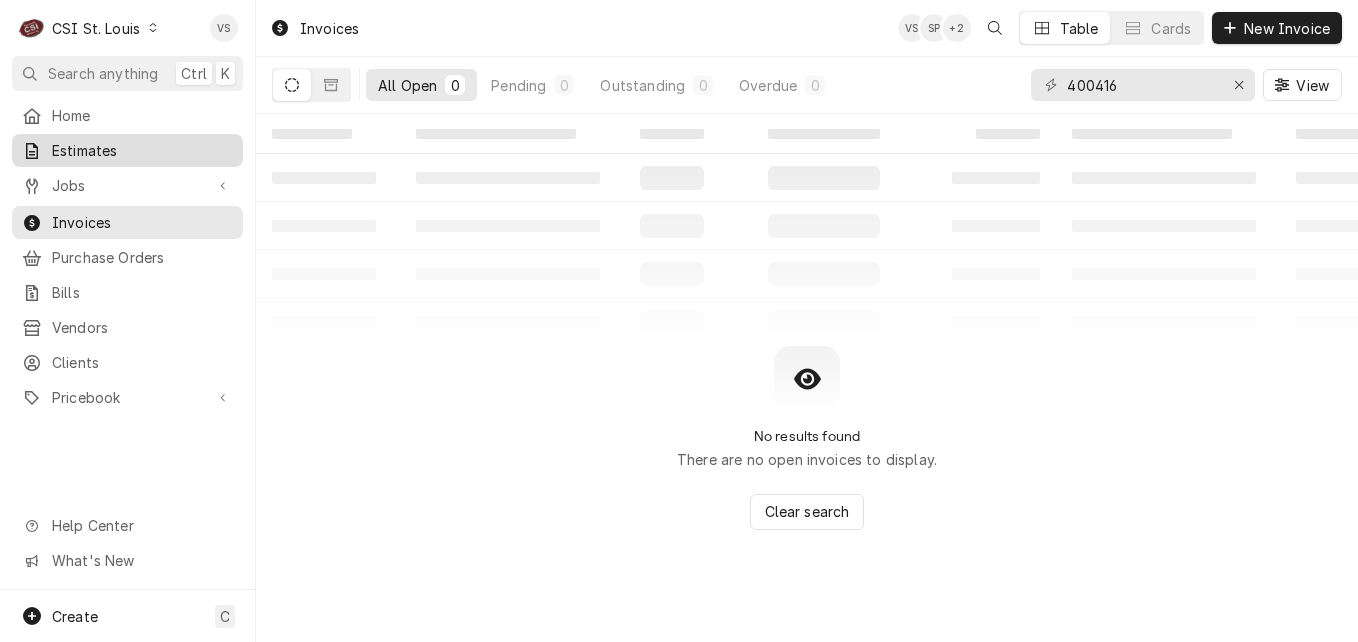 click on "Estimates" at bounding box center (142, 150) 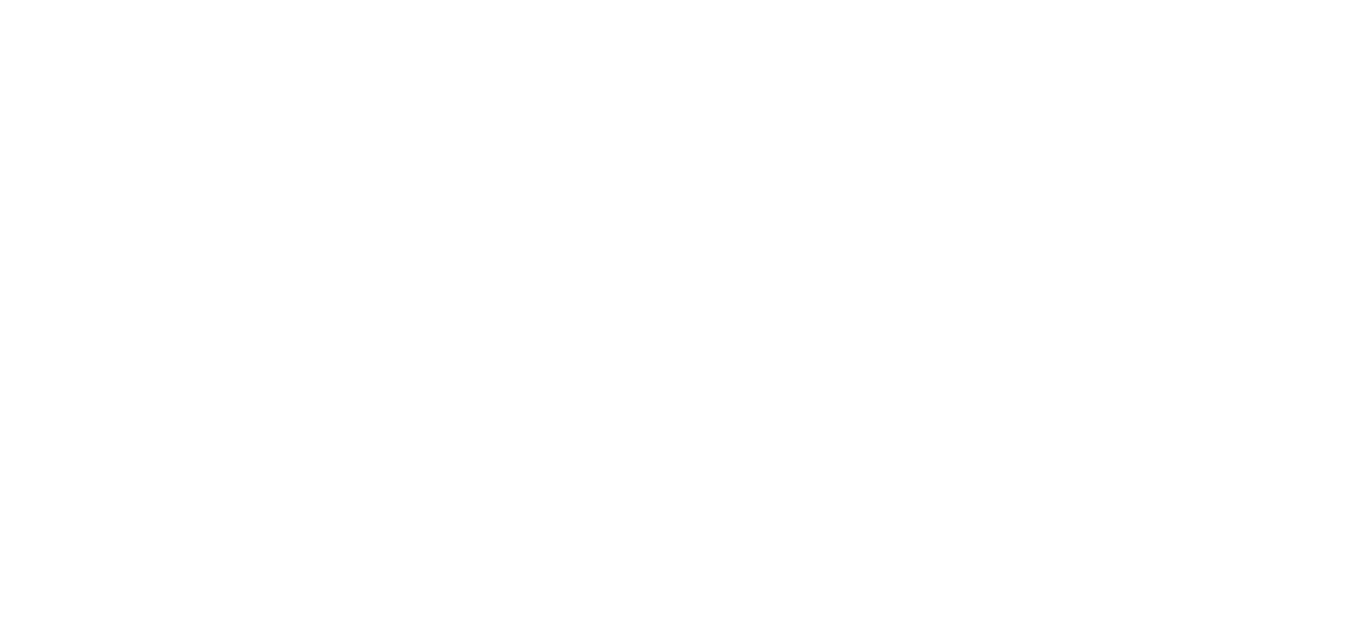 scroll, scrollTop: 0, scrollLeft: 0, axis: both 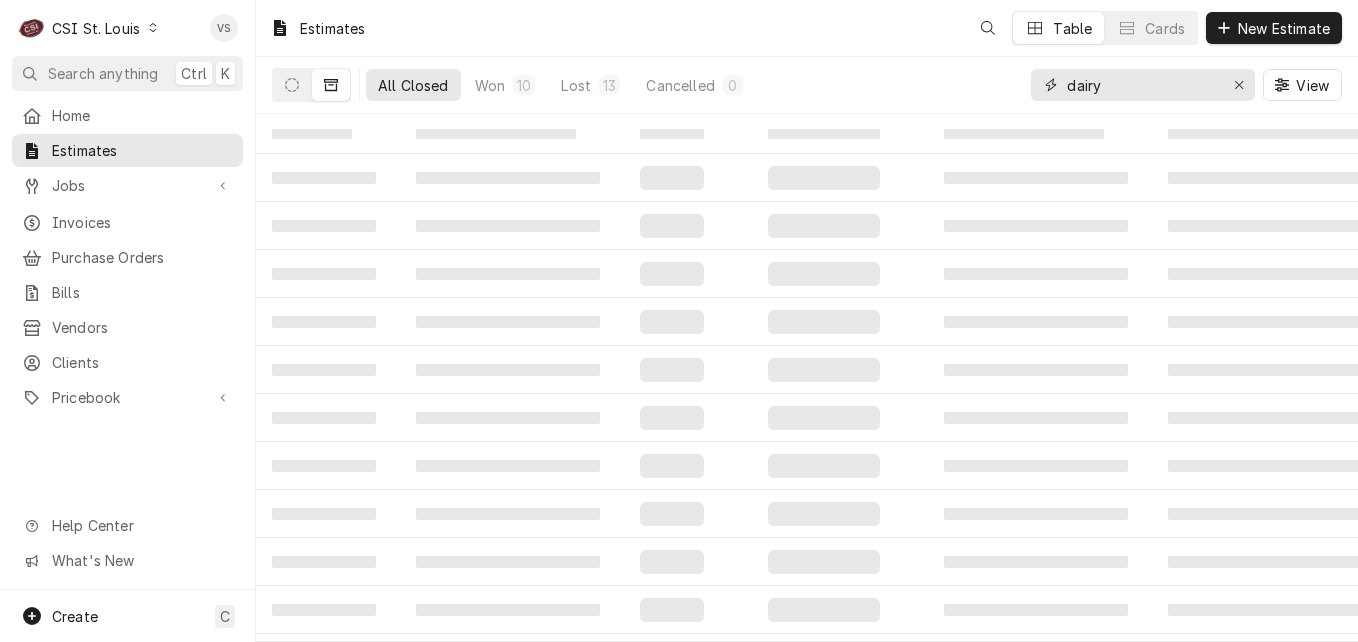 click on "dairy" at bounding box center (1142, 85) 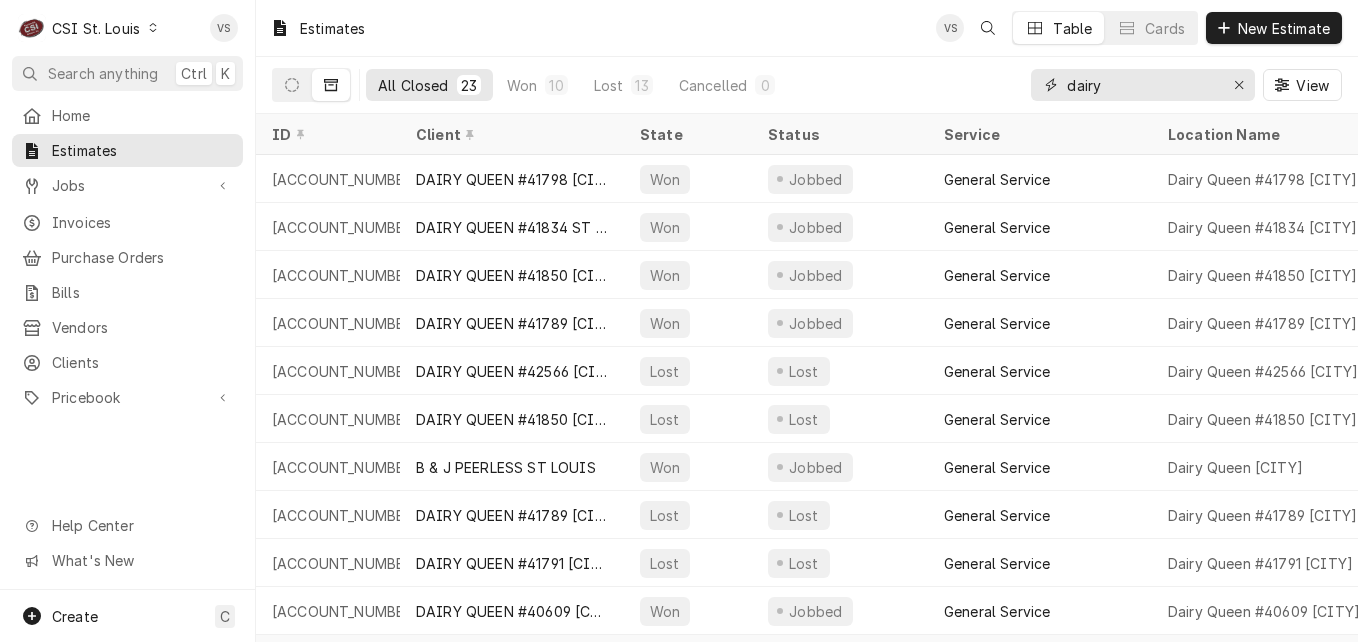 click on "dairy" at bounding box center [1143, 85] 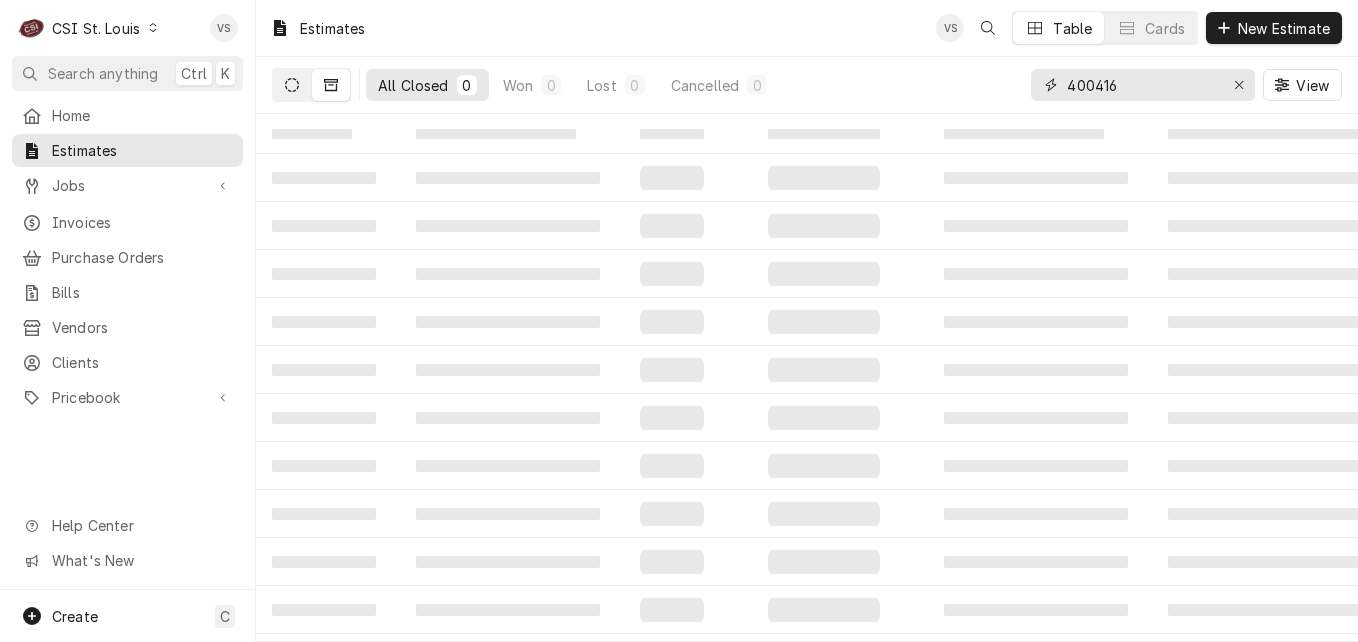 type on "400416" 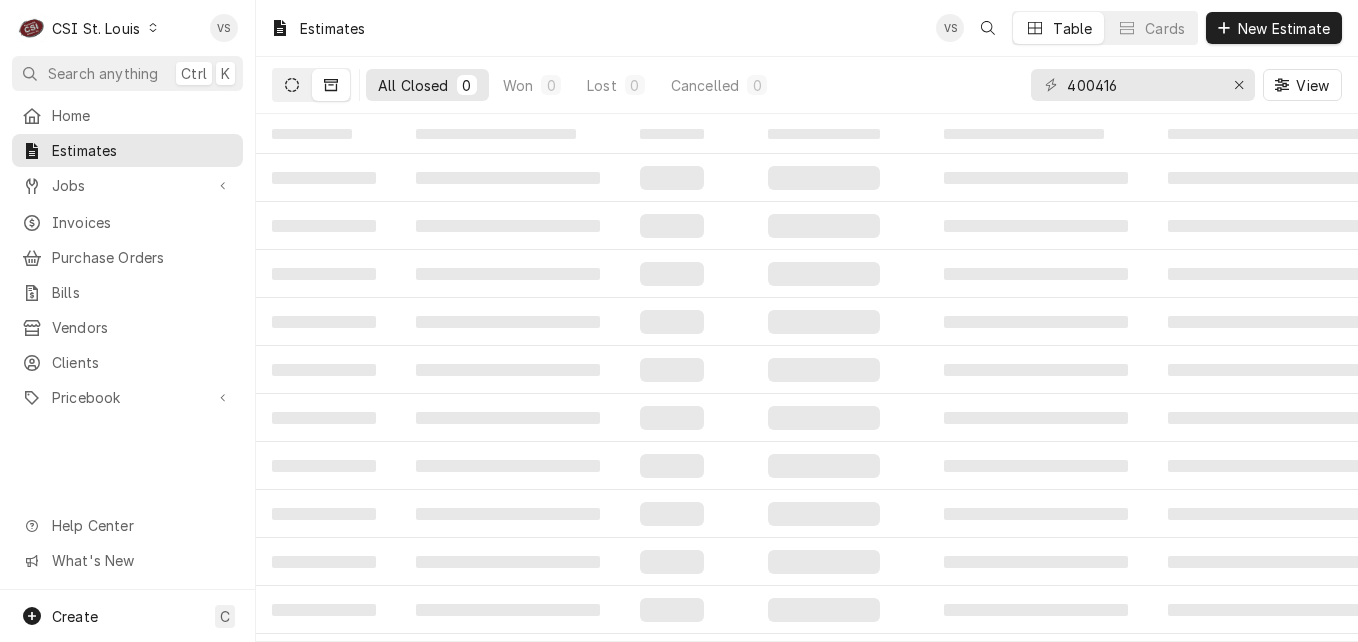 click 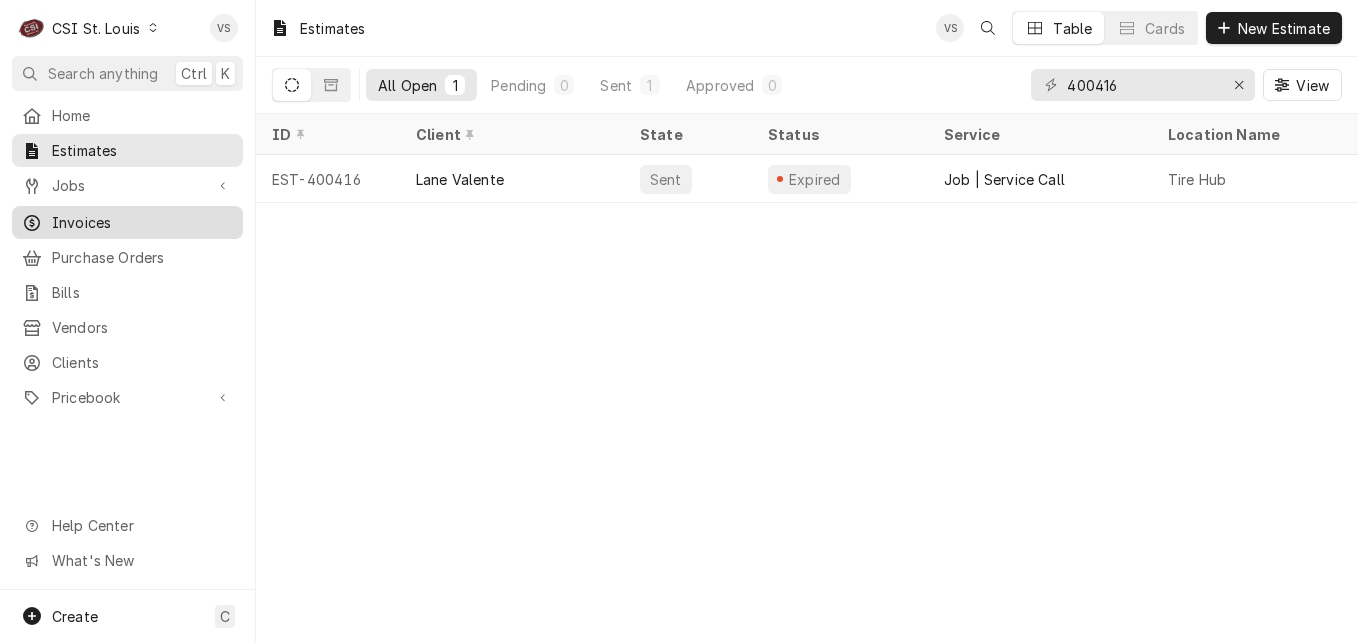 click on "Invoices" at bounding box center (142, 222) 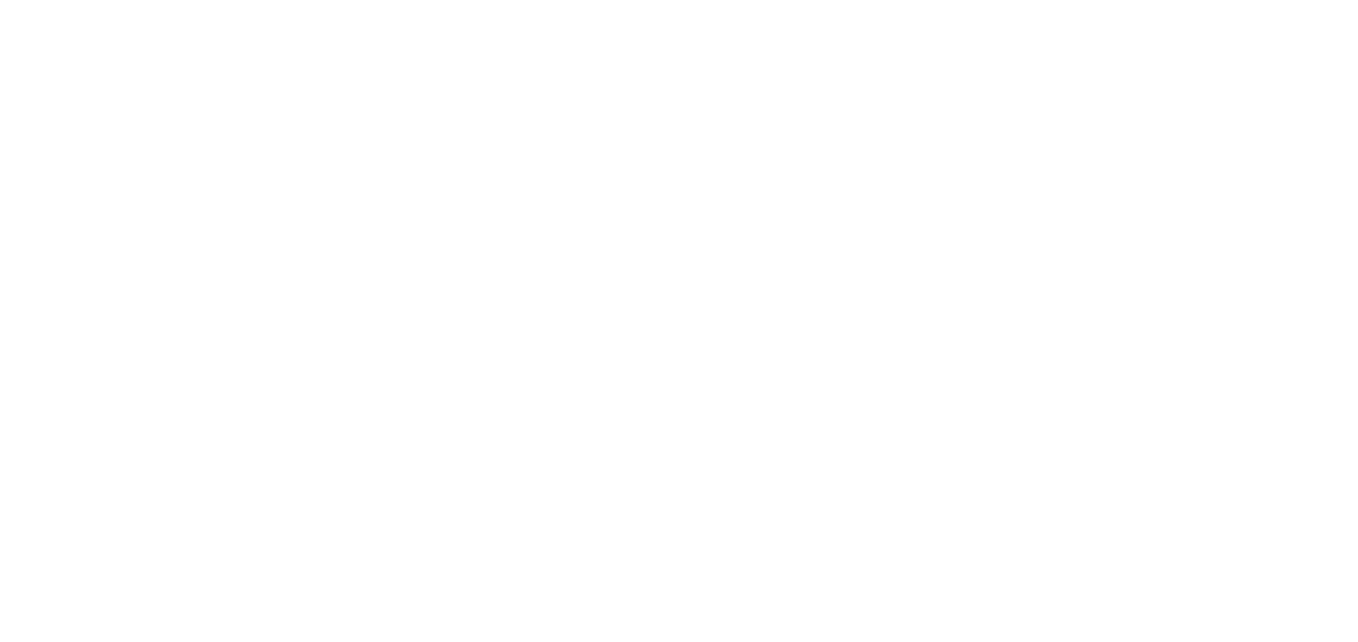 scroll, scrollTop: 0, scrollLeft: 0, axis: both 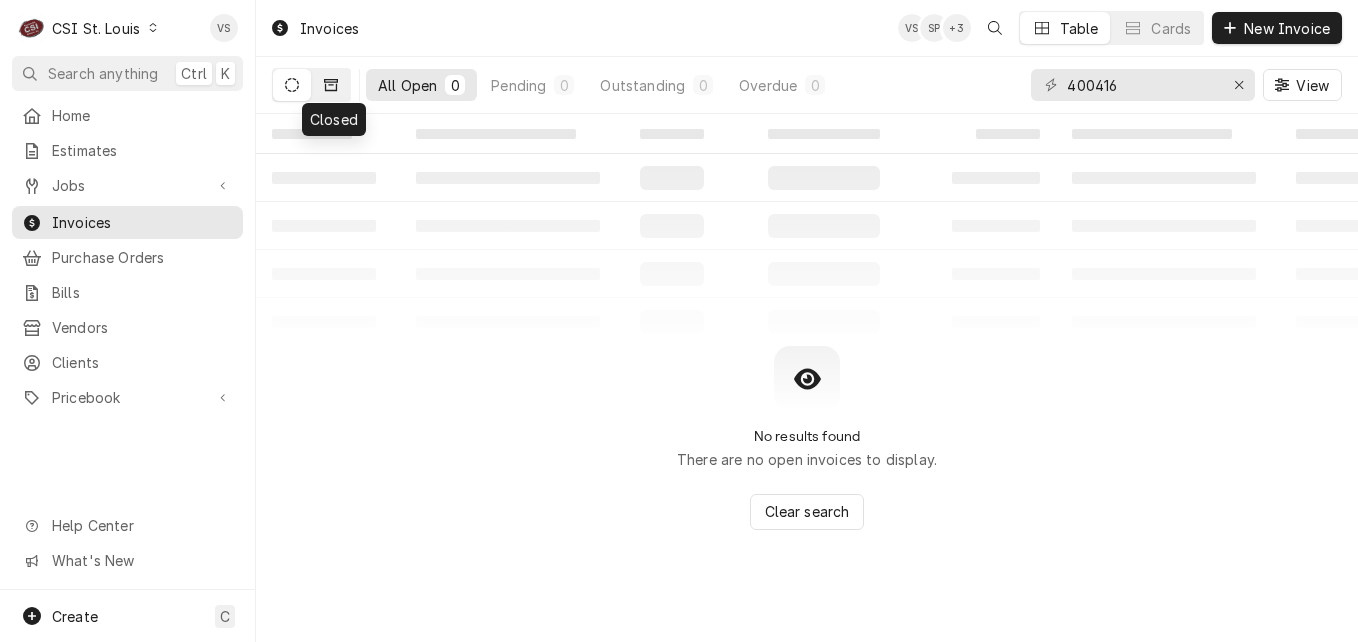 click at bounding box center [331, 85] 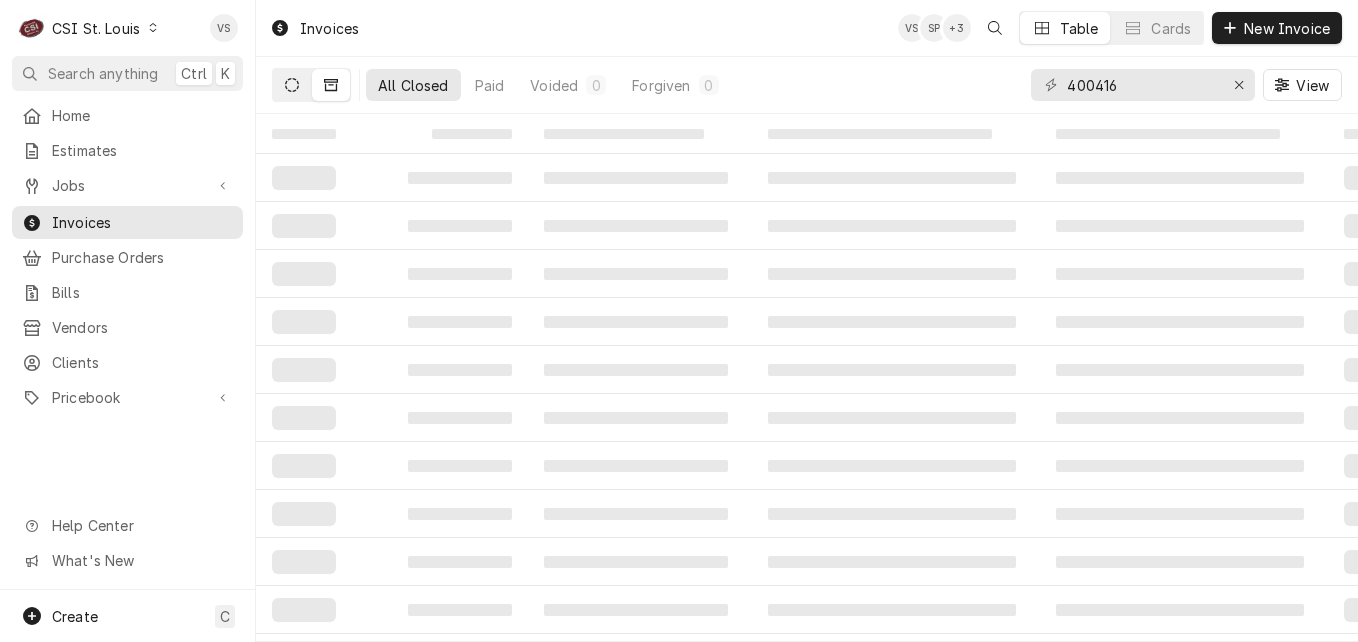 click at bounding box center (292, 85) 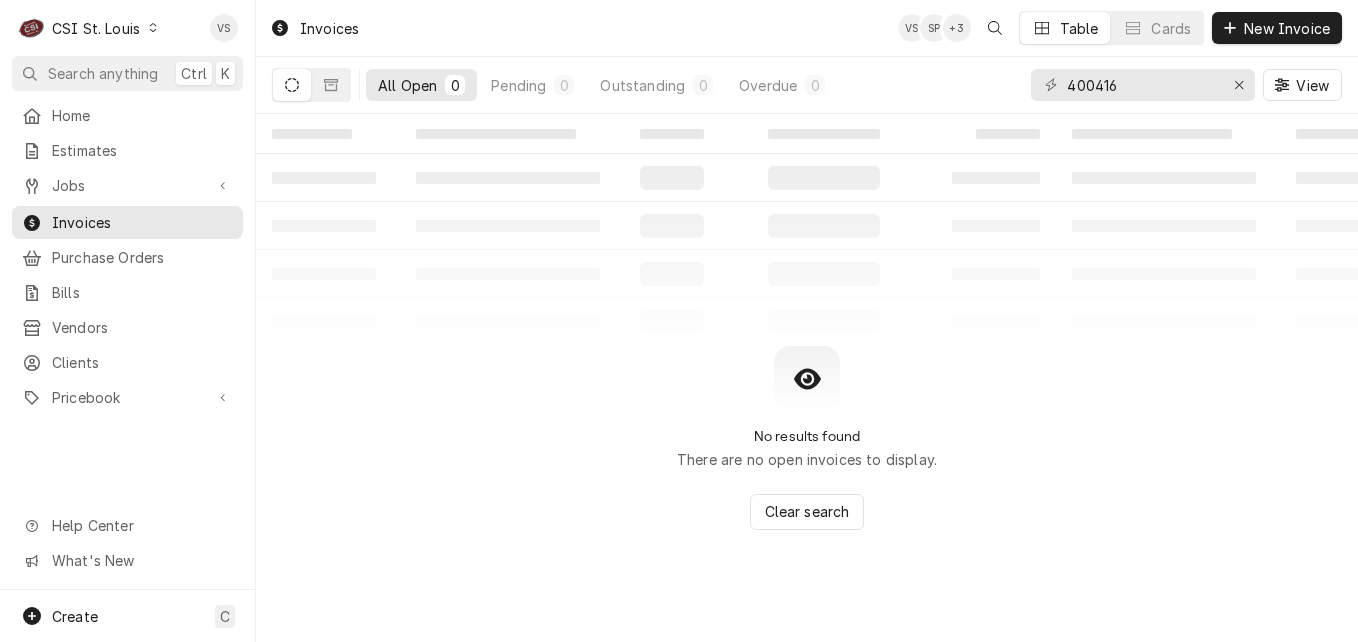 click at bounding box center (311, 85) 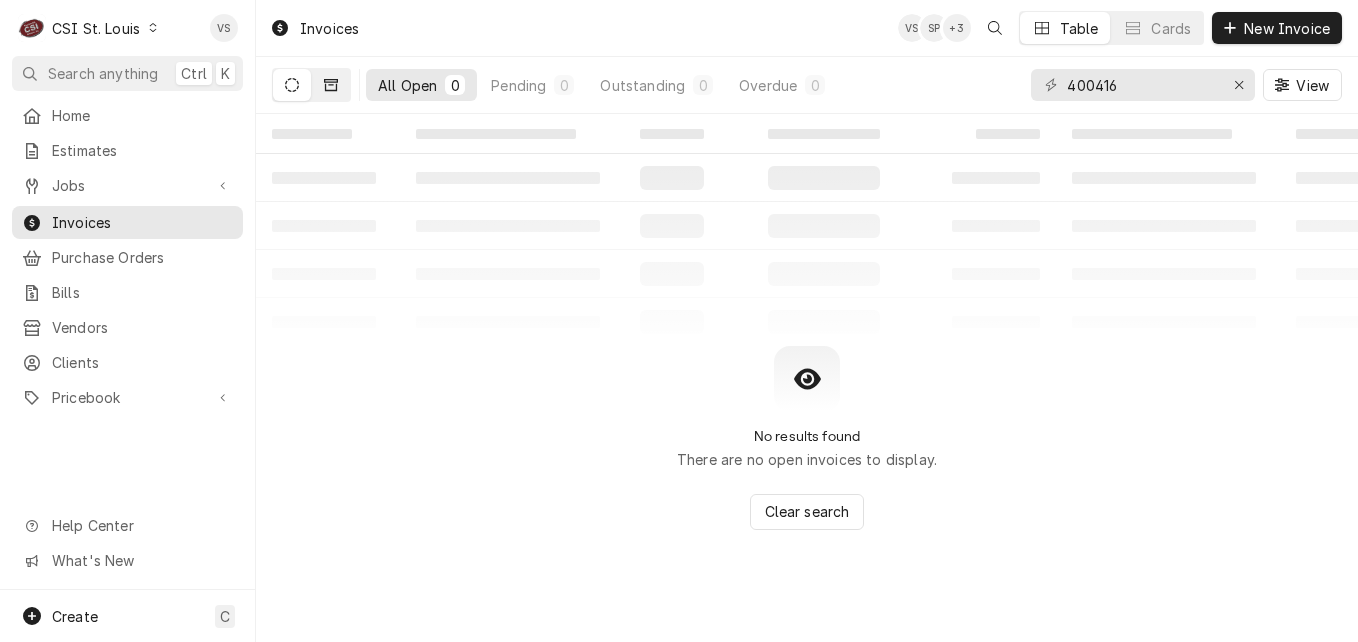 click 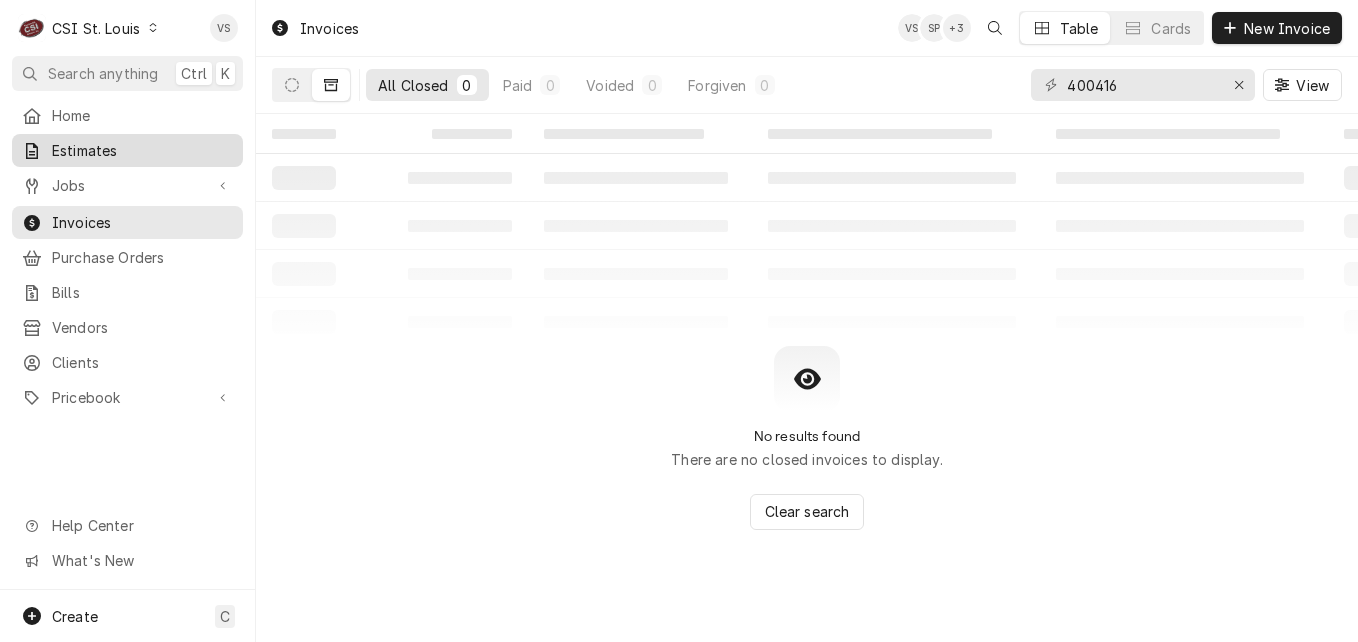 click on "Estimates" at bounding box center (142, 150) 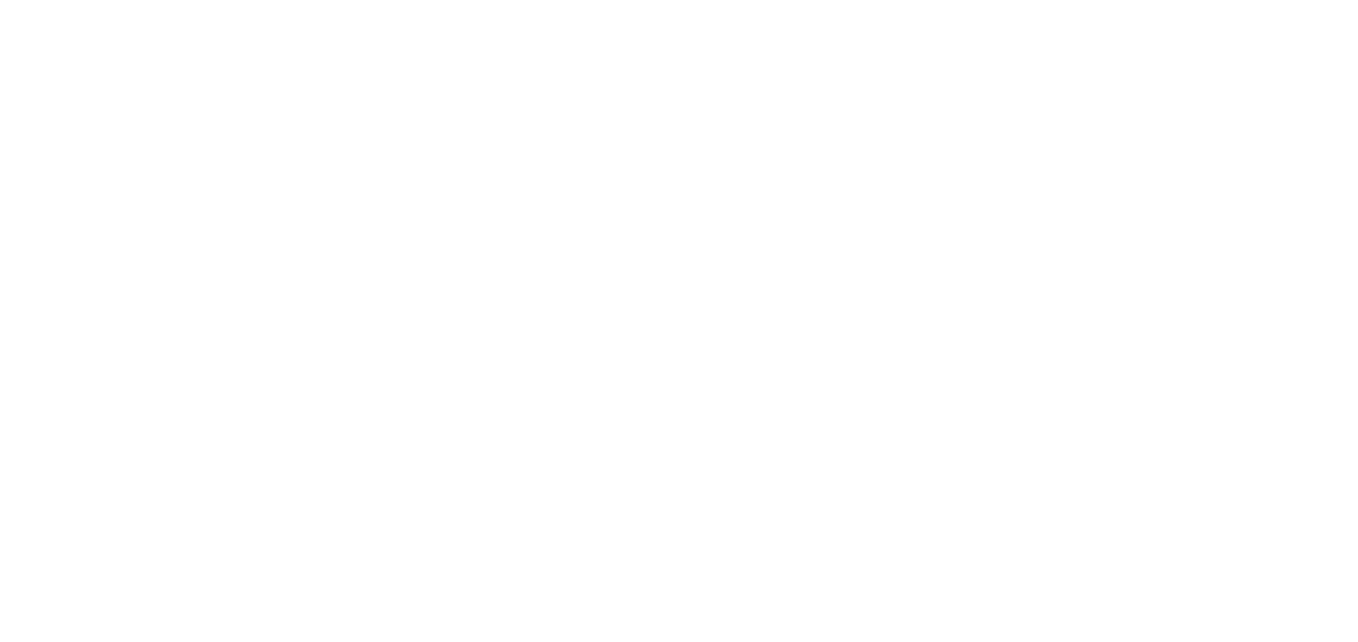 scroll, scrollTop: 0, scrollLeft: 0, axis: both 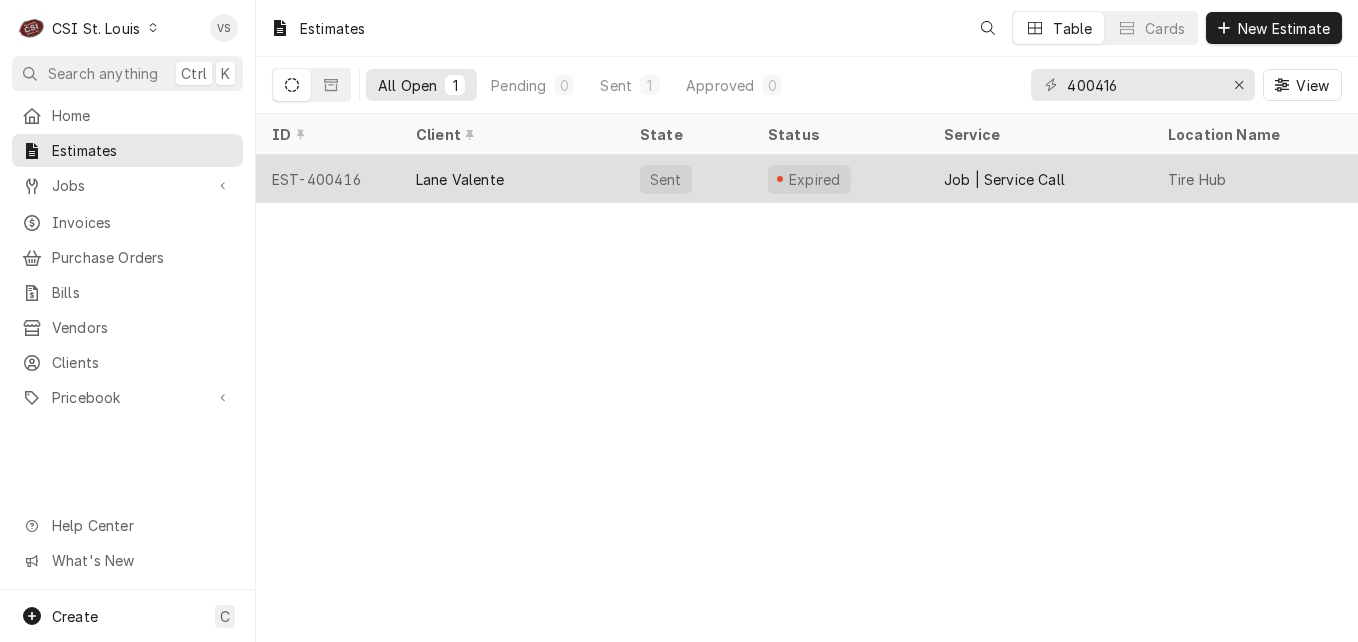 click on "Lane Valente" at bounding box center [460, 179] 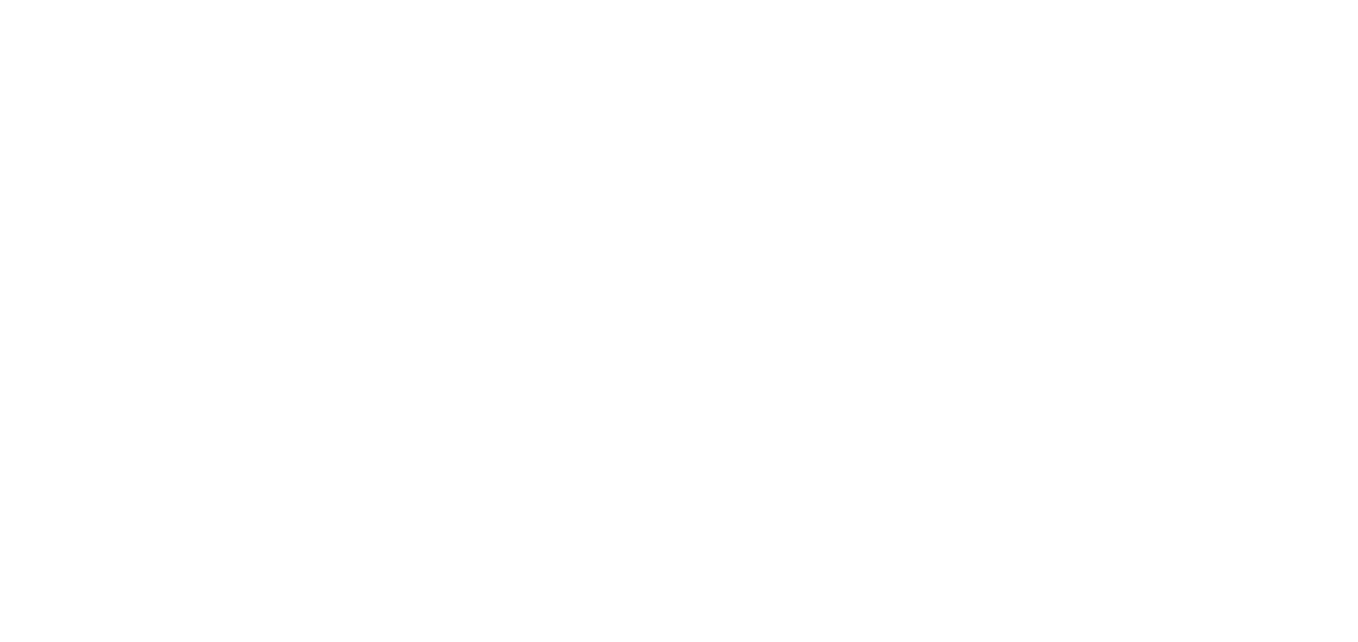 scroll, scrollTop: 0, scrollLeft: 0, axis: both 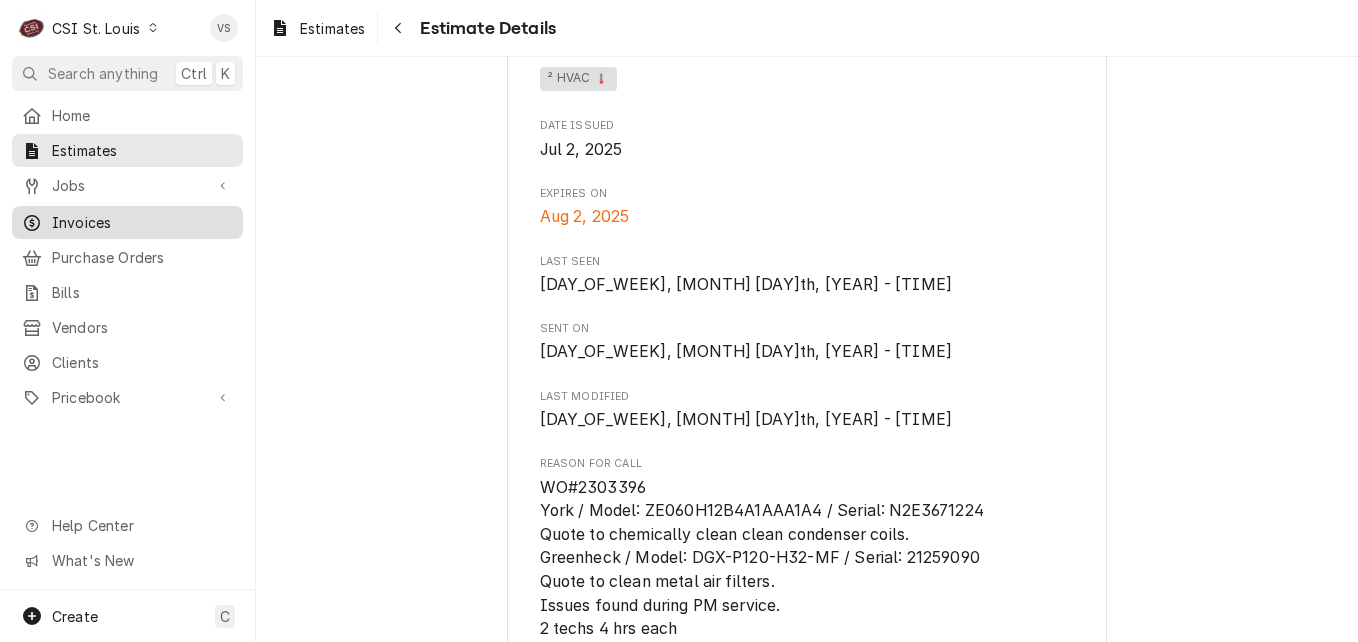 click on "Invoices" at bounding box center (142, 222) 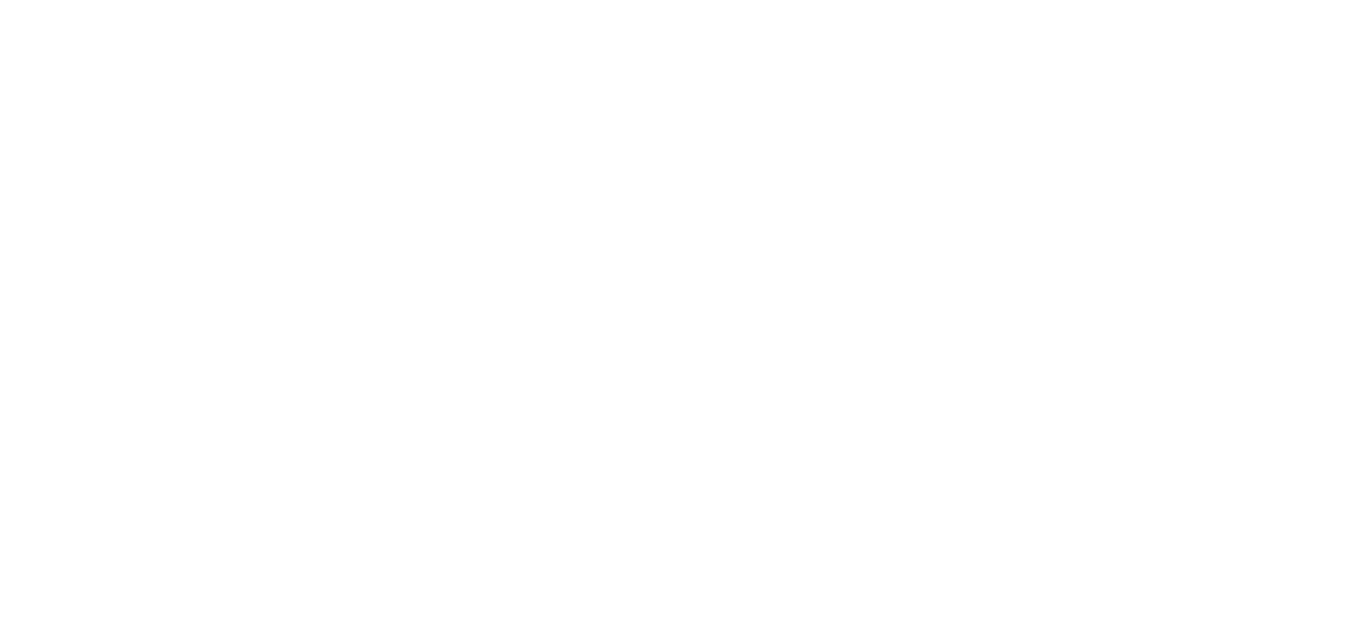 scroll, scrollTop: 0, scrollLeft: 0, axis: both 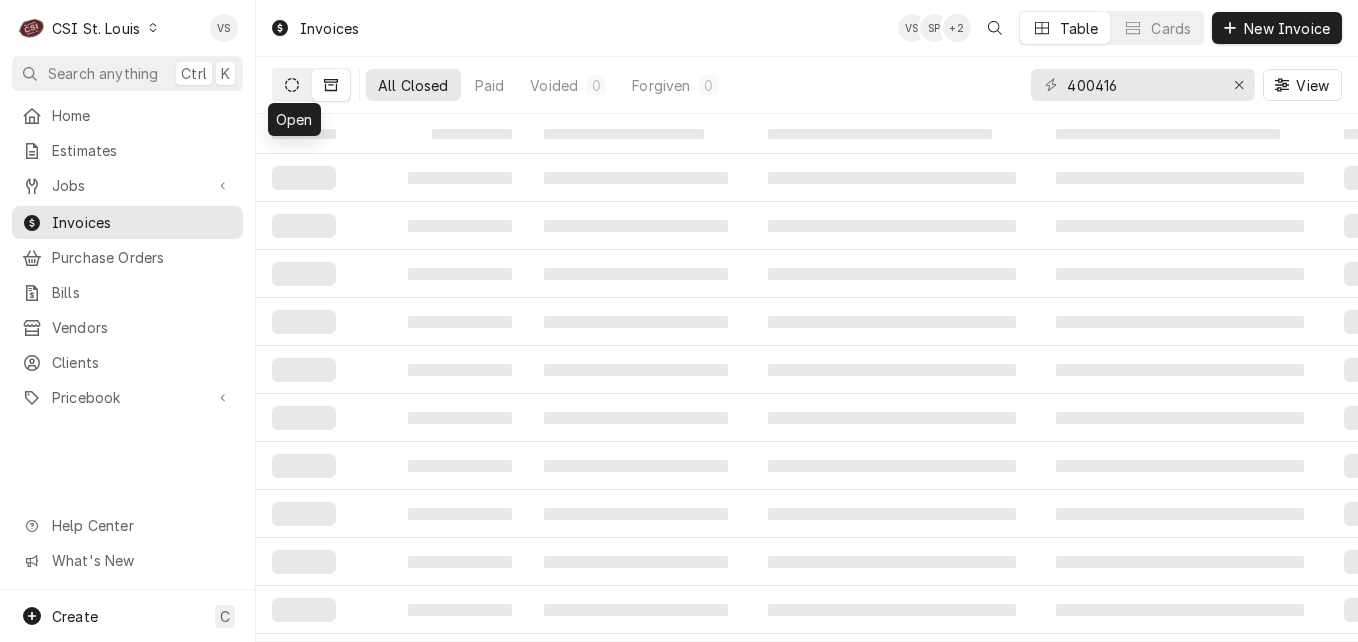 click 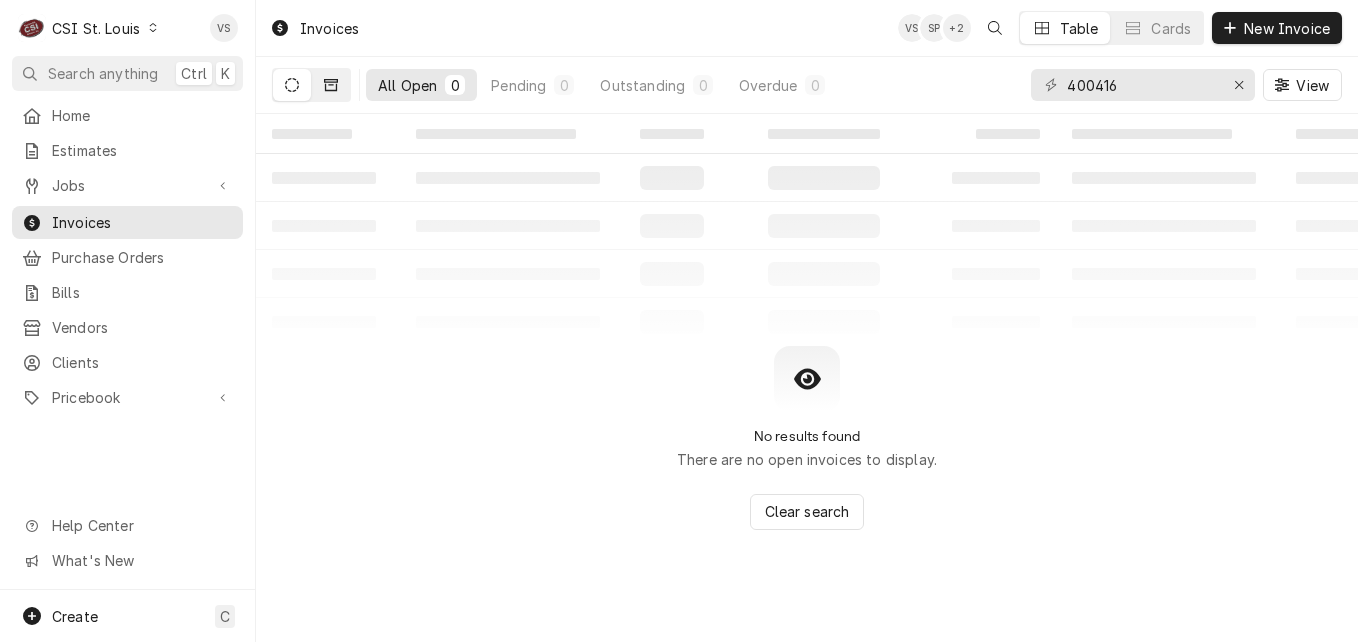click at bounding box center [331, 85] 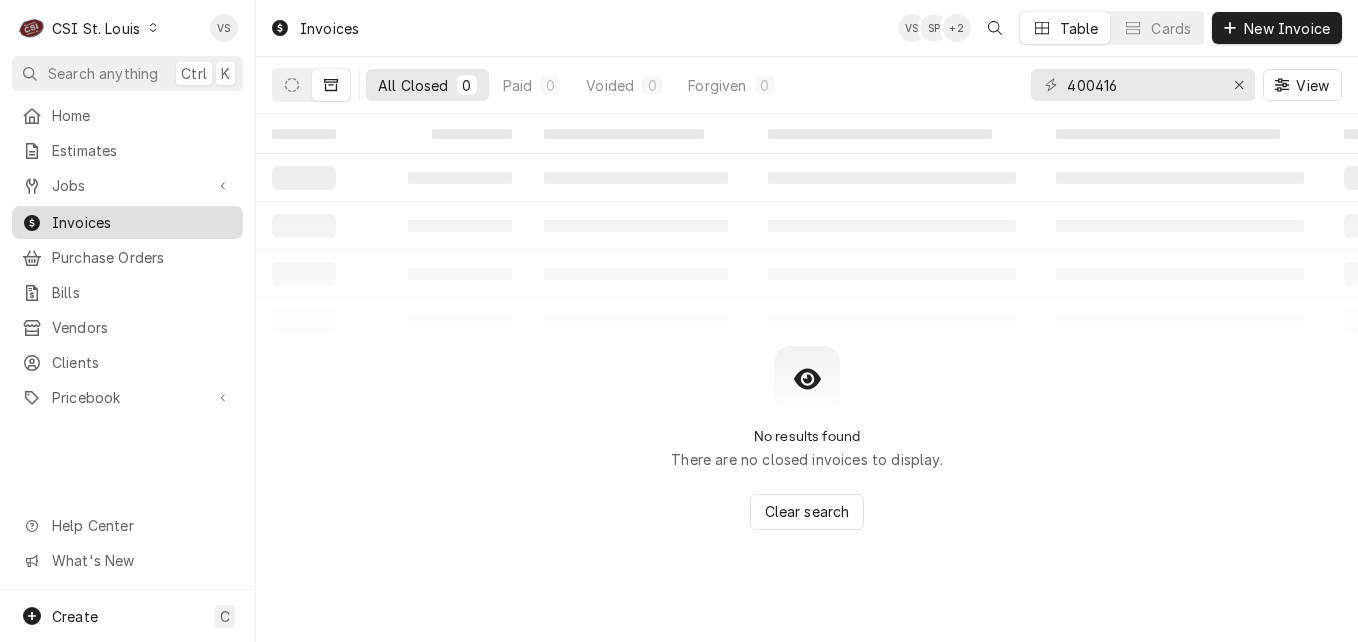 click on "Invoices" at bounding box center (142, 222) 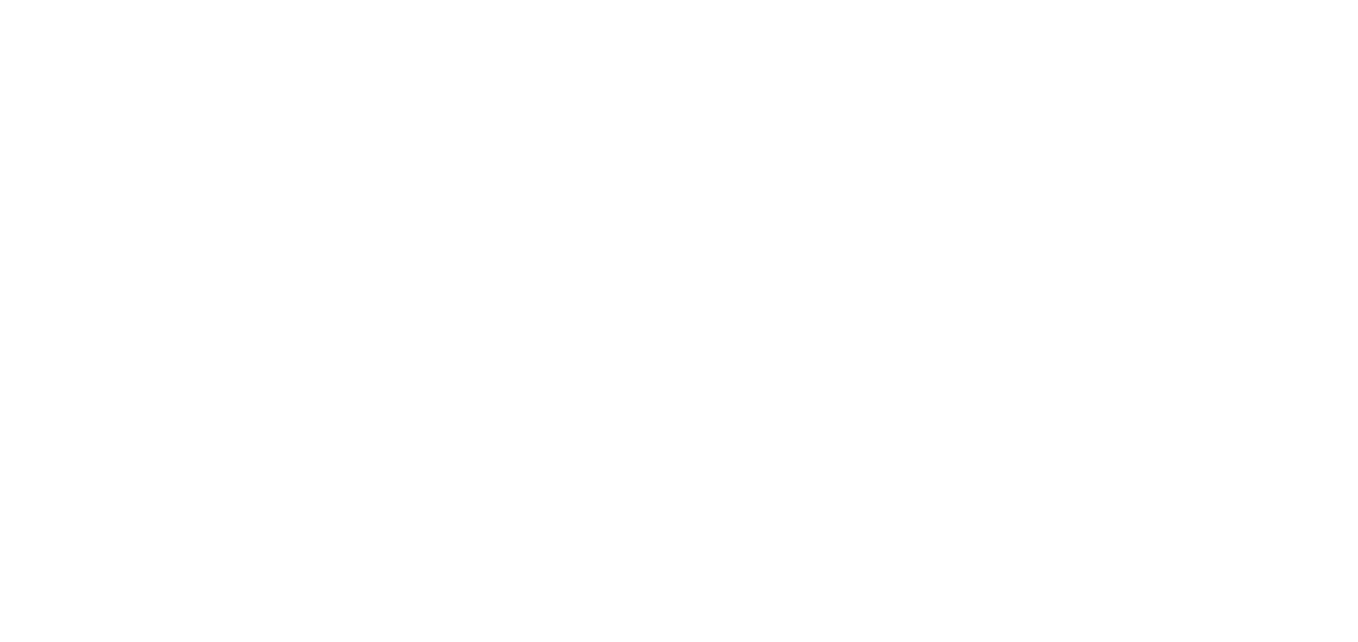 scroll, scrollTop: 0, scrollLeft: 0, axis: both 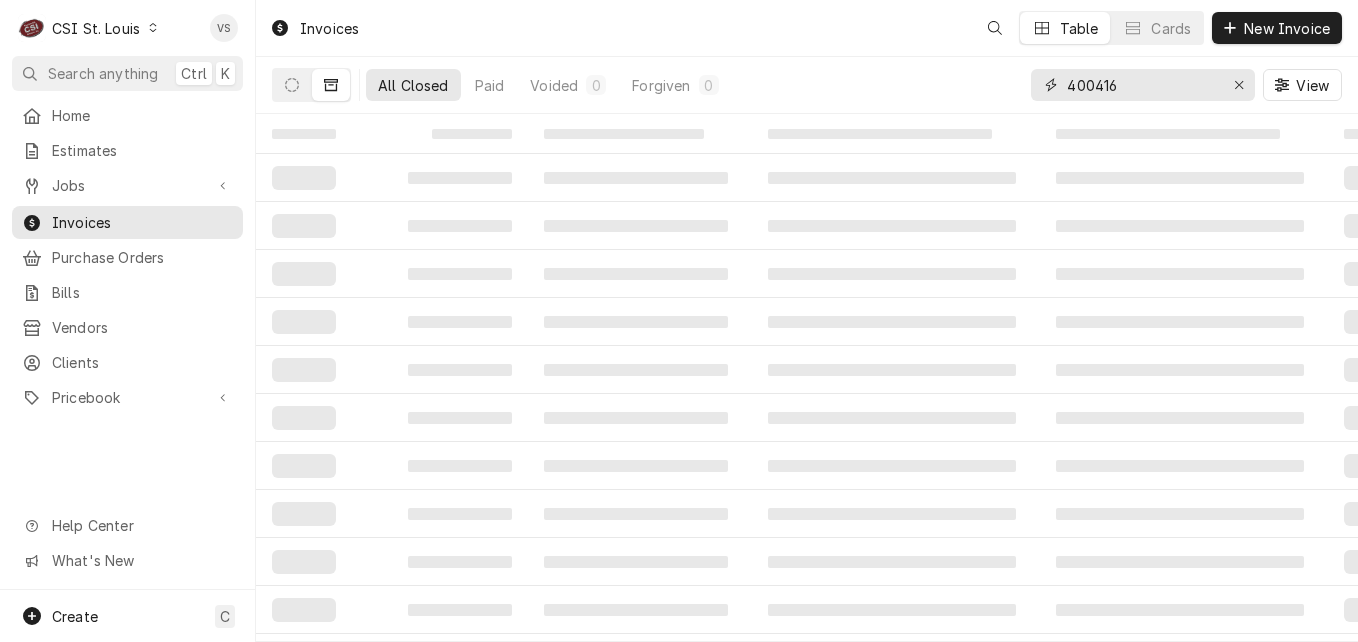 click on "400416" at bounding box center (1143, 85) 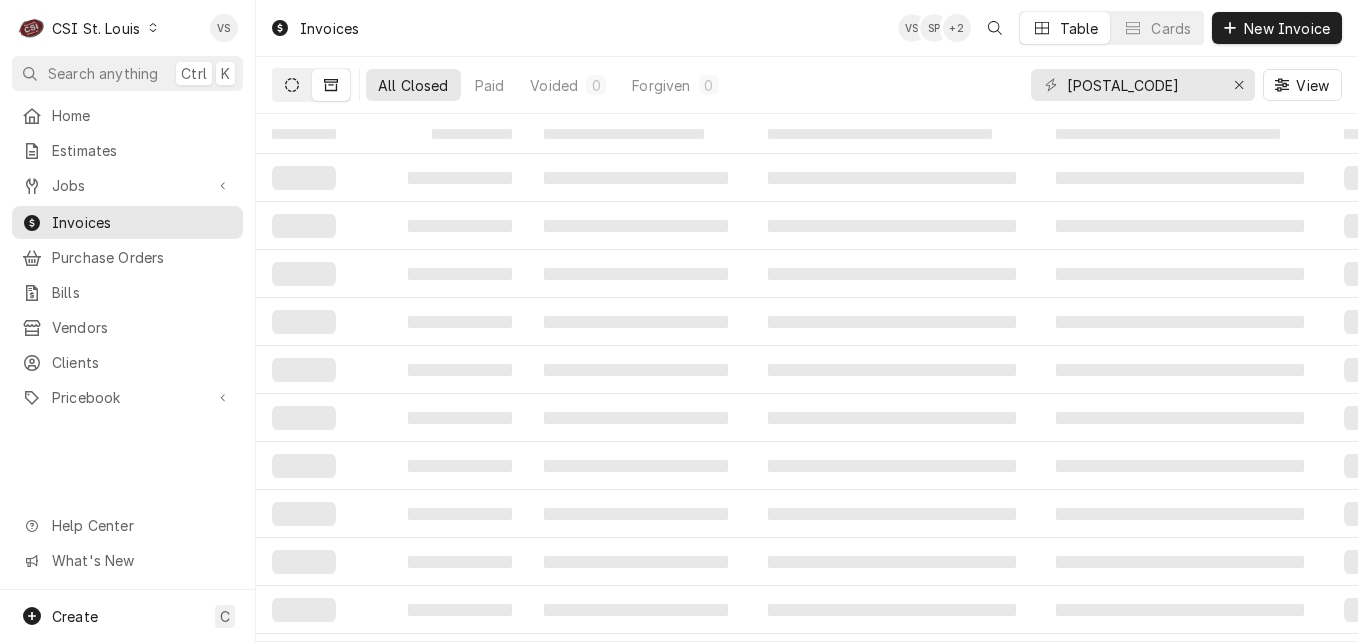 click at bounding box center (292, 85) 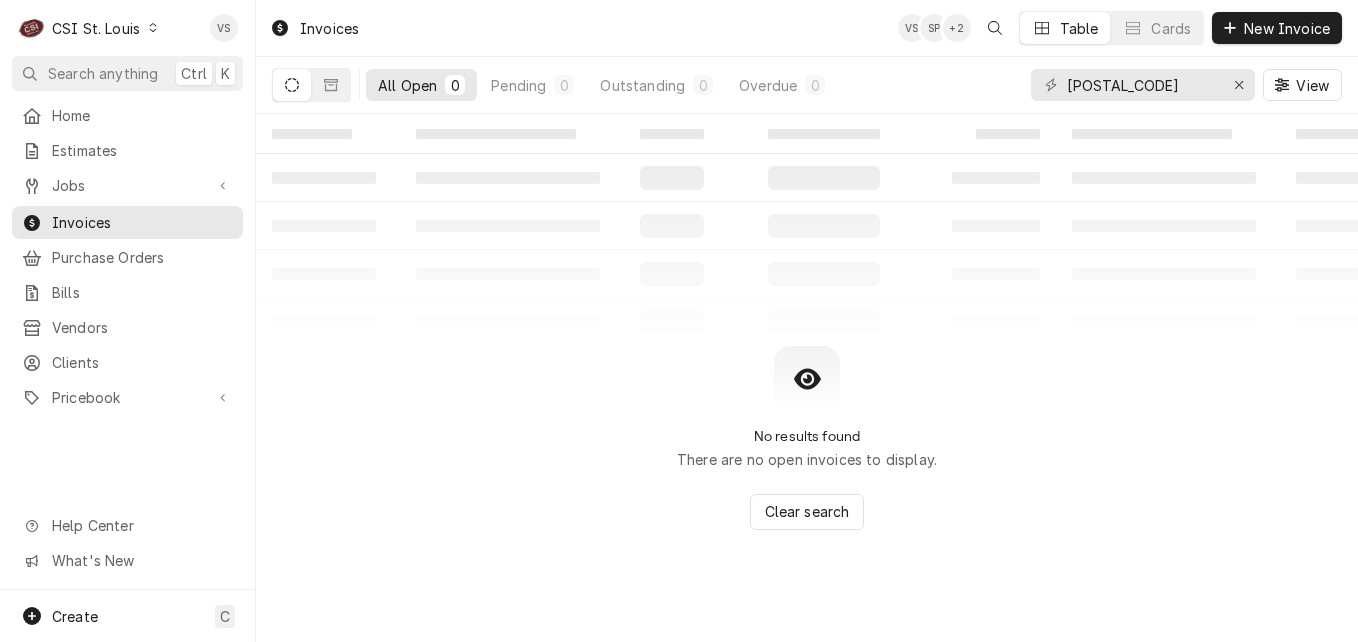 click on "All Open" at bounding box center [407, 85] 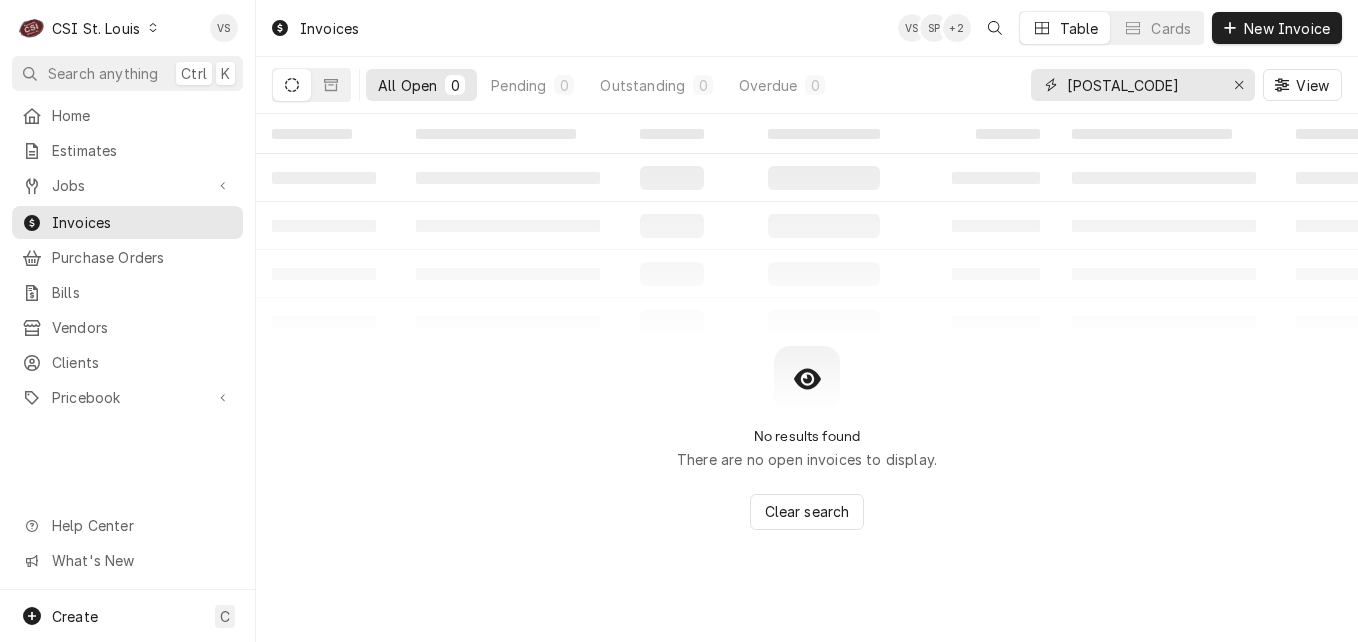drag, startPoint x: 1134, startPoint y: 86, endPoint x: 1095, endPoint y: 81, distance: 39.319206 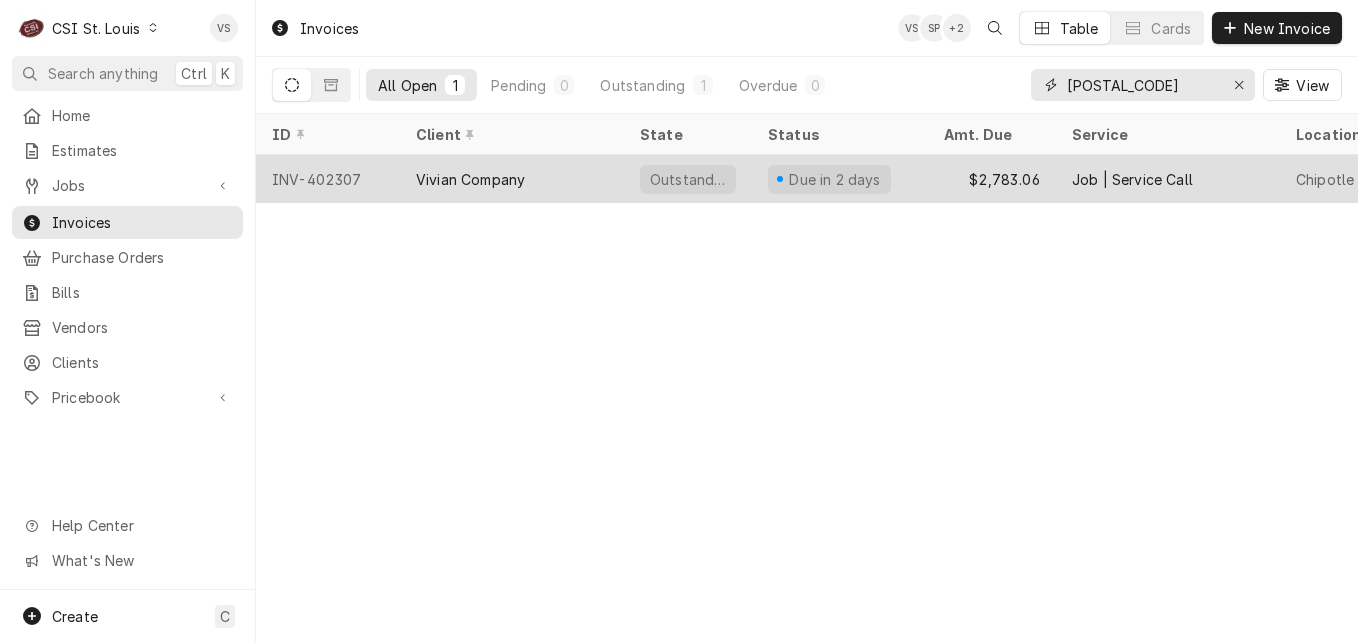 type on "402307" 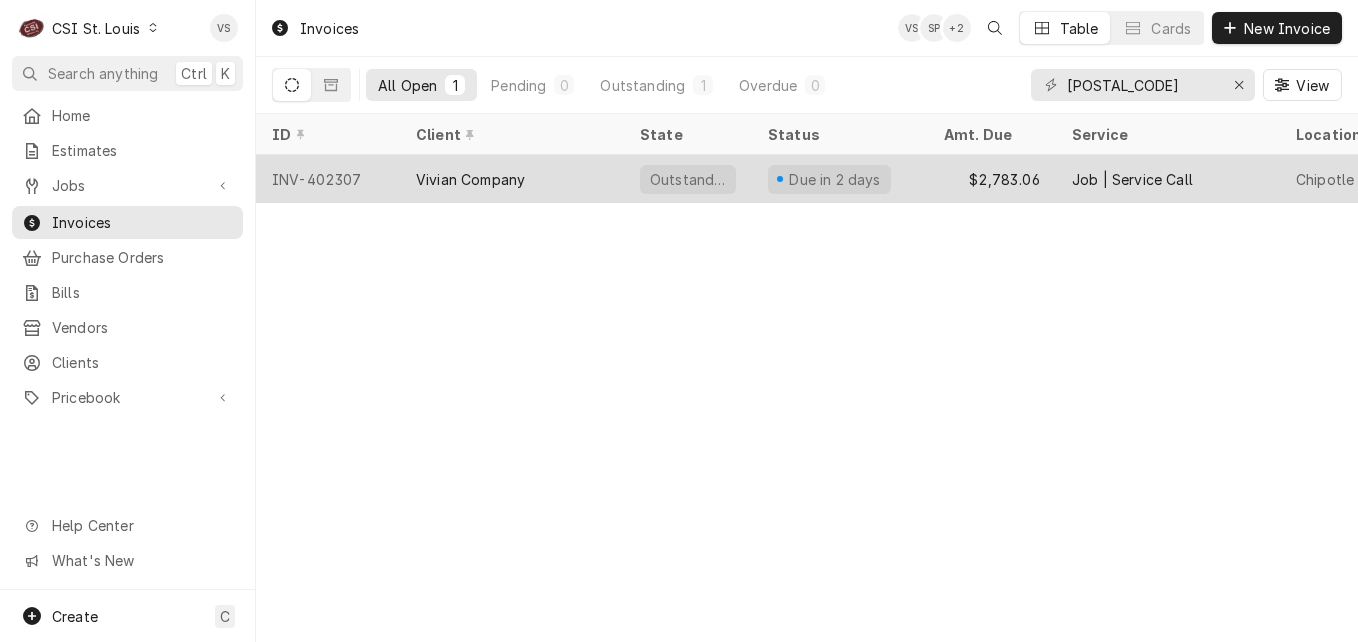 click on "Vivian Company" at bounding box center [470, 179] 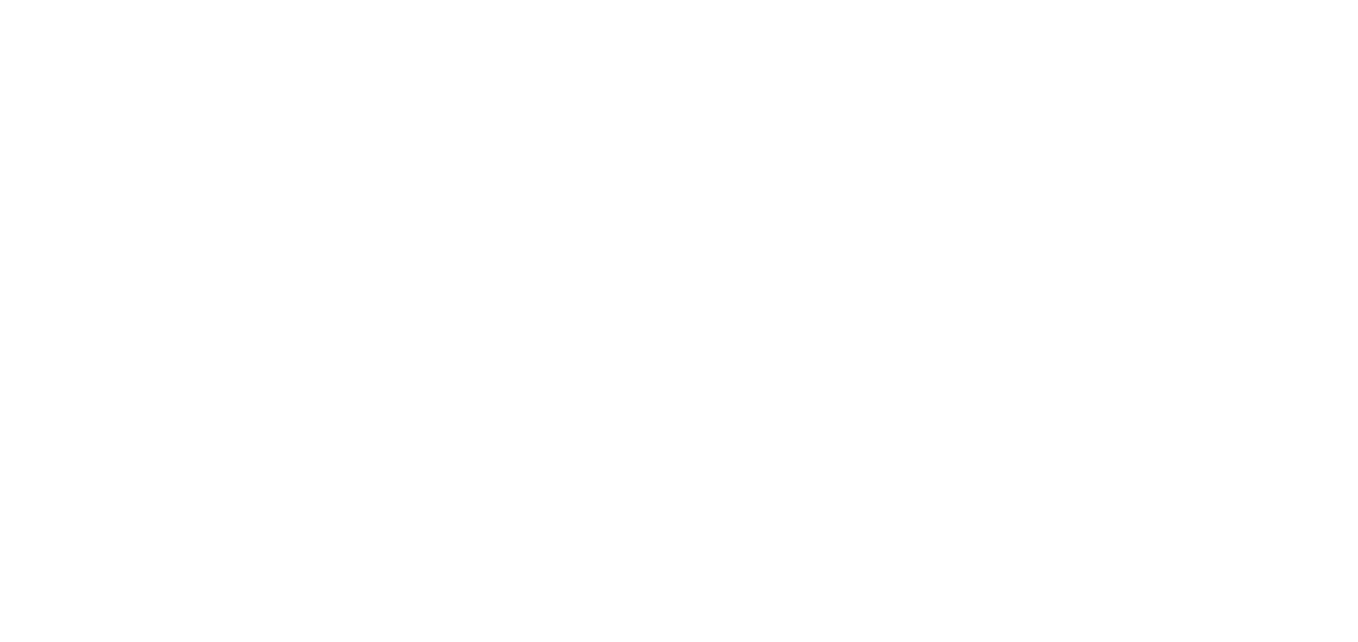 scroll, scrollTop: 0, scrollLeft: 0, axis: both 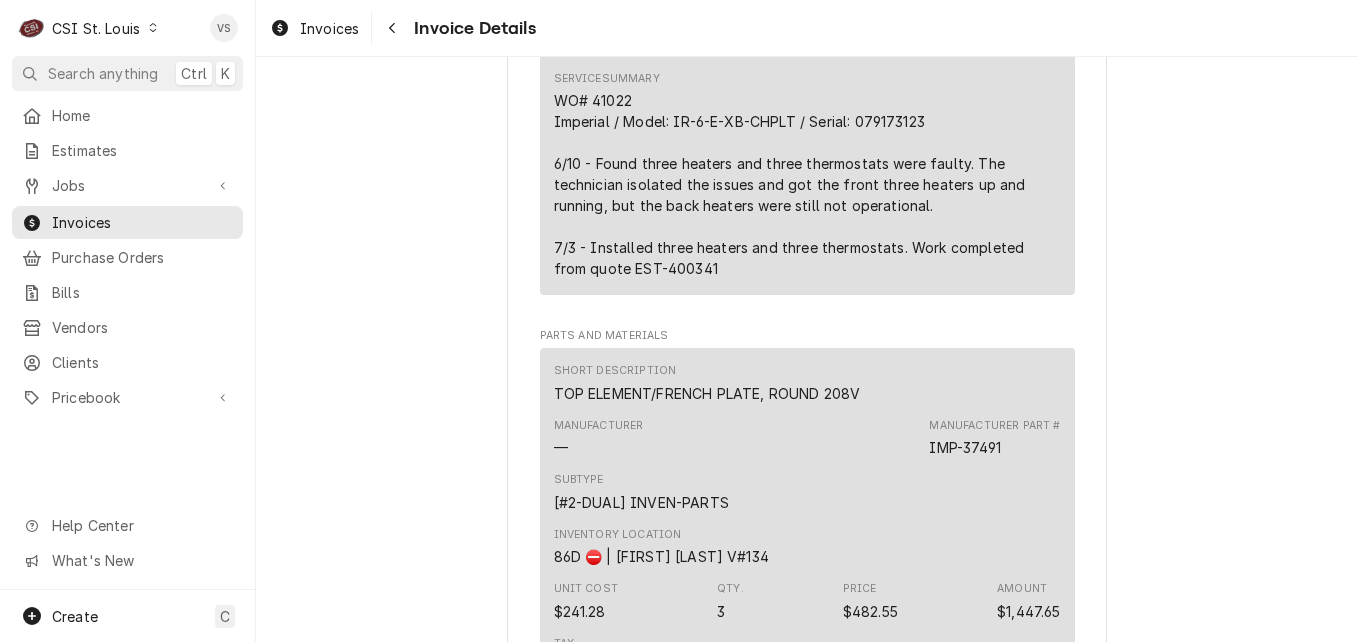 click on "WO# 41022
Imperial / Model: IR-6-E-XB-CHPLT / Serial: 079173123
6/10 - Found three heaters and three thermostats were faulty. The technician isolated the issues and got the front three heaters up and running, but the back heaters were still not operational.
7/3 - Installed three heaters and three thermostats. Work completed from quote EST-400341" at bounding box center (807, 184) 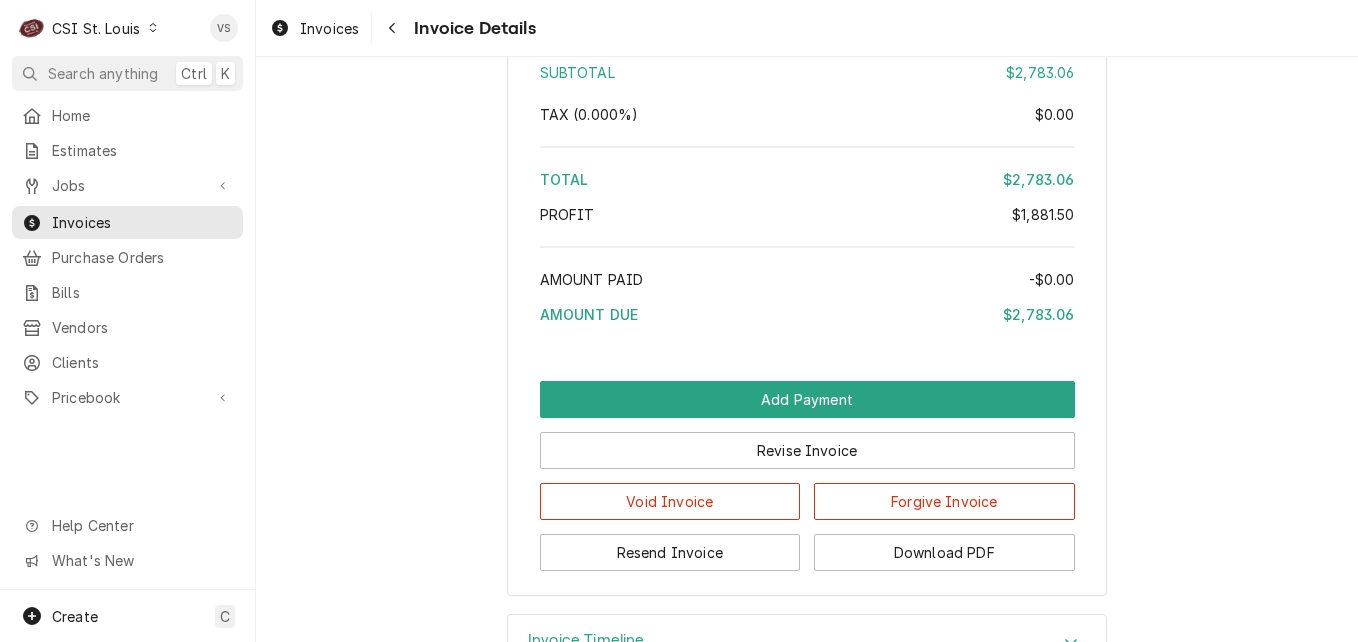 scroll, scrollTop: 4356, scrollLeft: 0, axis: vertical 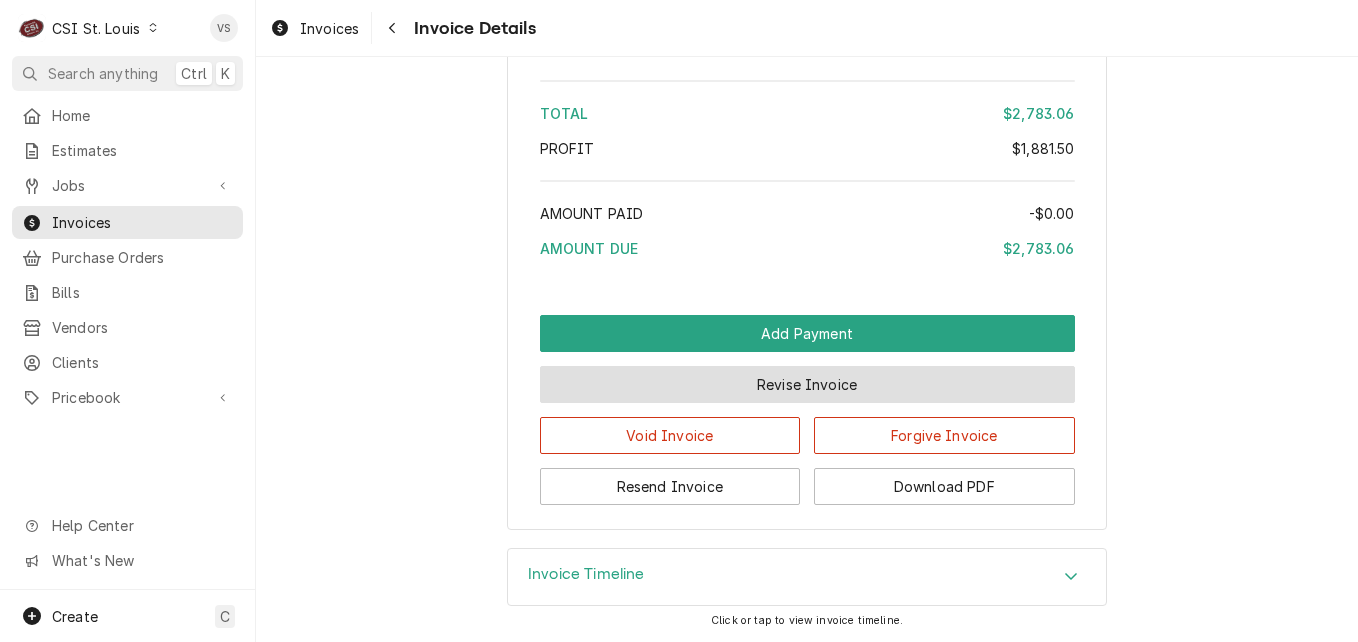 click on "Revise Invoice" at bounding box center (807, 384) 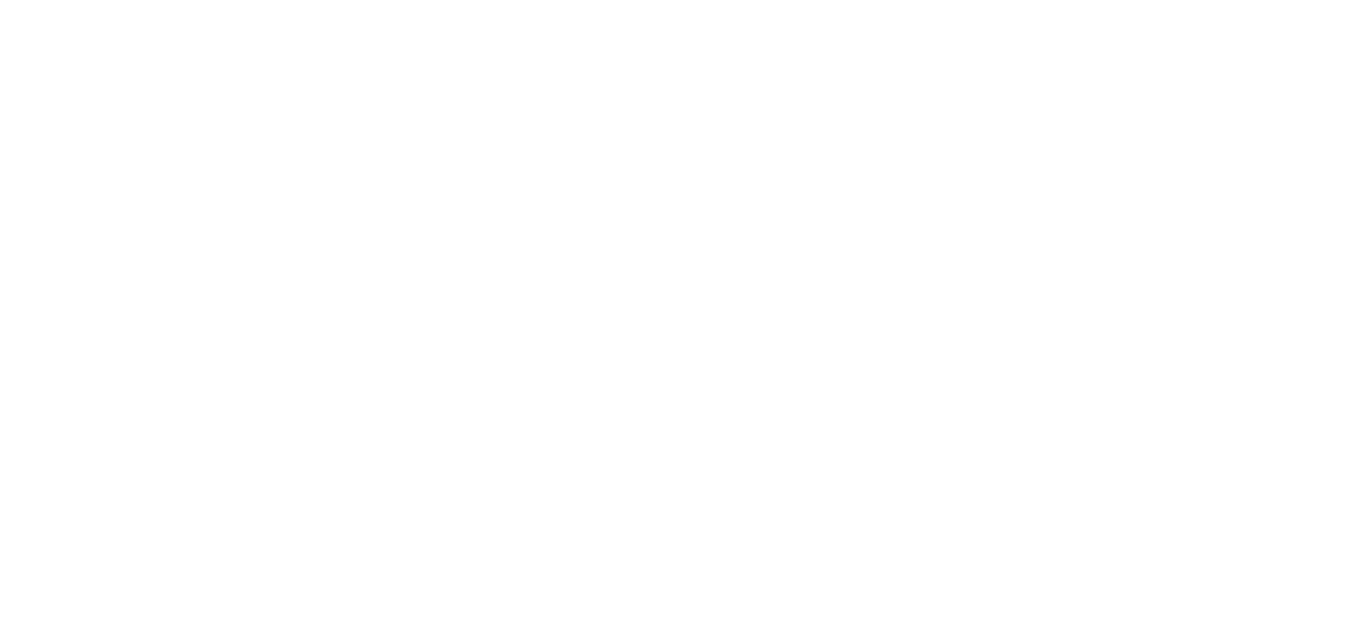 scroll, scrollTop: 0, scrollLeft: 0, axis: both 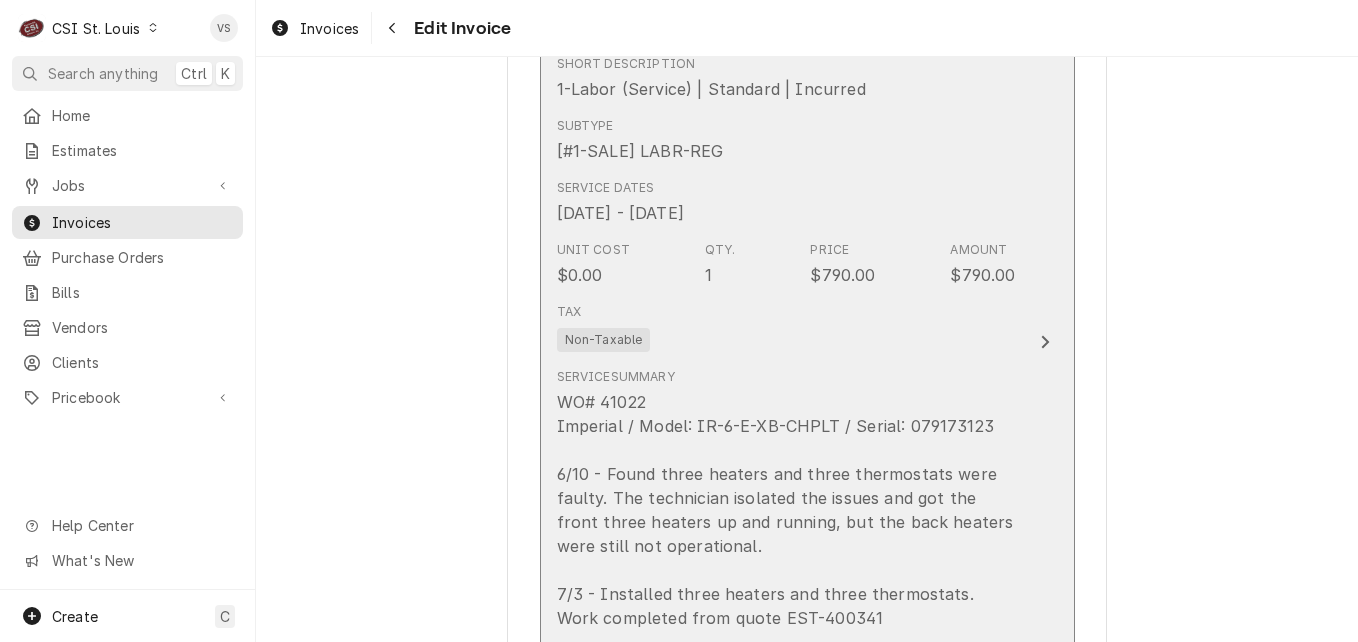 click on "Service  Summary WO# 41022
Imperial / Model: IR-6-E-XB-CHPLT / Serial: 079173123
6/10 - Found three heaters and three thermostats were faulty. The technician isolated the issues and got the front three heaters up and running, but the back heaters were still not operational.
7/3 - Installed three heaters and three thermostats. Work completed from quote EST-400341" at bounding box center [786, 499] 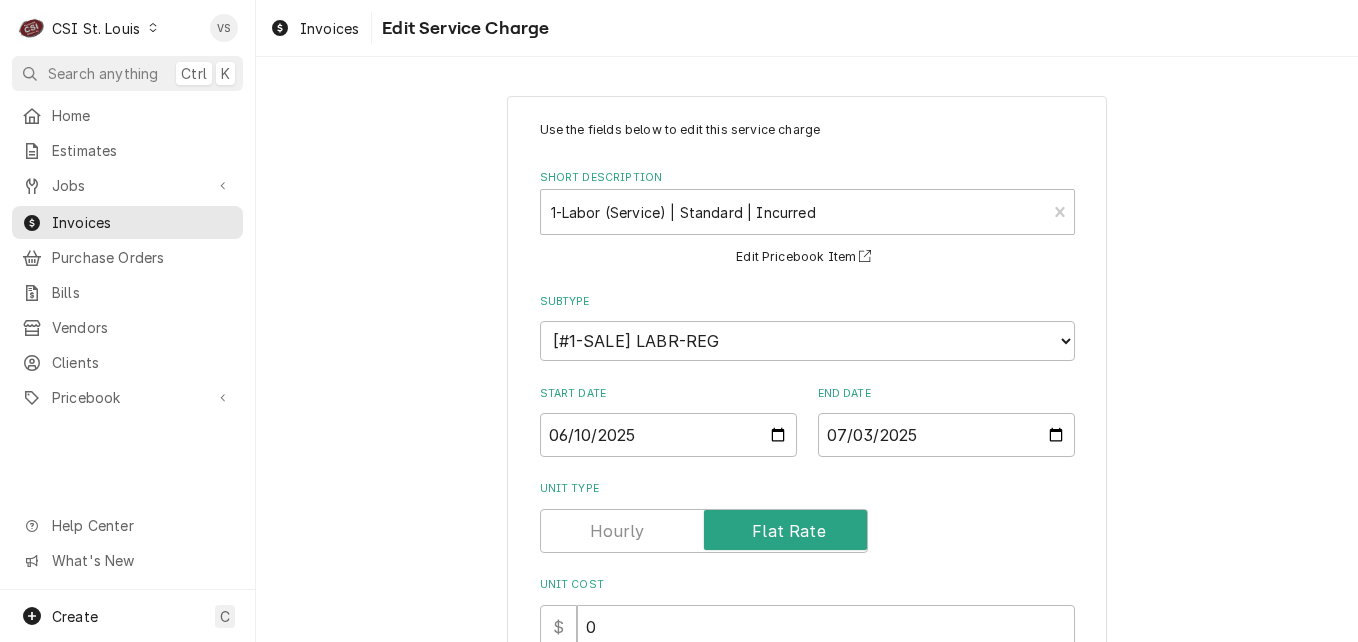 scroll, scrollTop: 736, scrollLeft: 0, axis: vertical 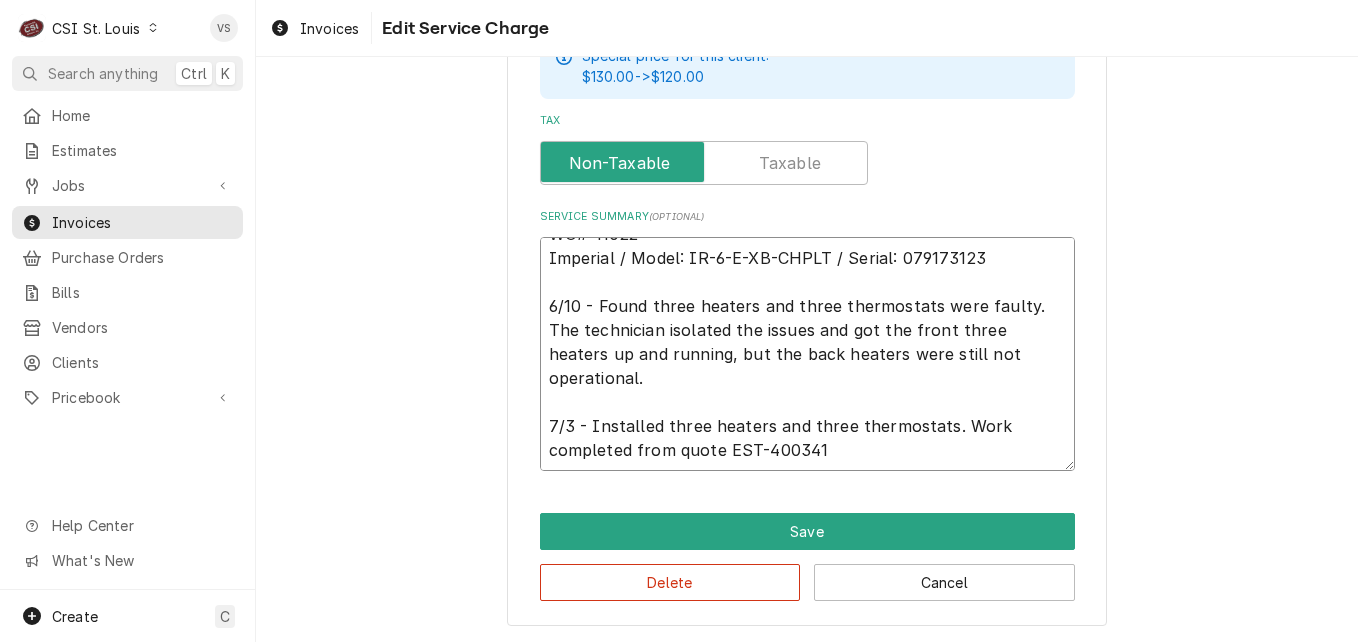 click on "WO# 41022
Imperial / Model: IR-6-E-XB-CHPLT / Serial: 079173123
6/10 - Found three heaters and three thermostats were faulty. The technician isolated the issues and got the front three heaters up and running, but the back heaters were still not operational.
7/3 - Installed three heaters and three thermostats. Work completed from quote EST-400341" at bounding box center (807, 354) 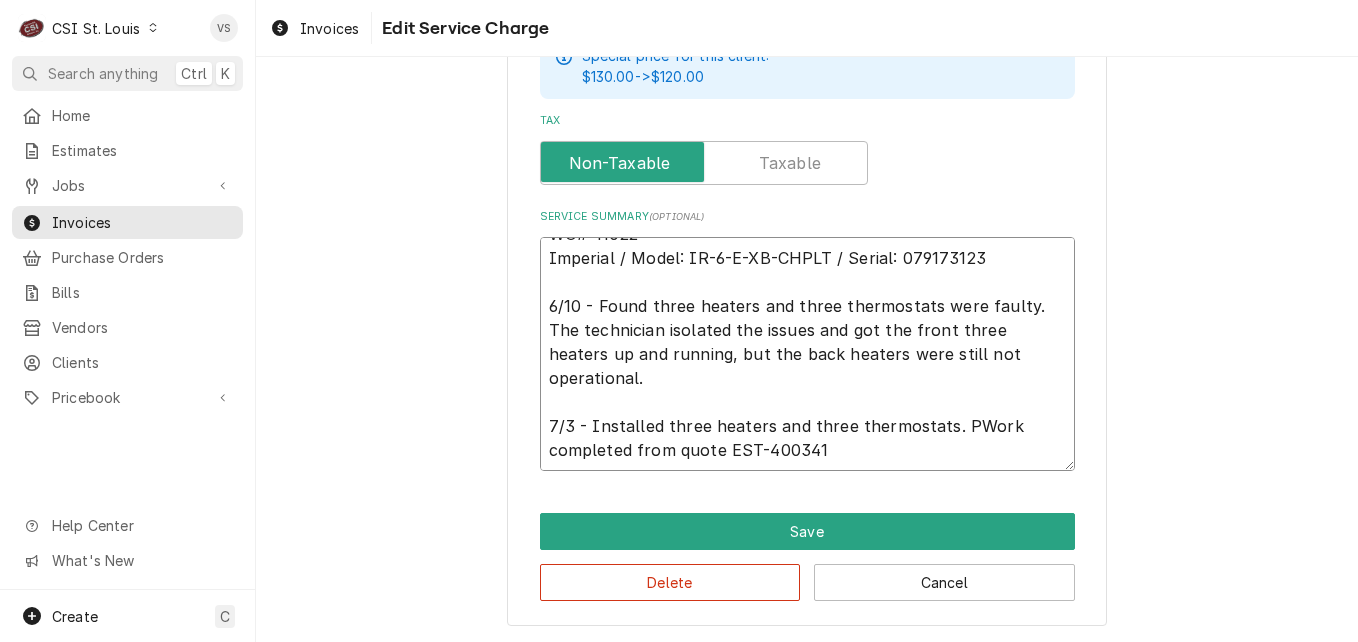 type on "x" 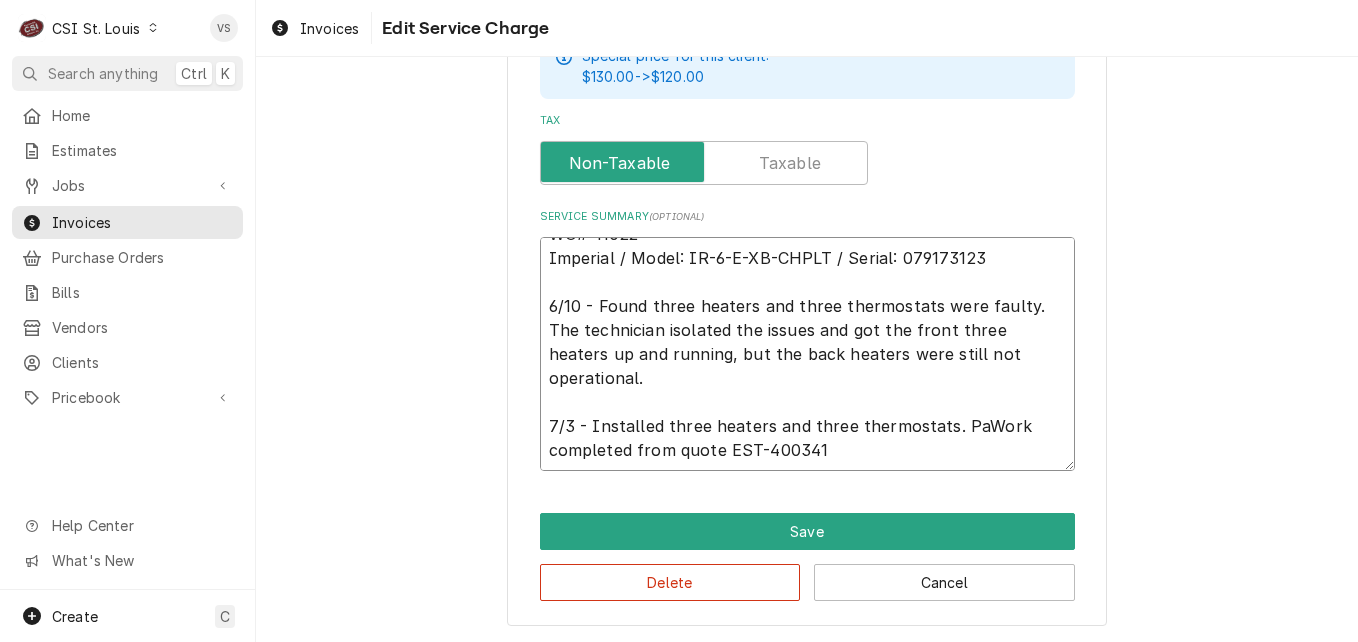 type on "x" 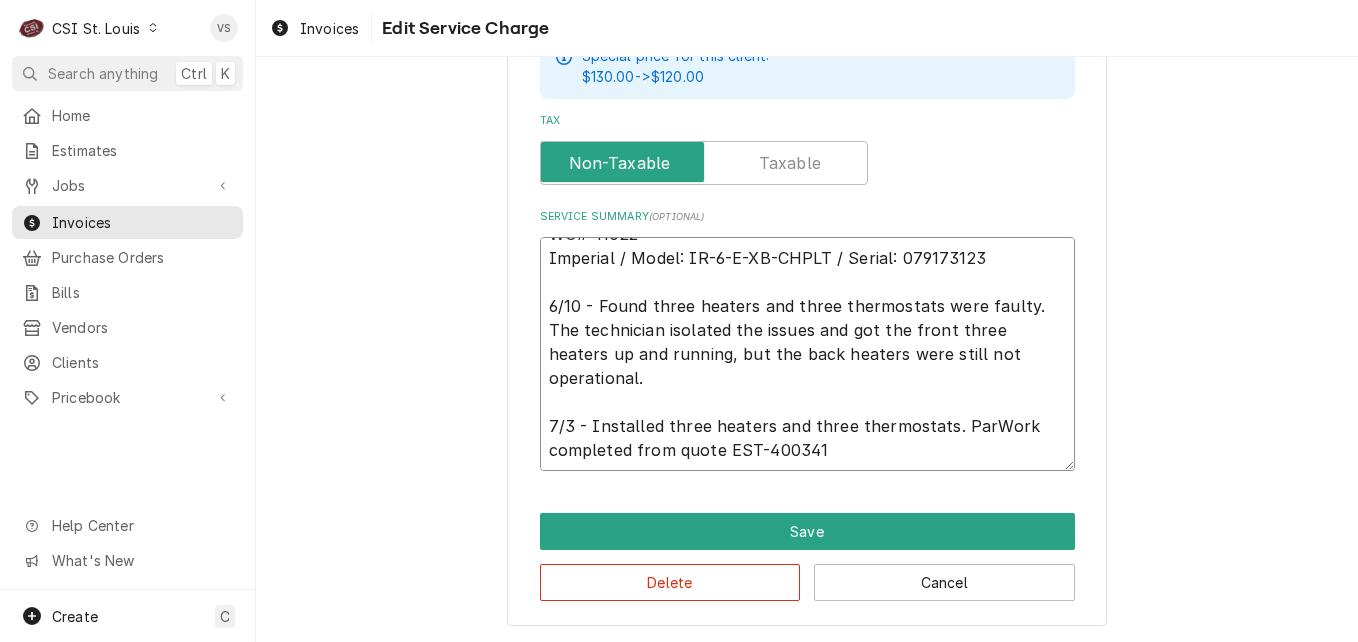 type on "x" 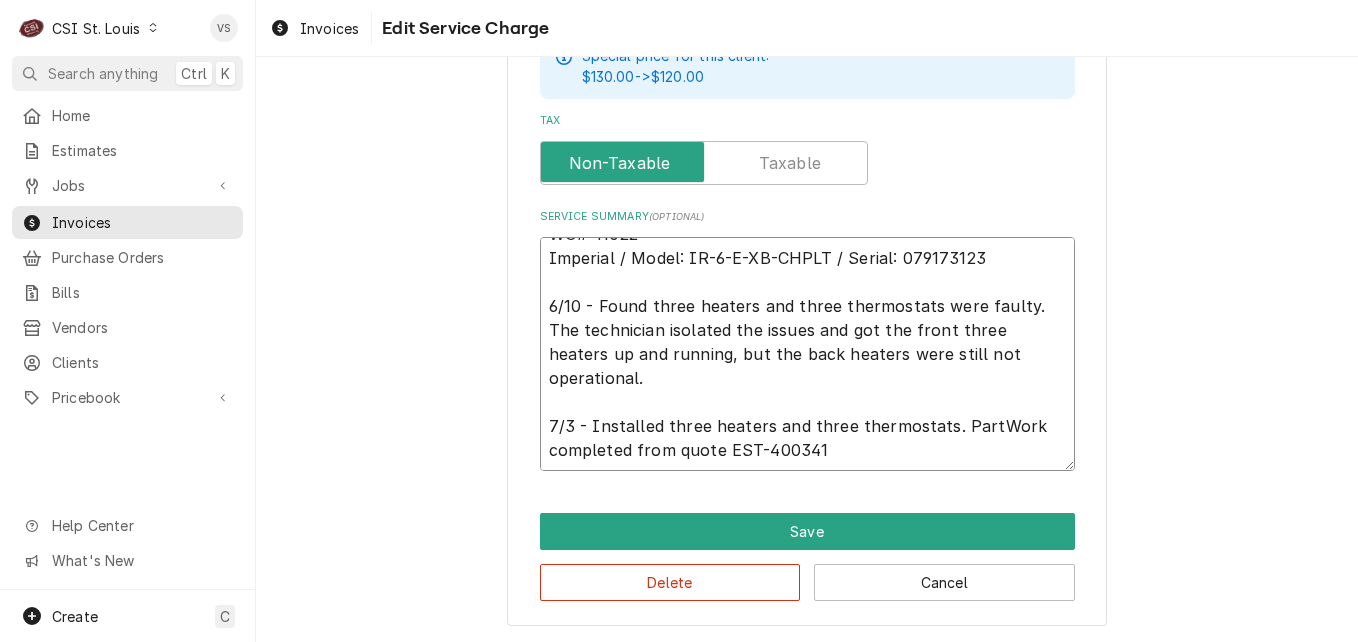 type on "x" 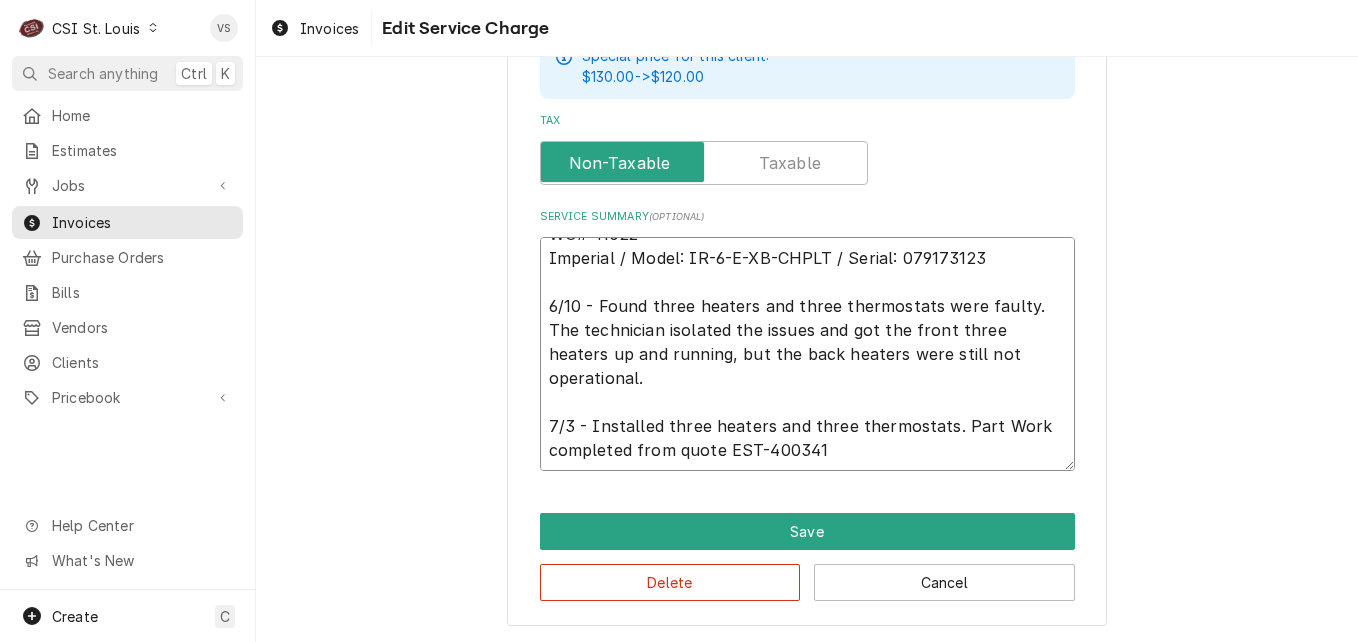 type on "x" 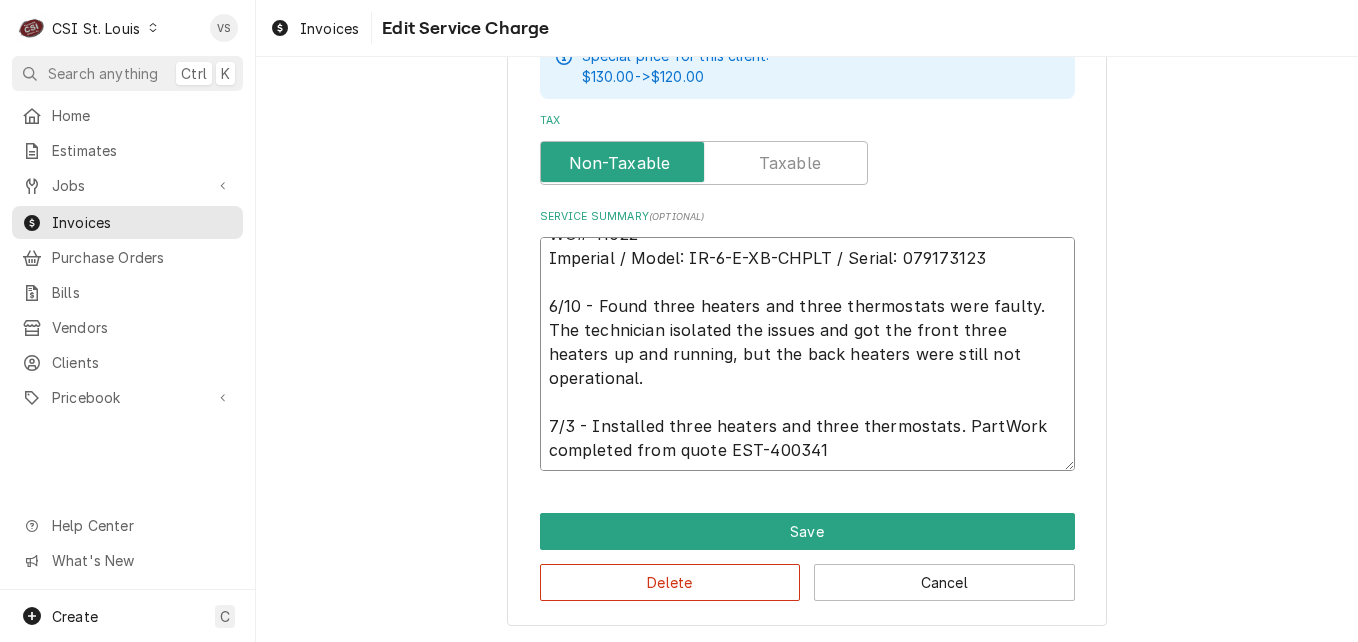 type on "x" 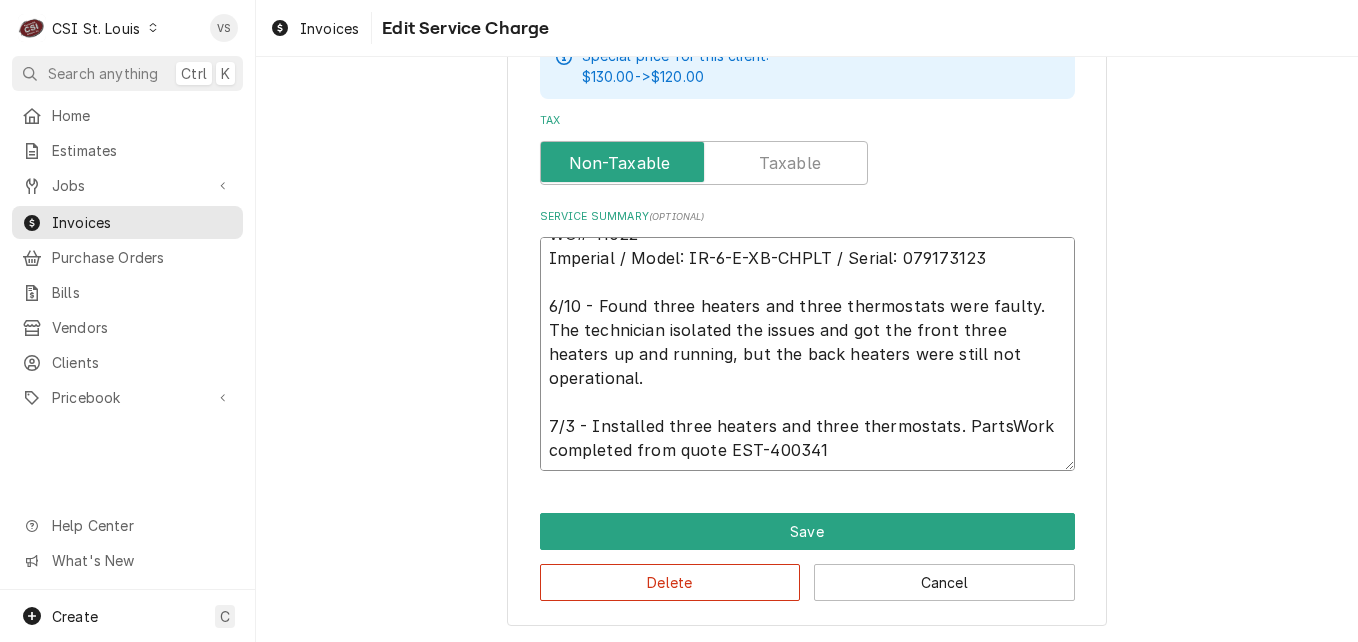 type on "x" 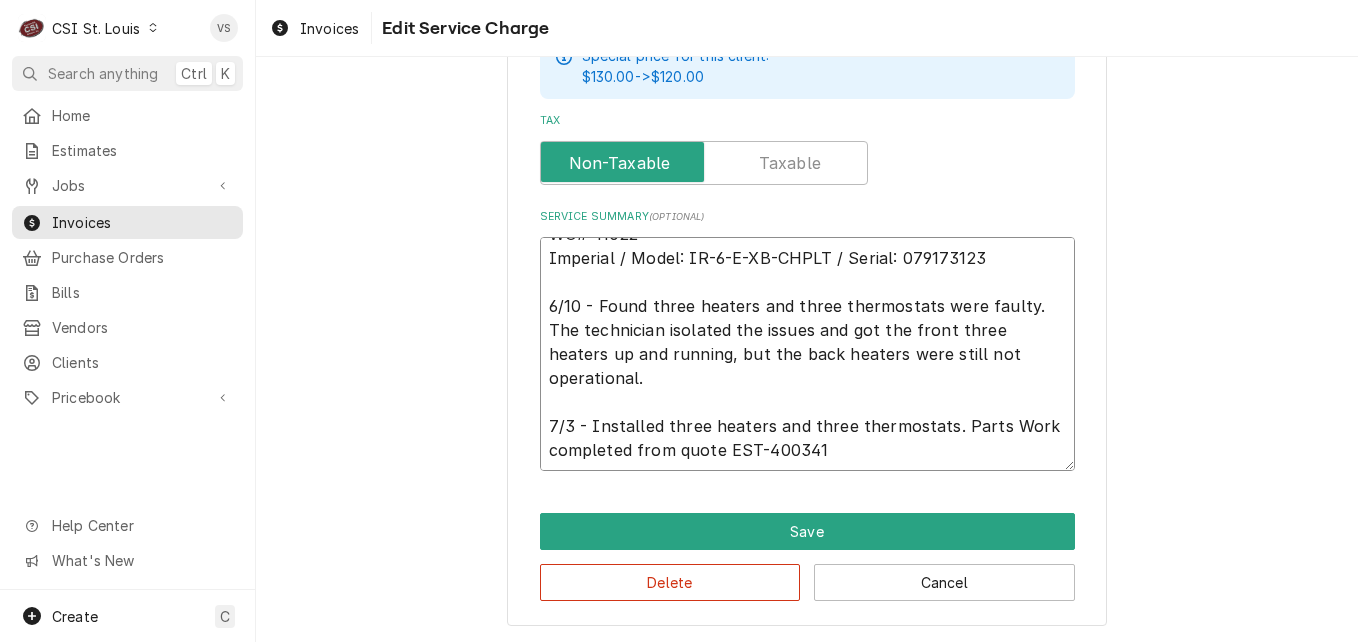 type on "x" 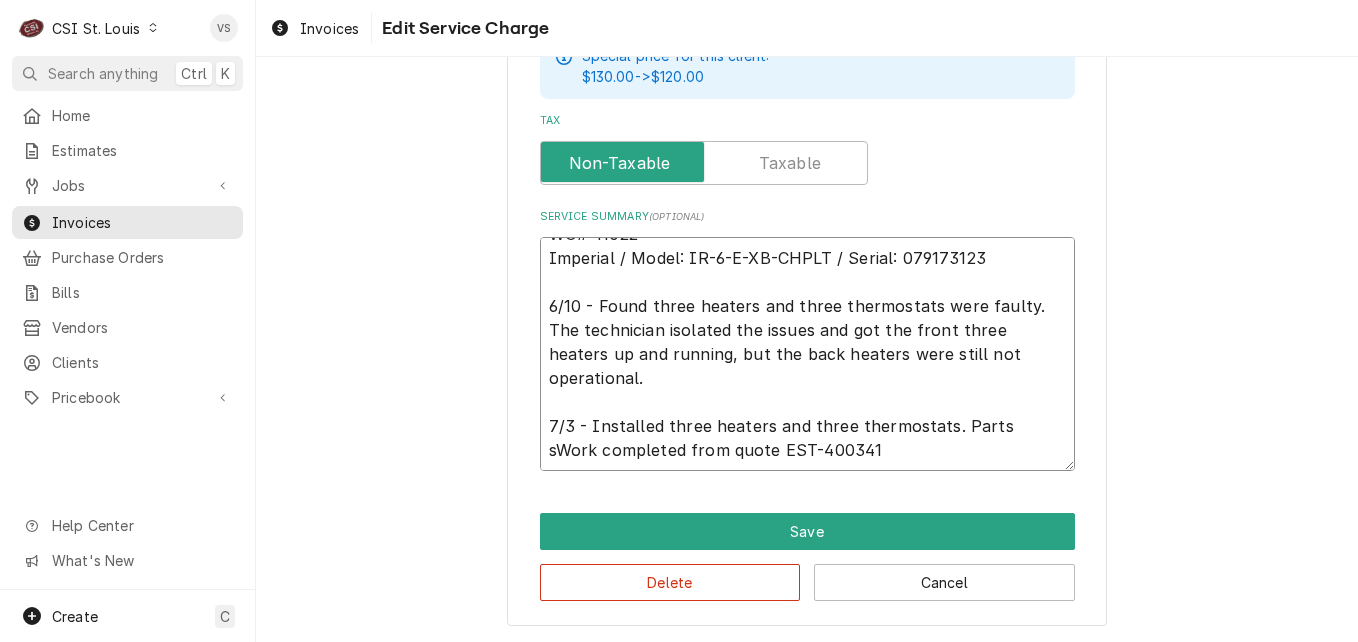 type on "x" 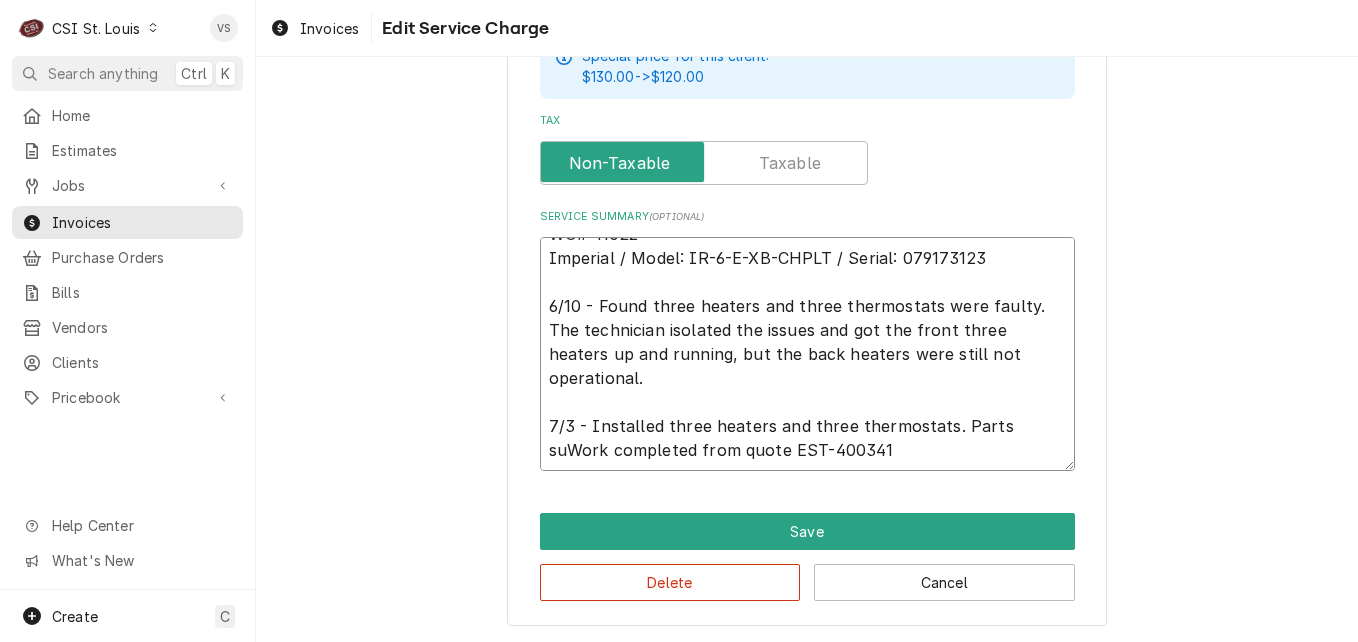 type on "x" 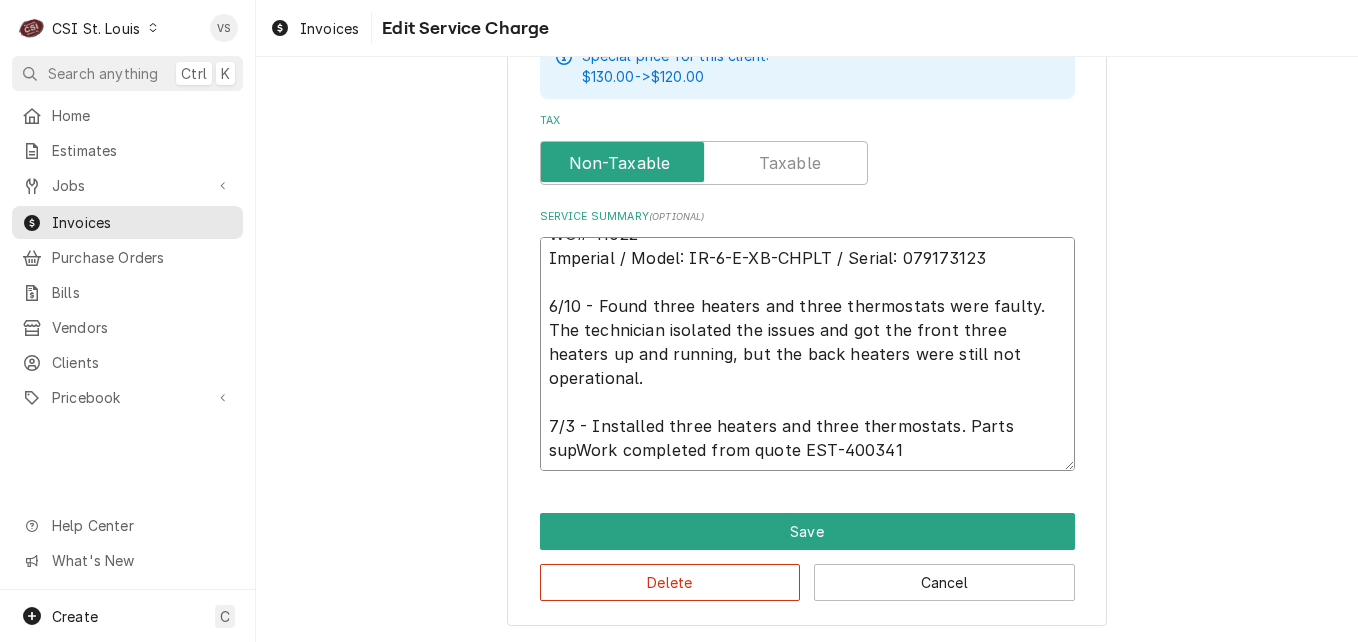 type on "x" 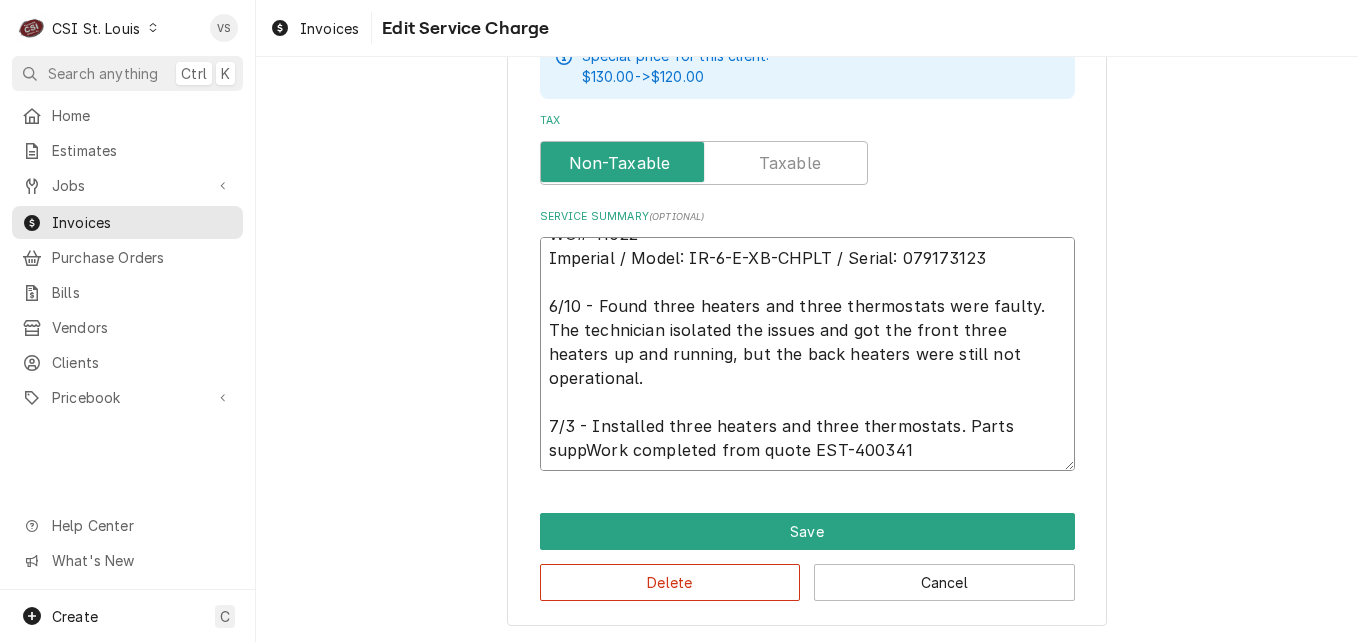 type on "x" 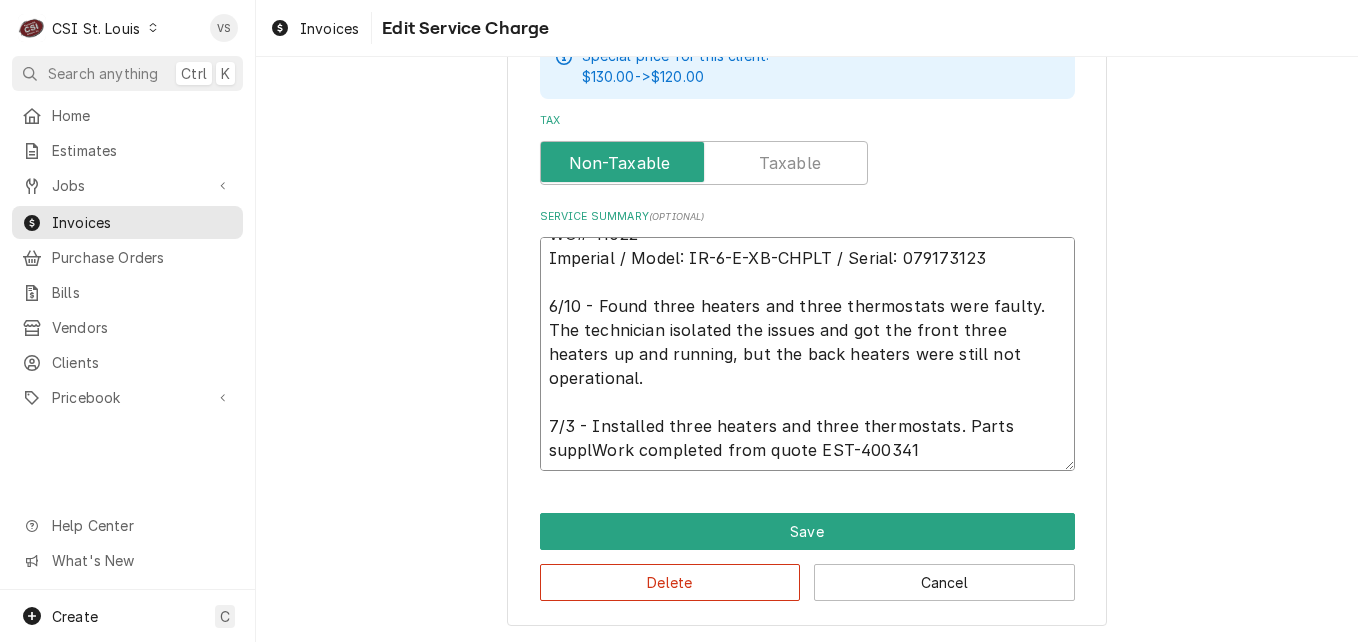 type on "x" 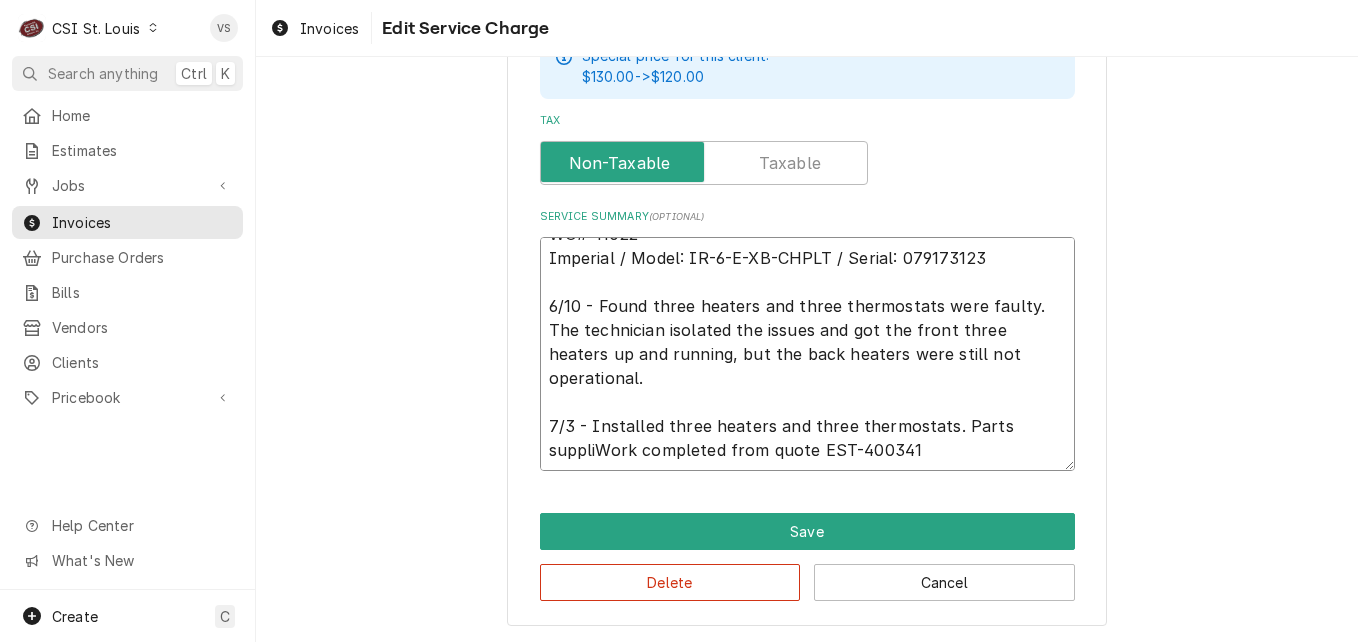 type on "x" 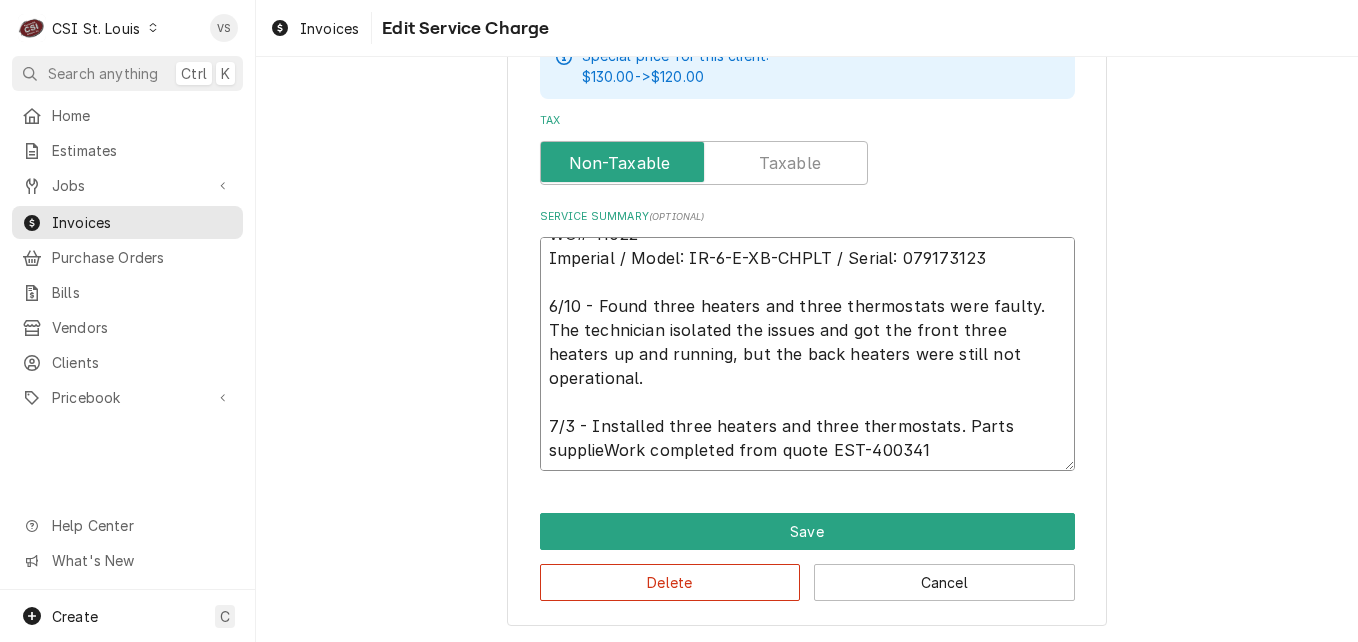 type on "x" 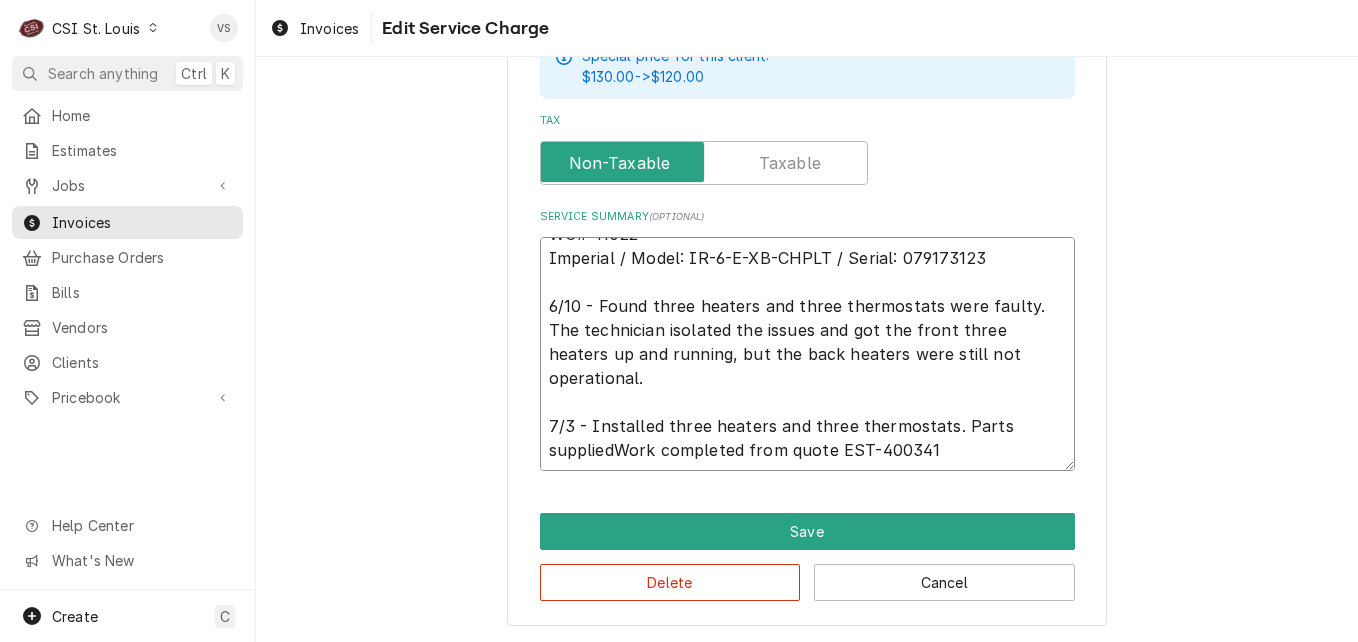 type on "x" 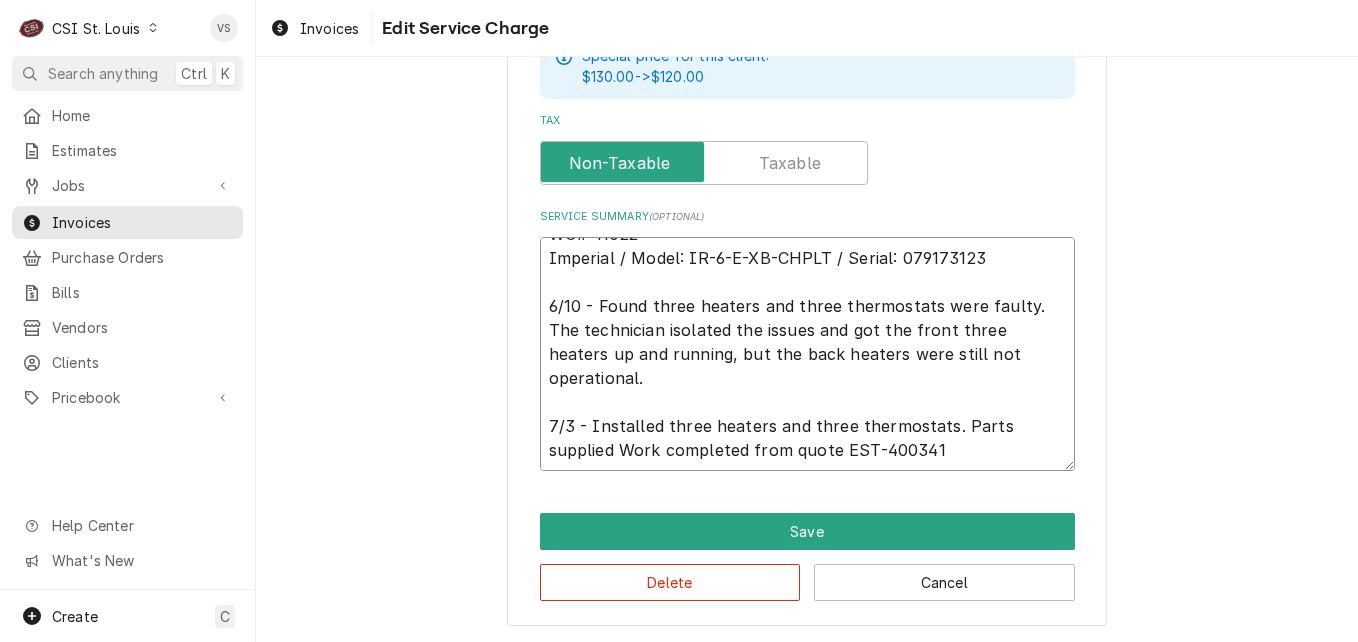 type on "x" 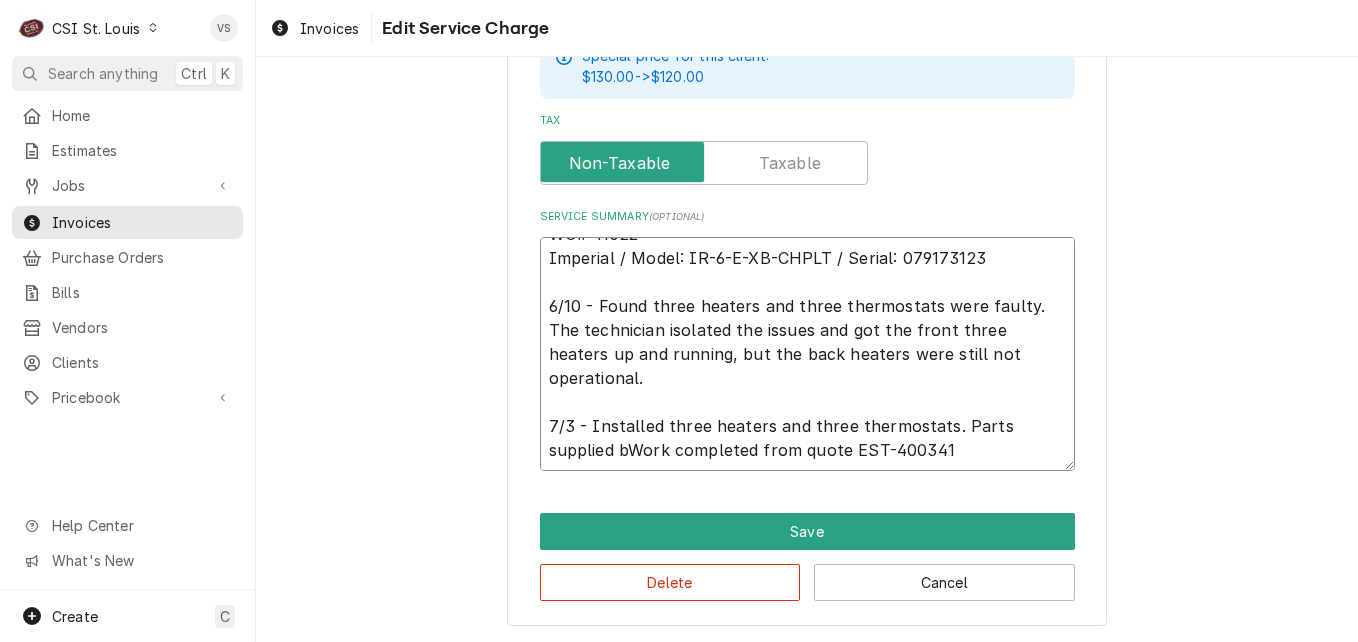 type on "x" 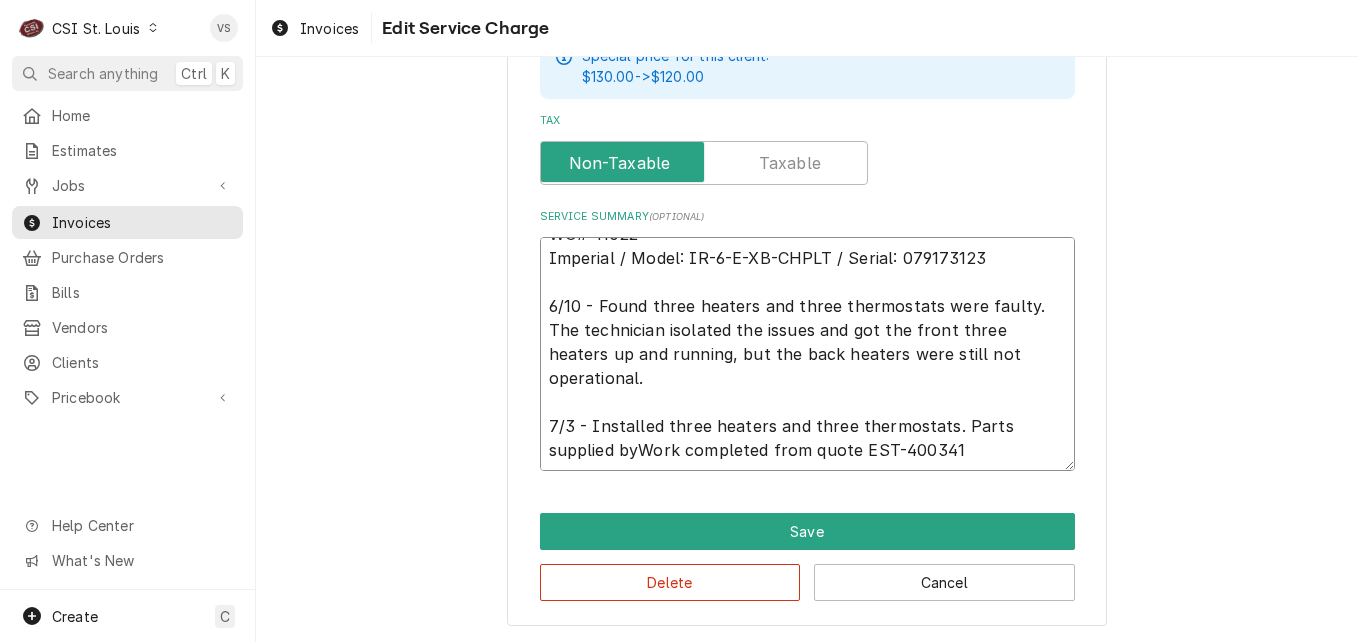 type on "x" 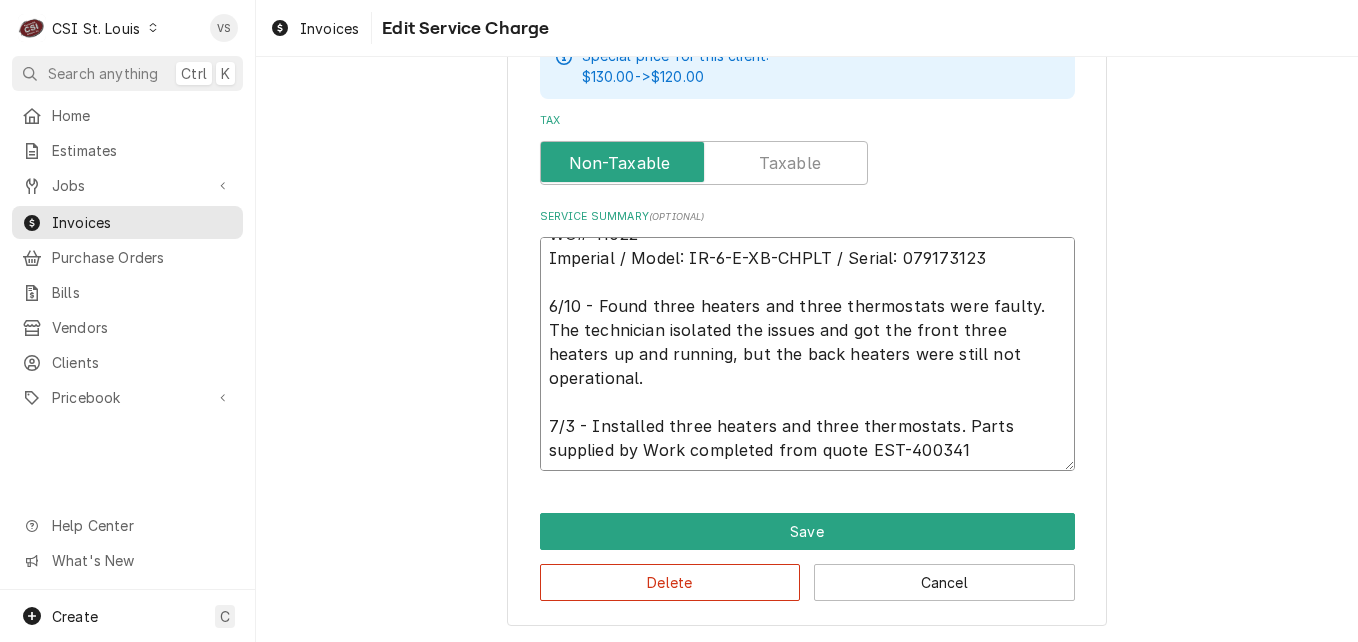 type on "x" 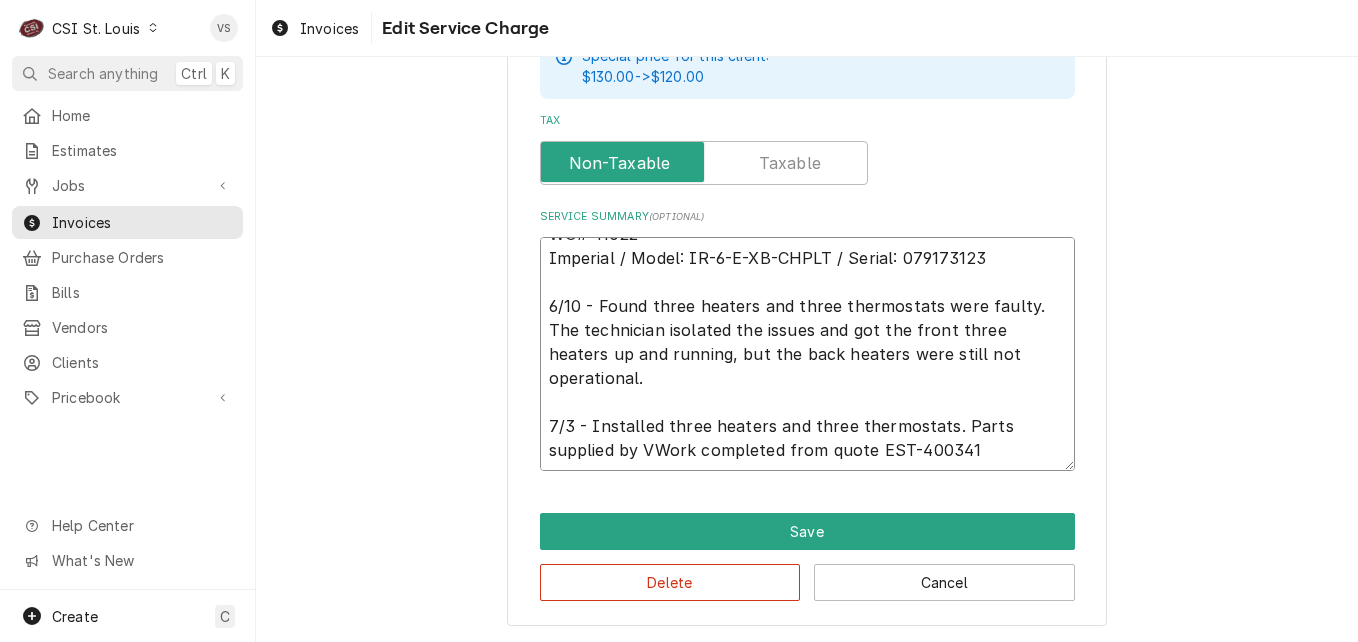 type on "x" 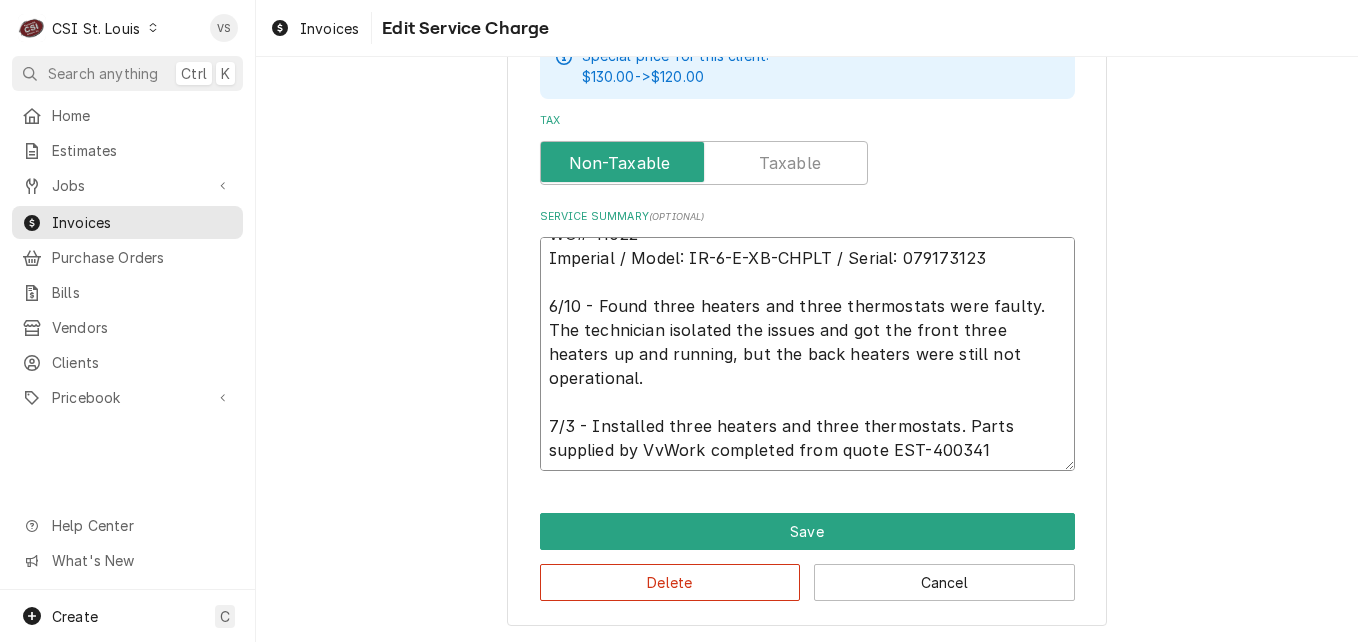 type on "x" 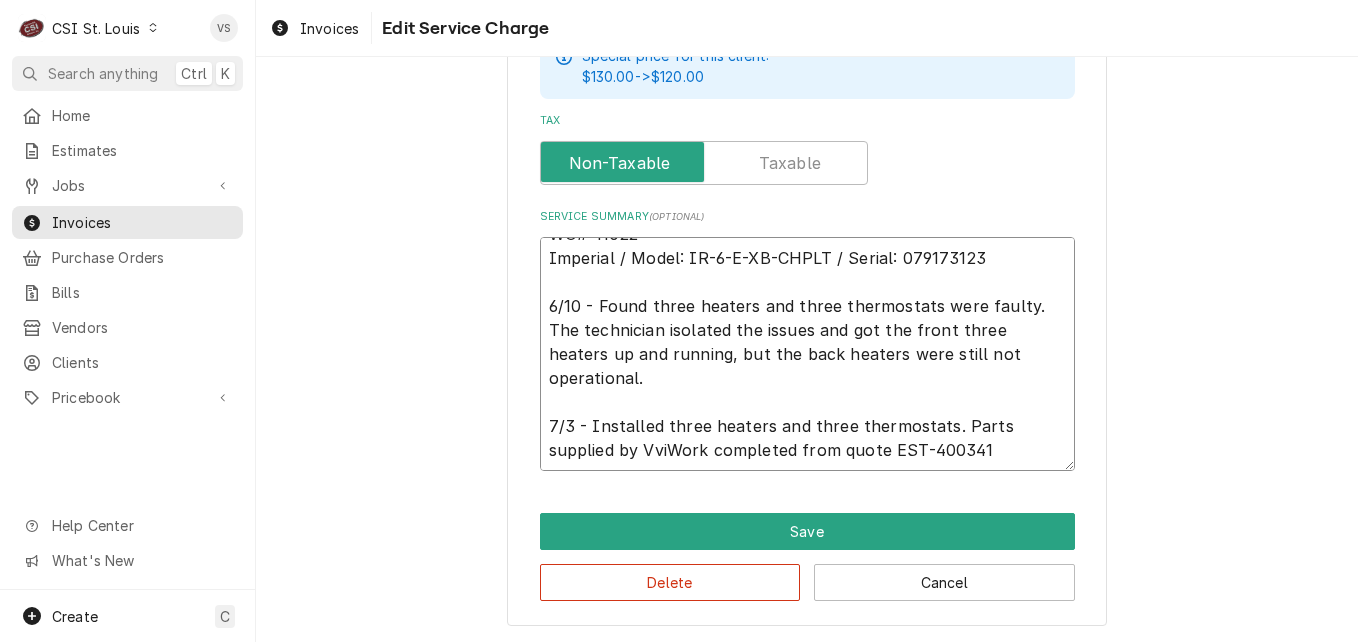 type on "x" 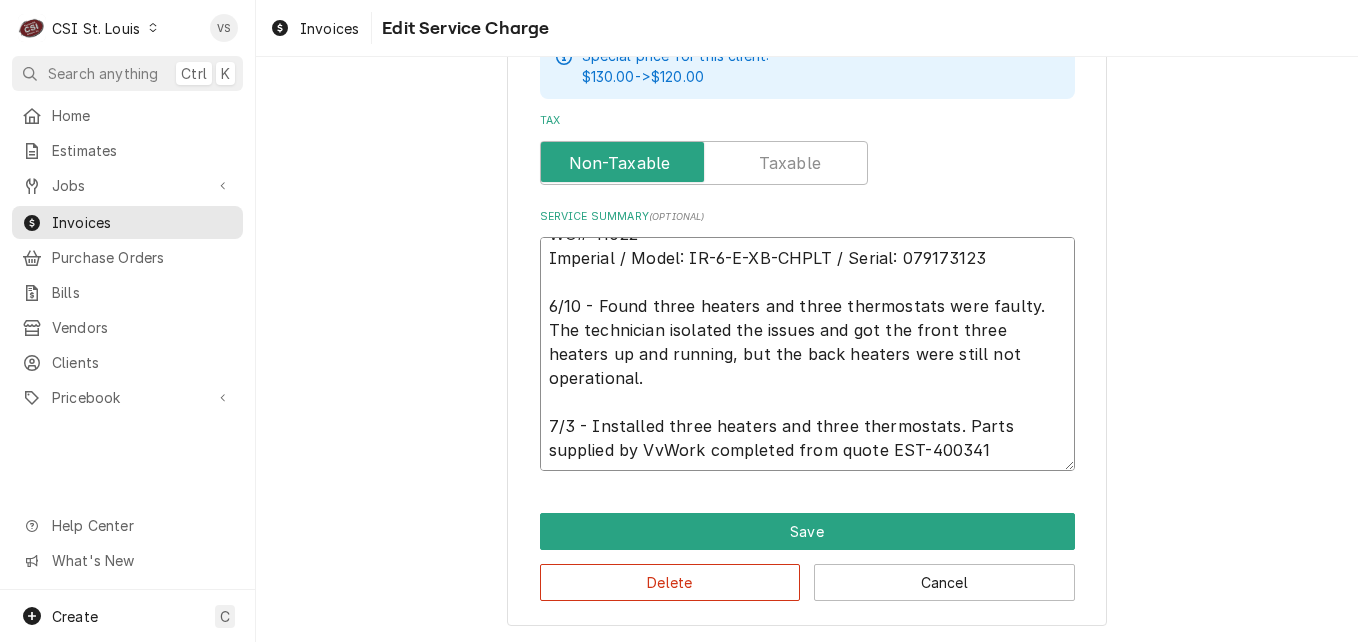 type on "x" 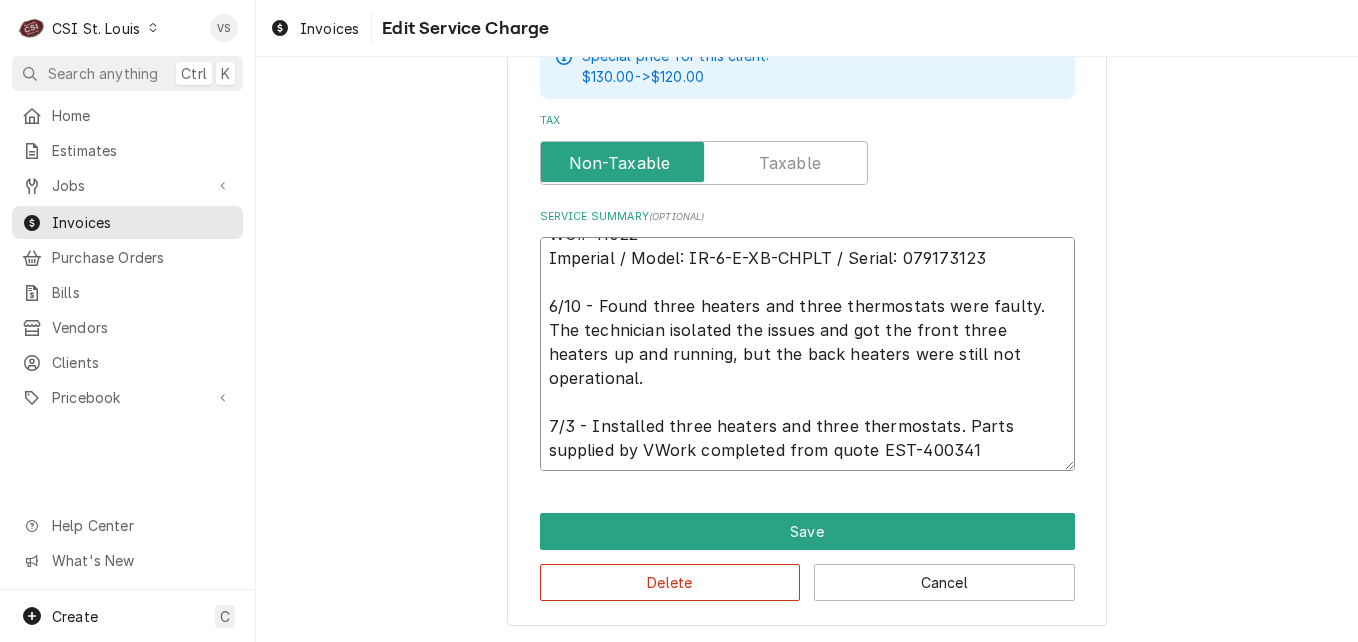 type on "x" 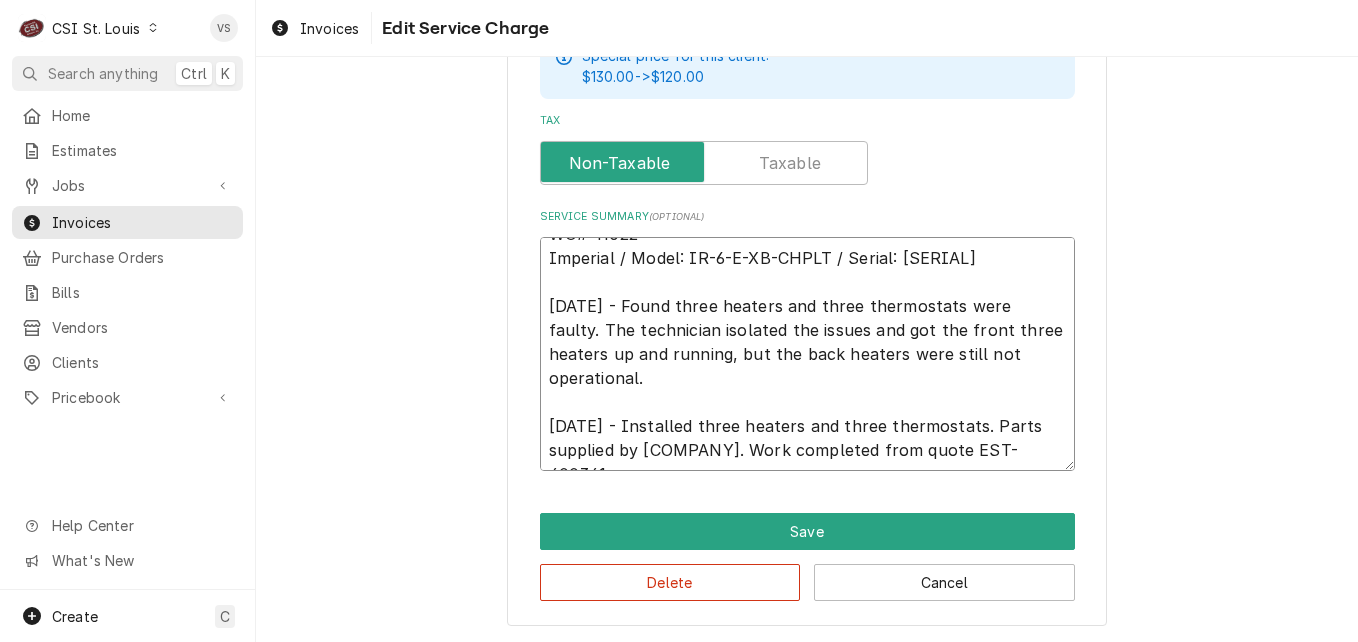 type on "x" 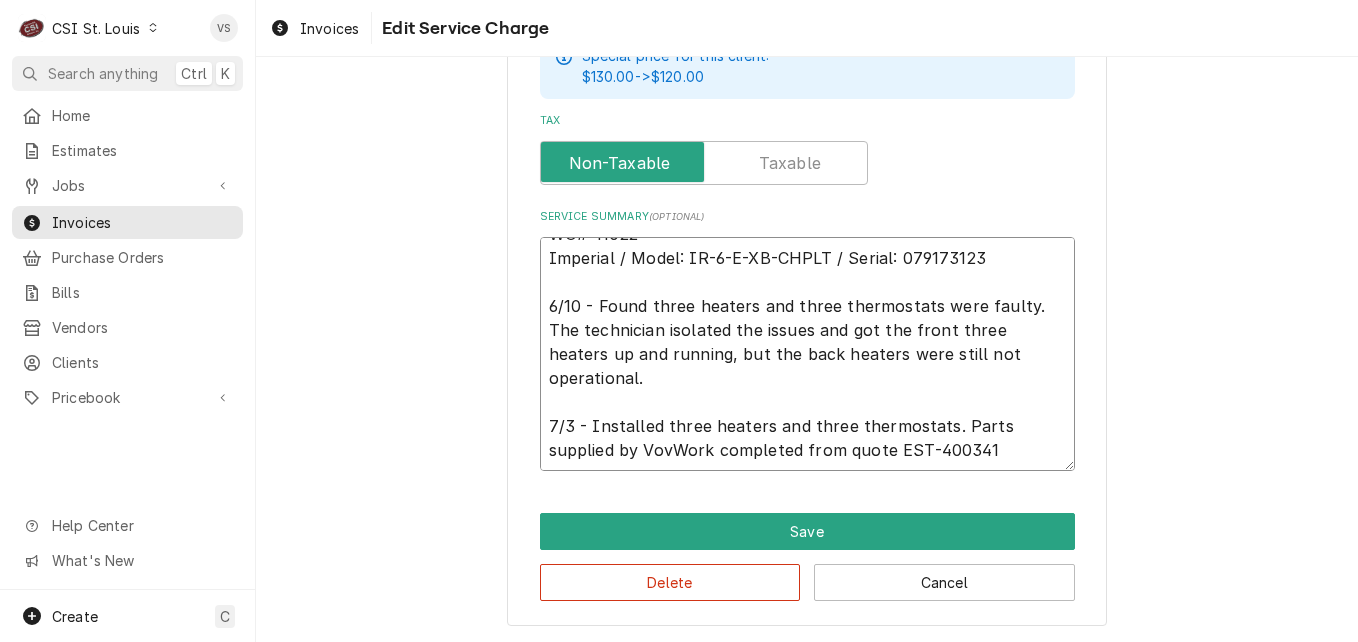 type on "x" 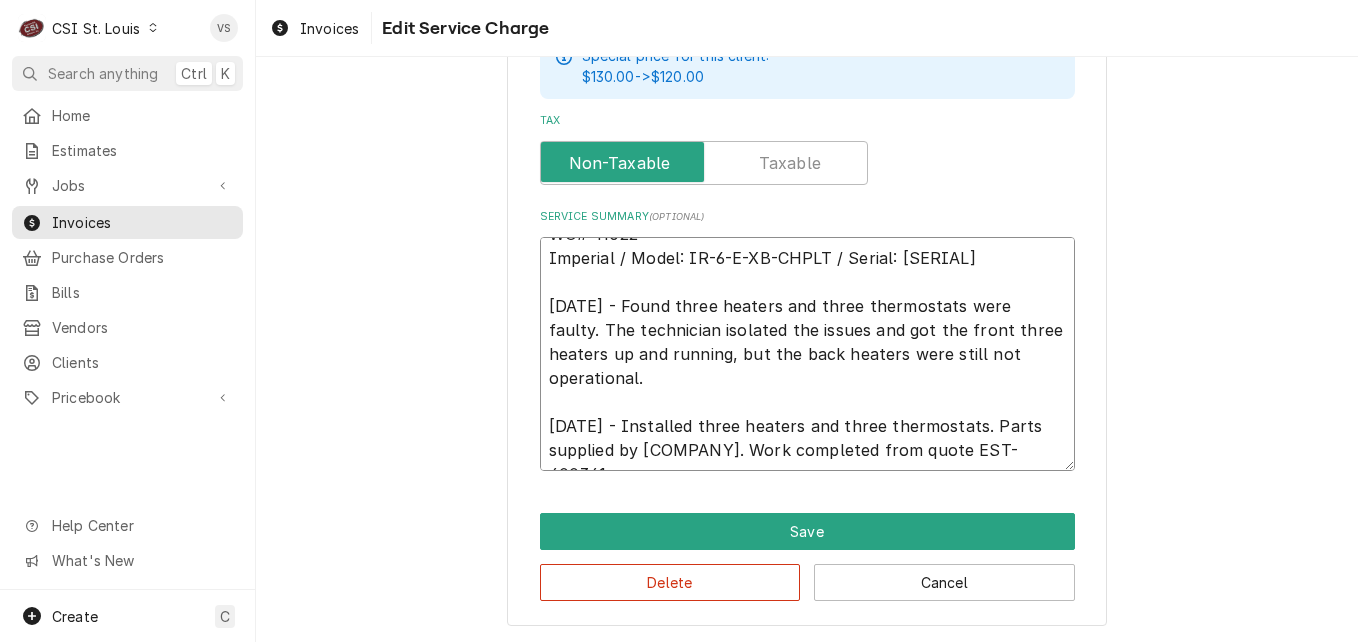 type on "x" 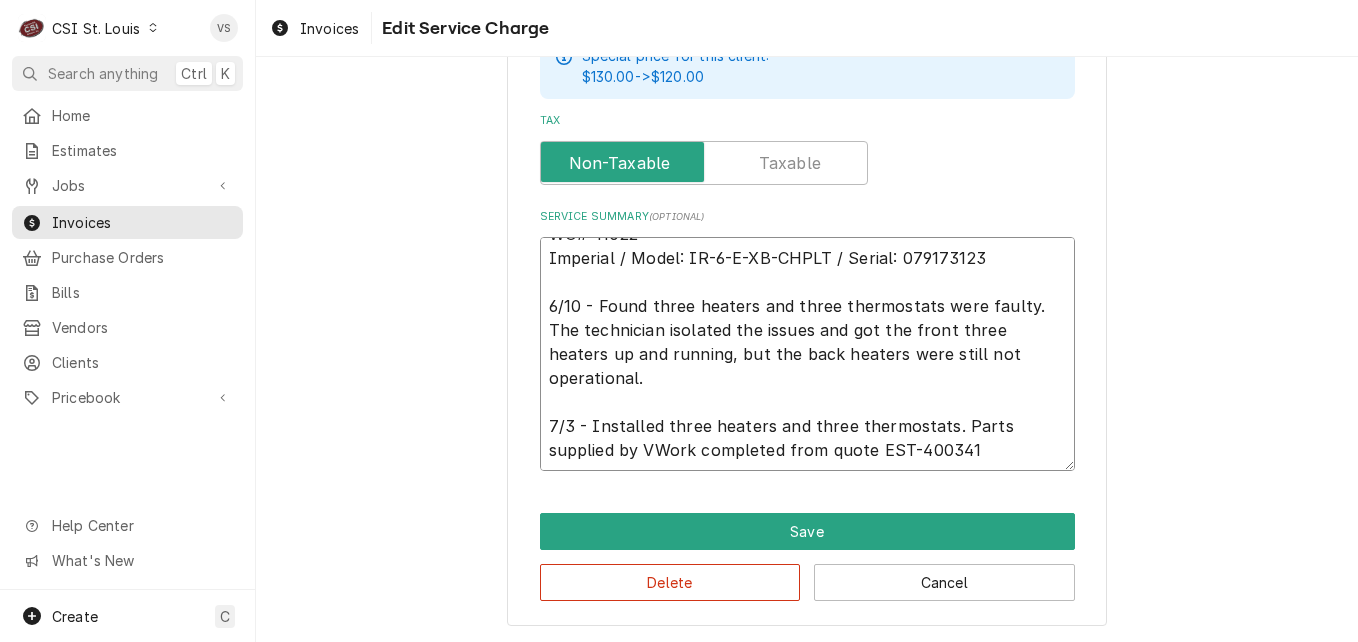 type on "x" 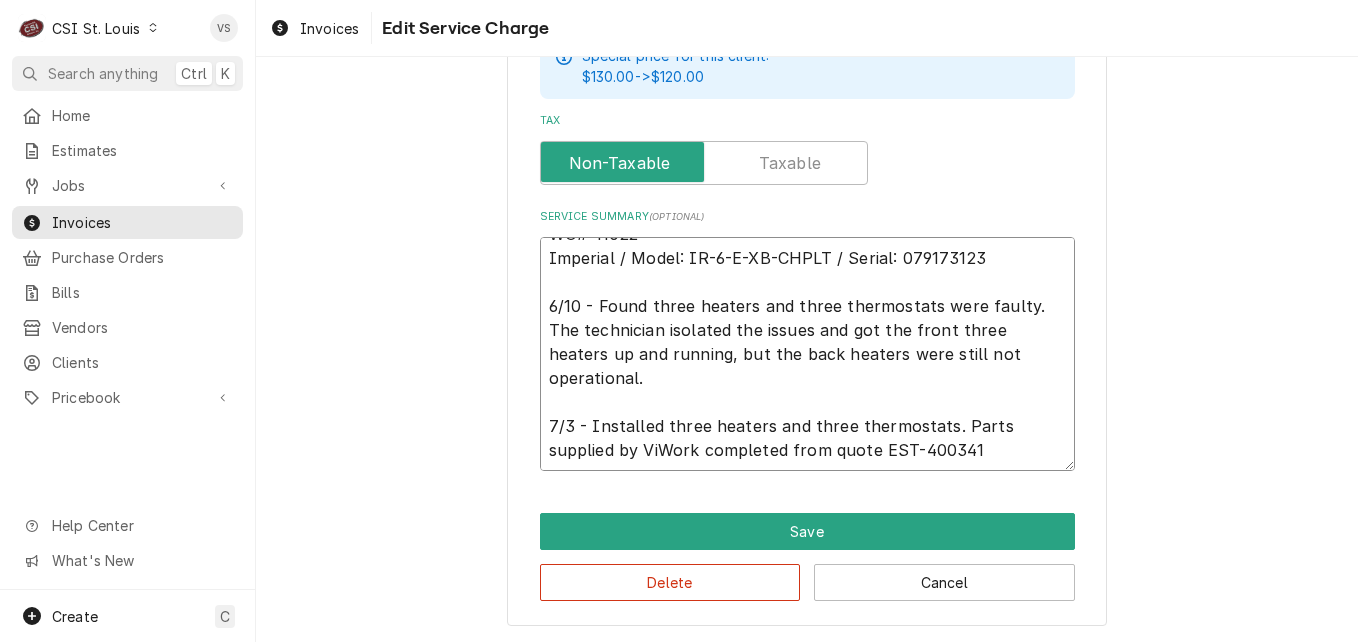 type on "x" 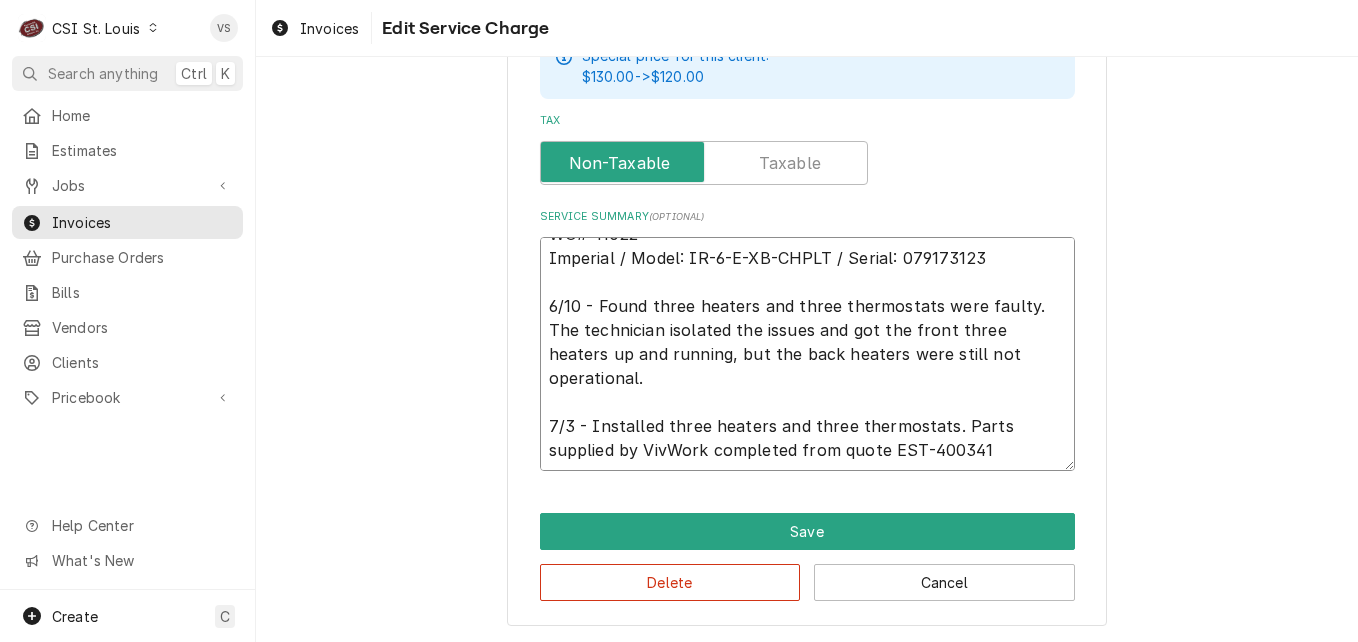 type on "x" 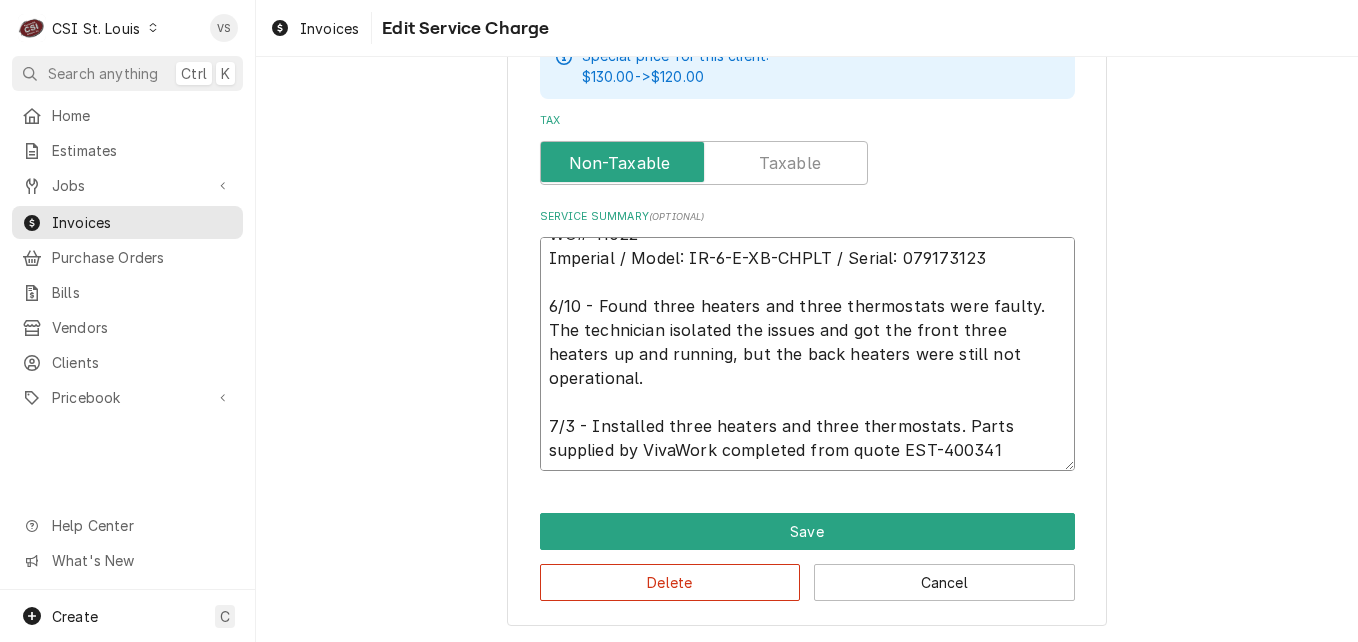 type on "x" 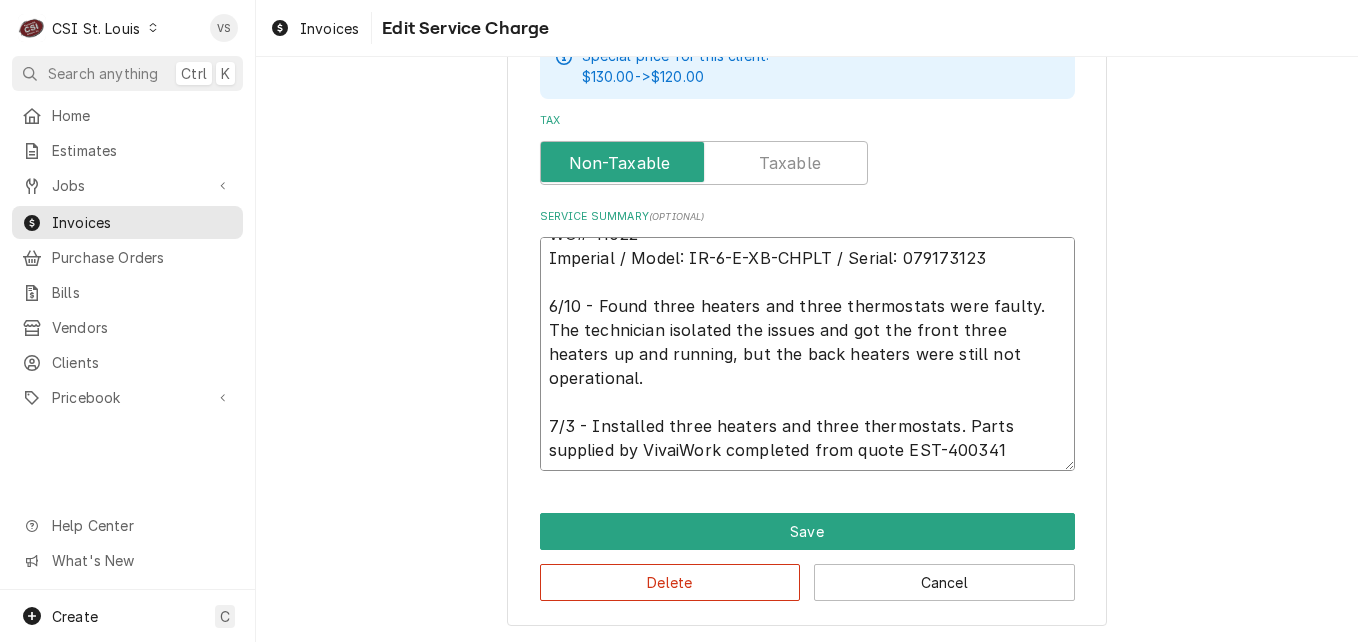 type on "x" 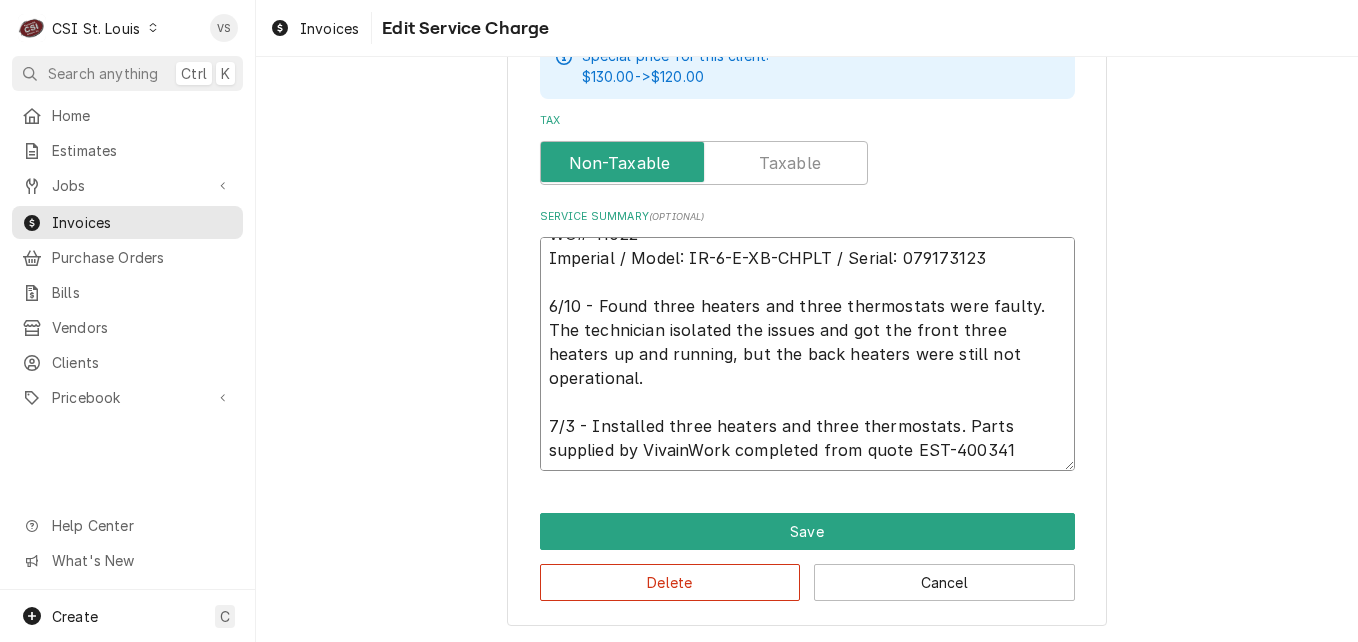type on "x" 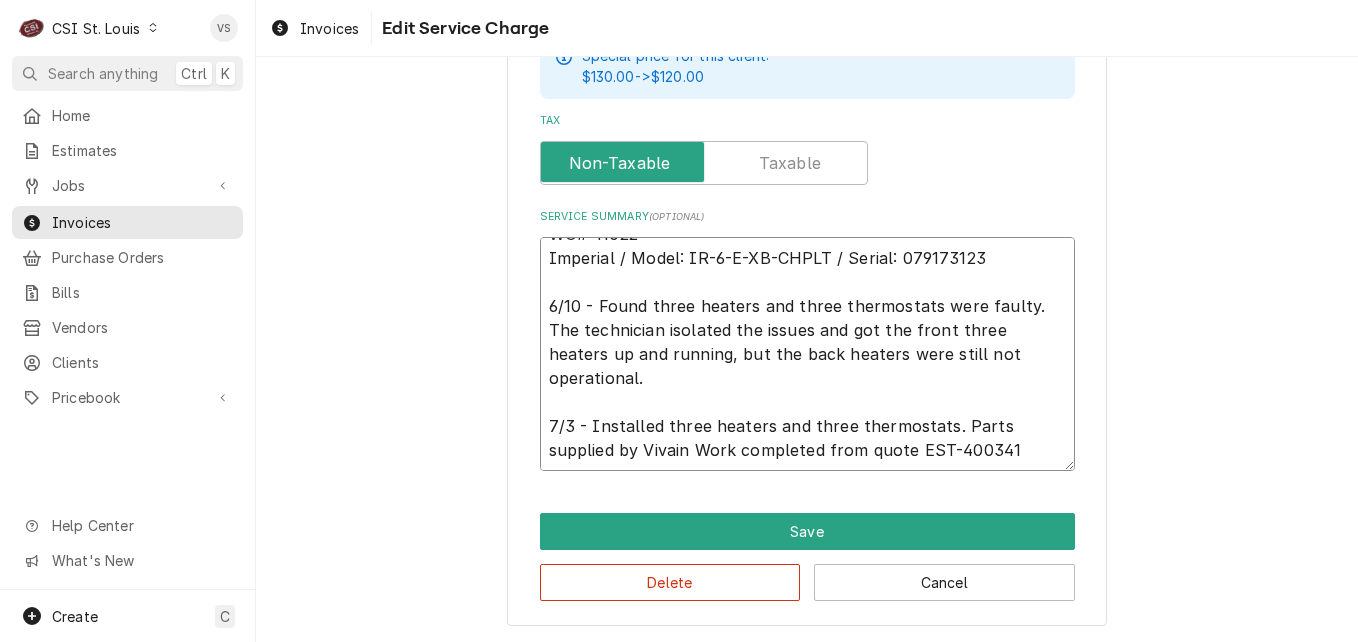 type on "x" 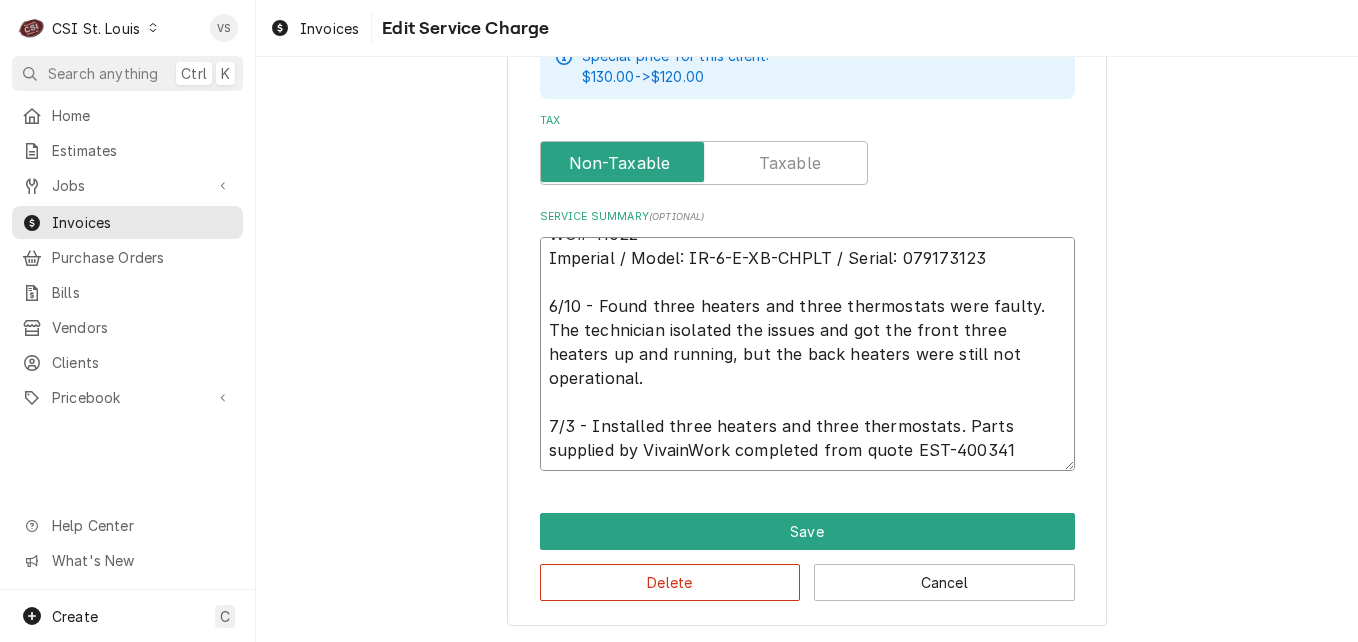 type on "x" 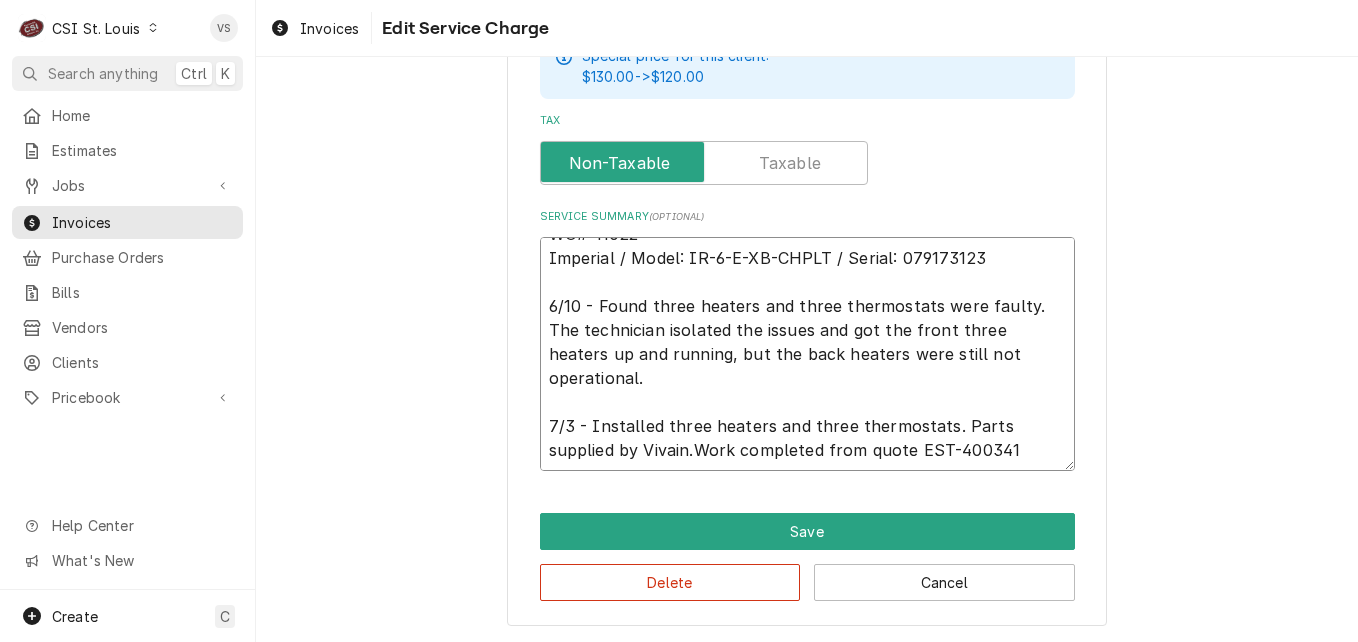 type on "x" 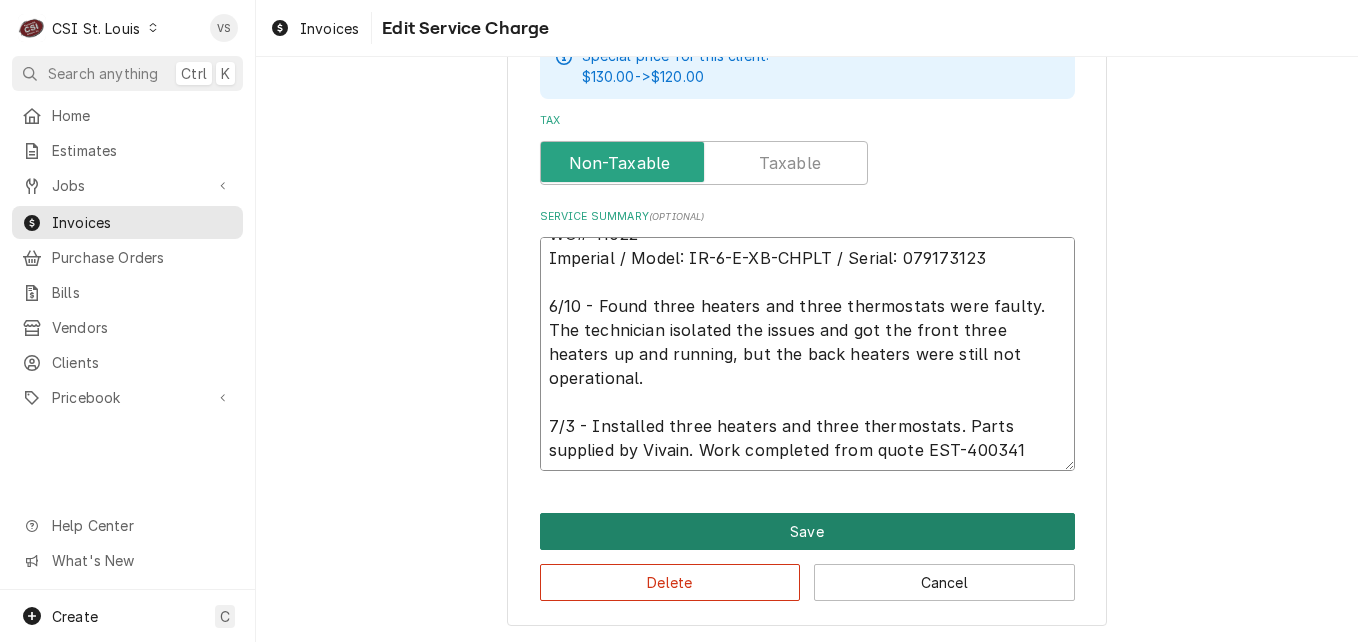 type on "WO# 41022
Imperial / Model: IR-6-E-XB-CHPLT / Serial: 079173123
6/10 - Found three heaters and three thermostats were faulty. The technician isolated the issues and got the front three heaters up and running, but the back heaters were still not operational.
7/3 - Installed three heaters and three thermostats. Parts supplied by Vivain. Work completed from quote EST-400341" 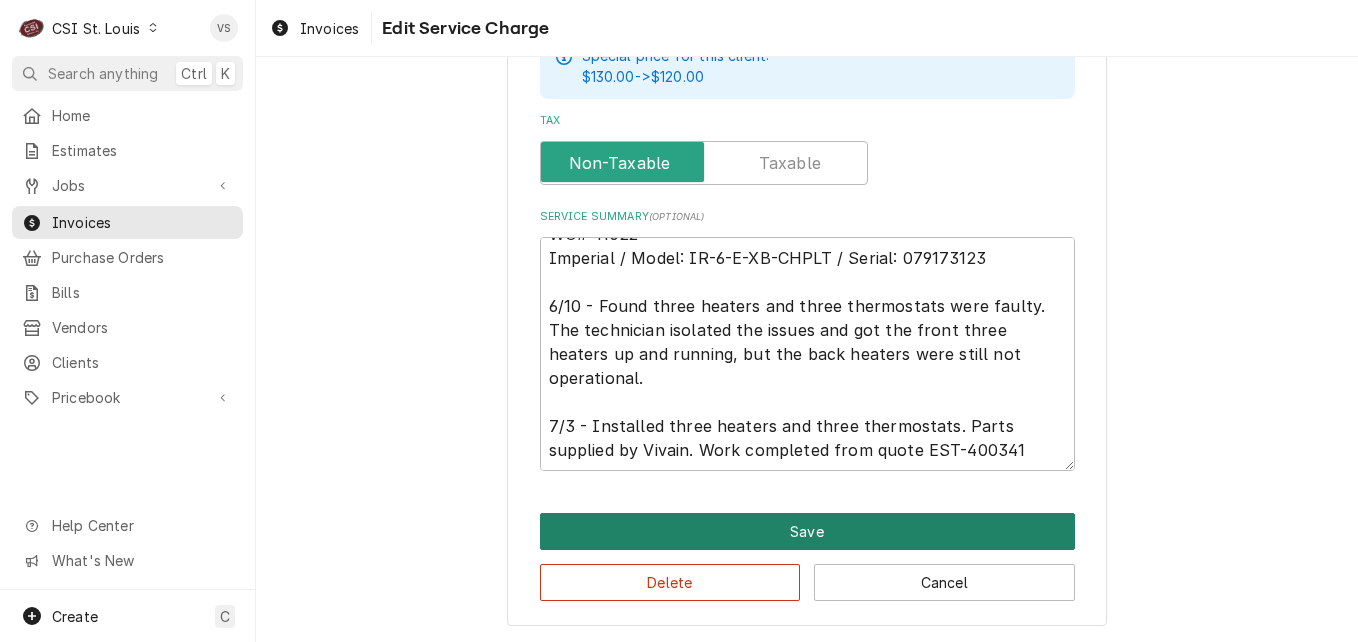 click on "Save" at bounding box center [807, 531] 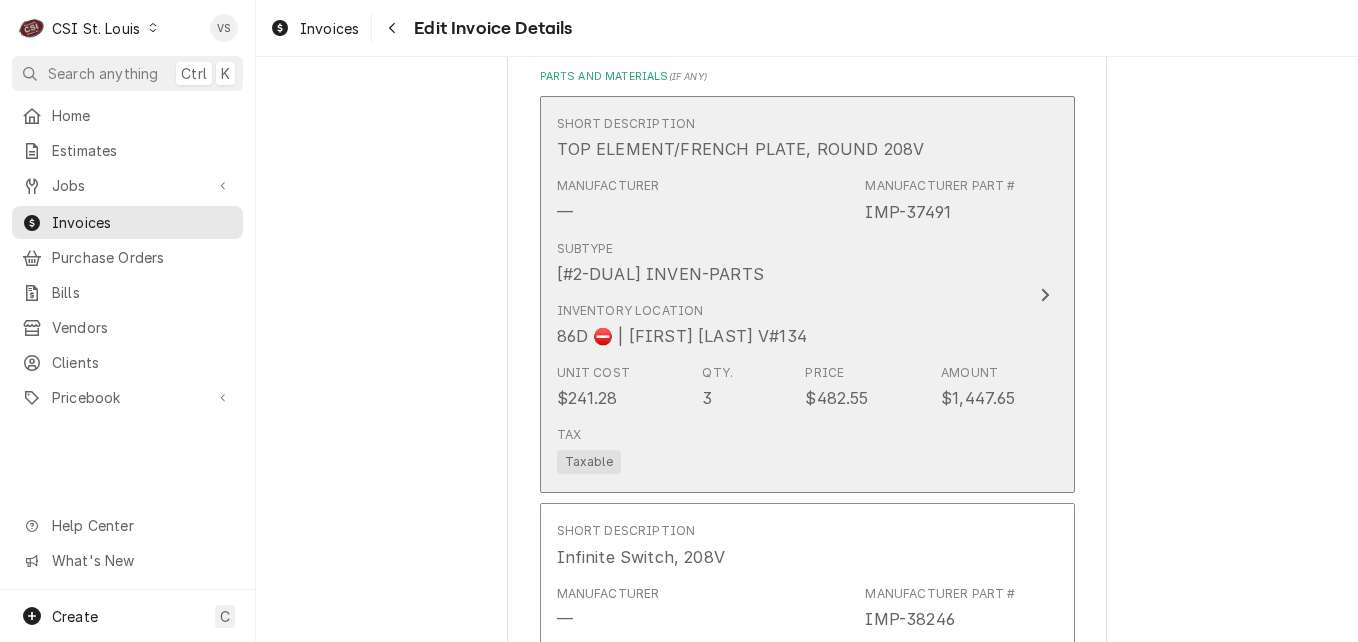 scroll, scrollTop: 3177, scrollLeft: 0, axis: vertical 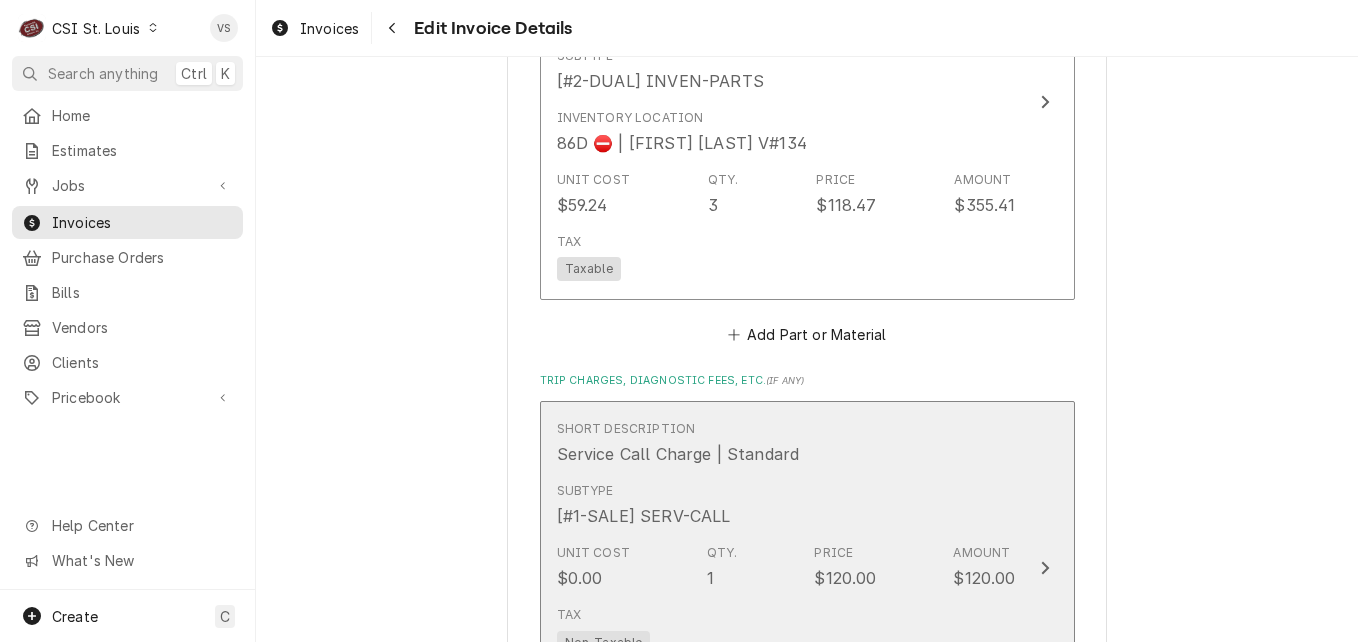 click on "Unit Cost $0.00 Qty. 1 Price $120.00 Amount $120.00" at bounding box center [786, 567] 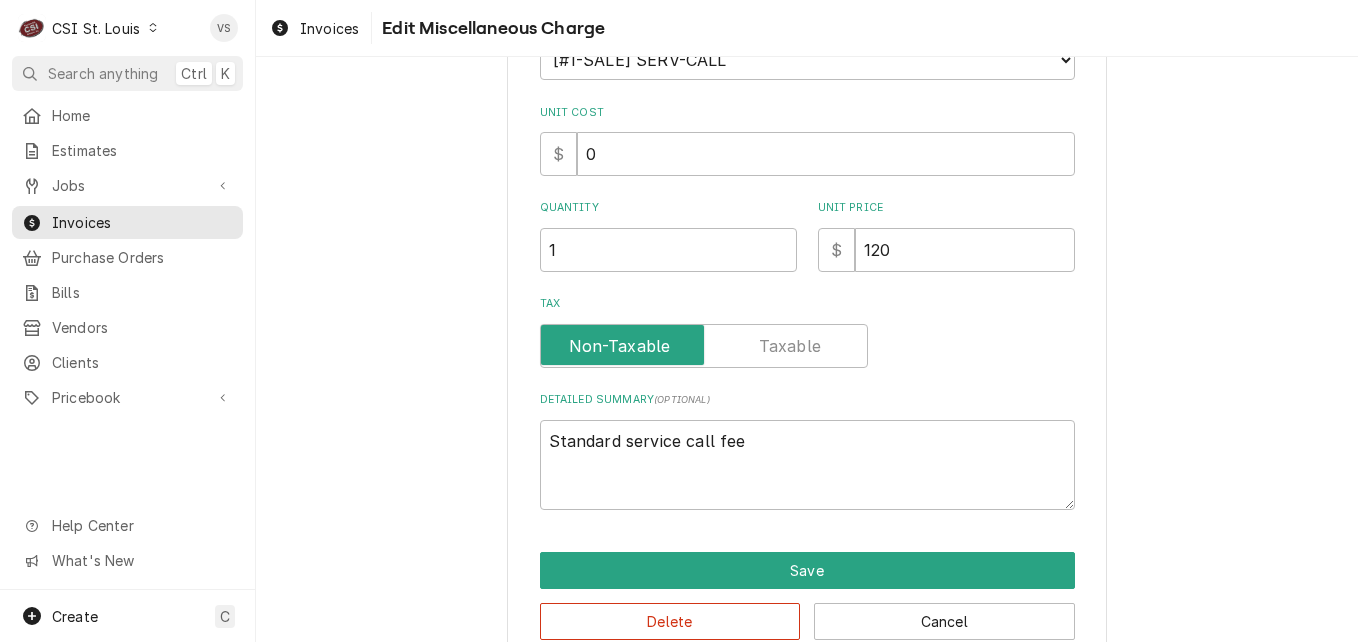 scroll, scrollTop: 322, scrollLeft: 0, axis: vertical 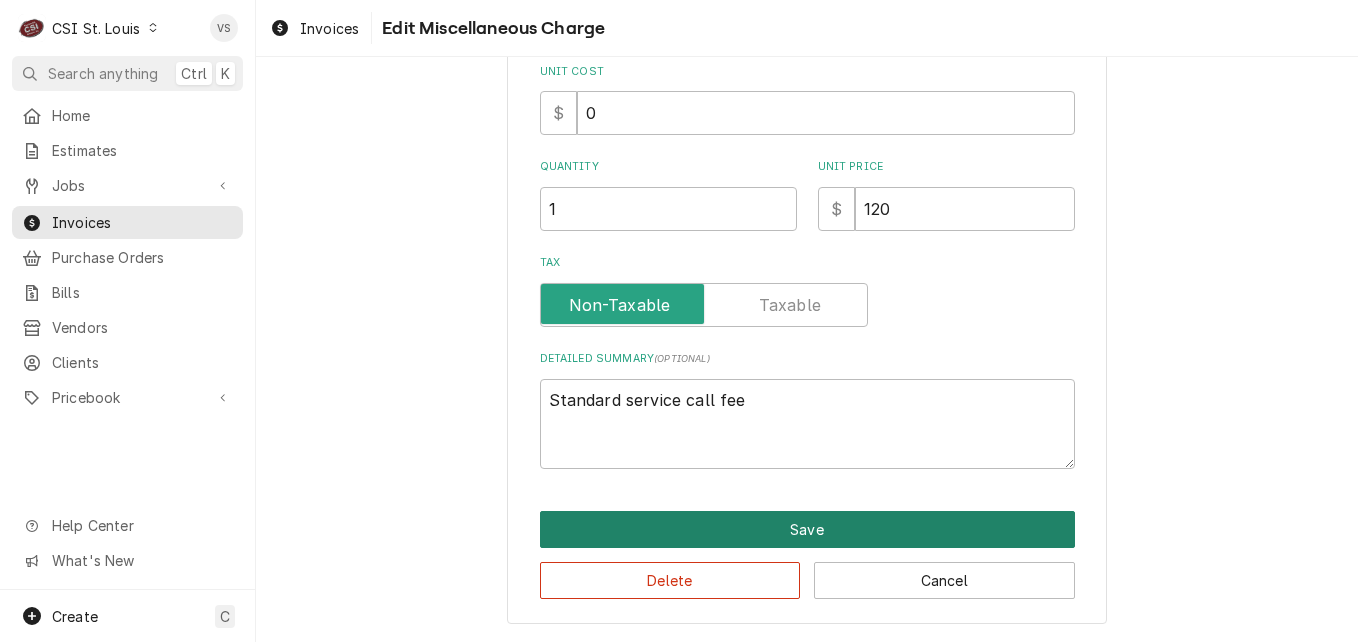 click on "Save" at bounding box center (807, 529) 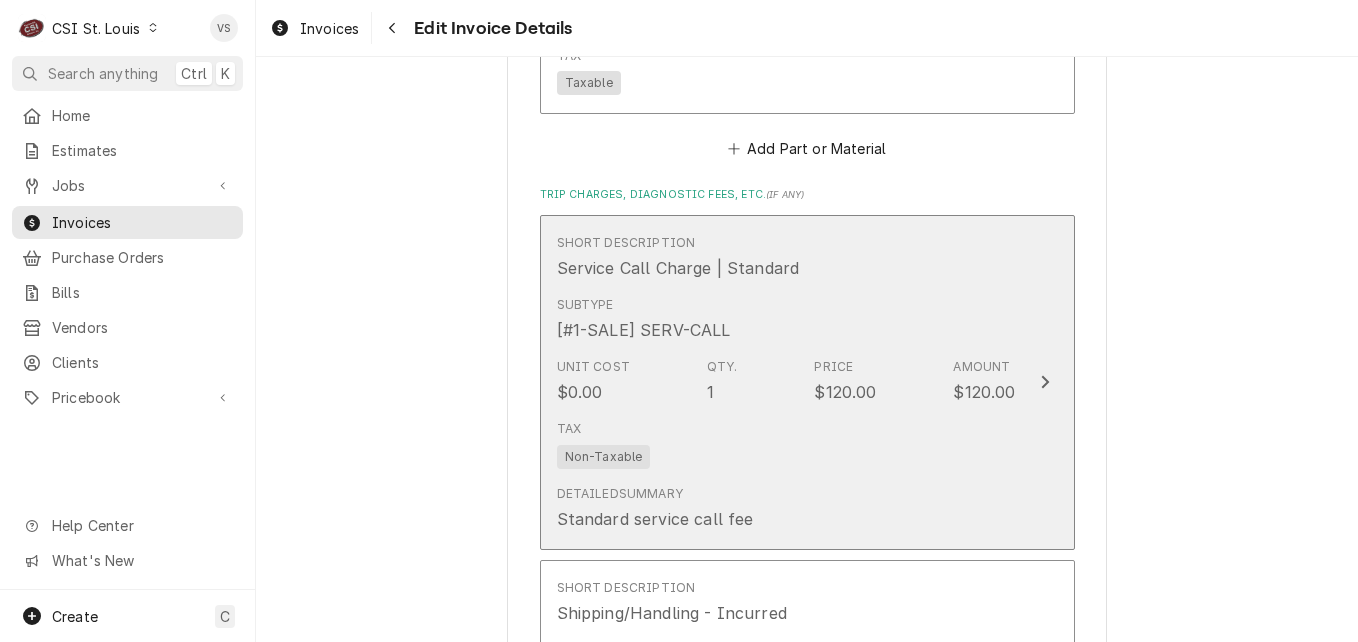 scroll, scrollTop: 2663, scrollLeft: 0, axis: vertical 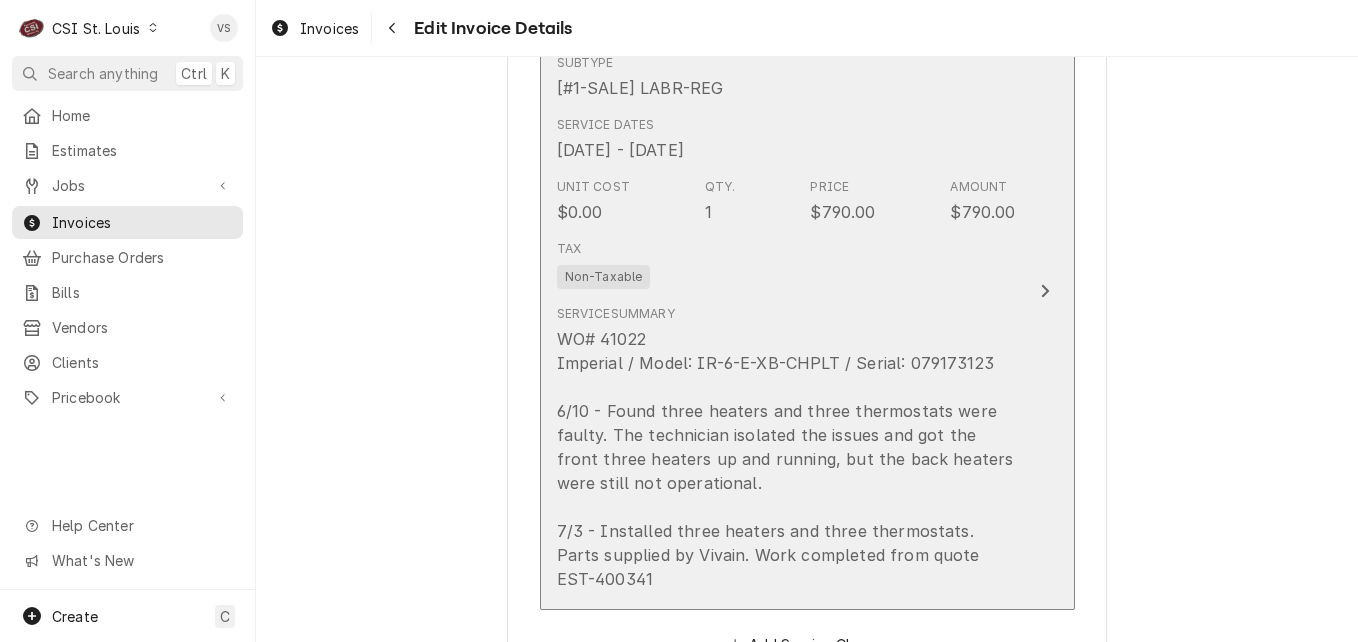 click on "$790.00" at bounding box center [842, 212] 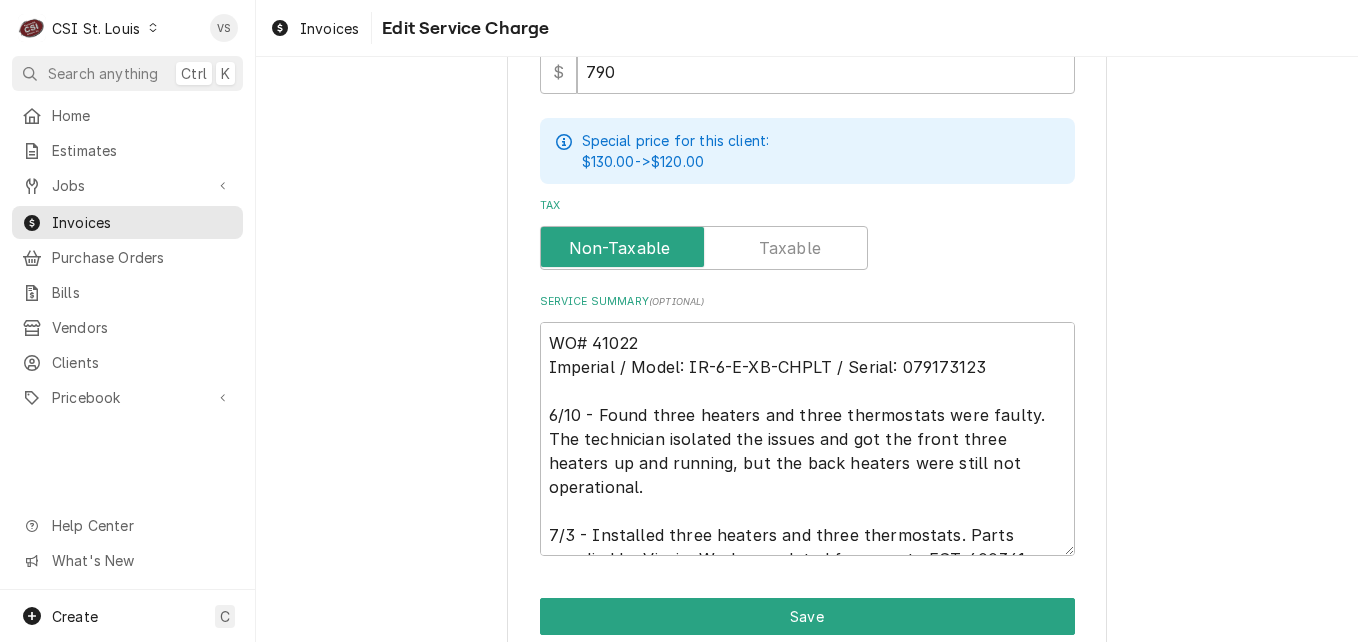 scroll, scrollTop: 700, scrollLeft: 0, axis: vertical 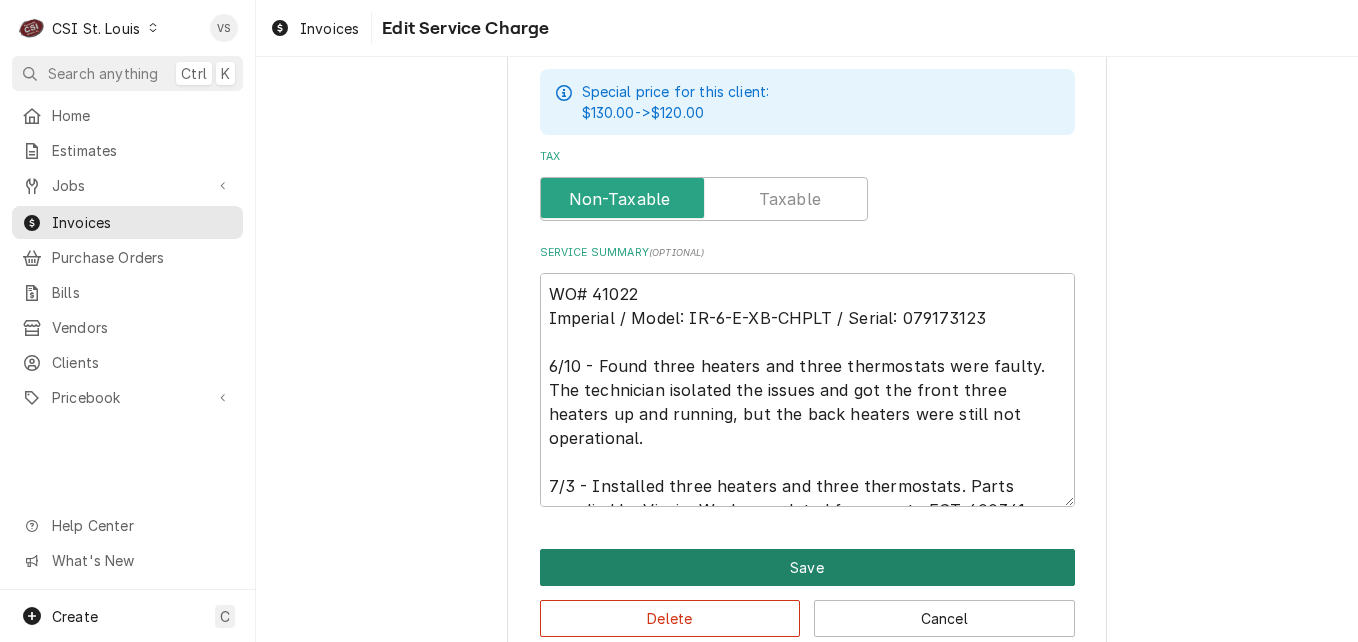 click on "Save" at bounding box center [807, 567] 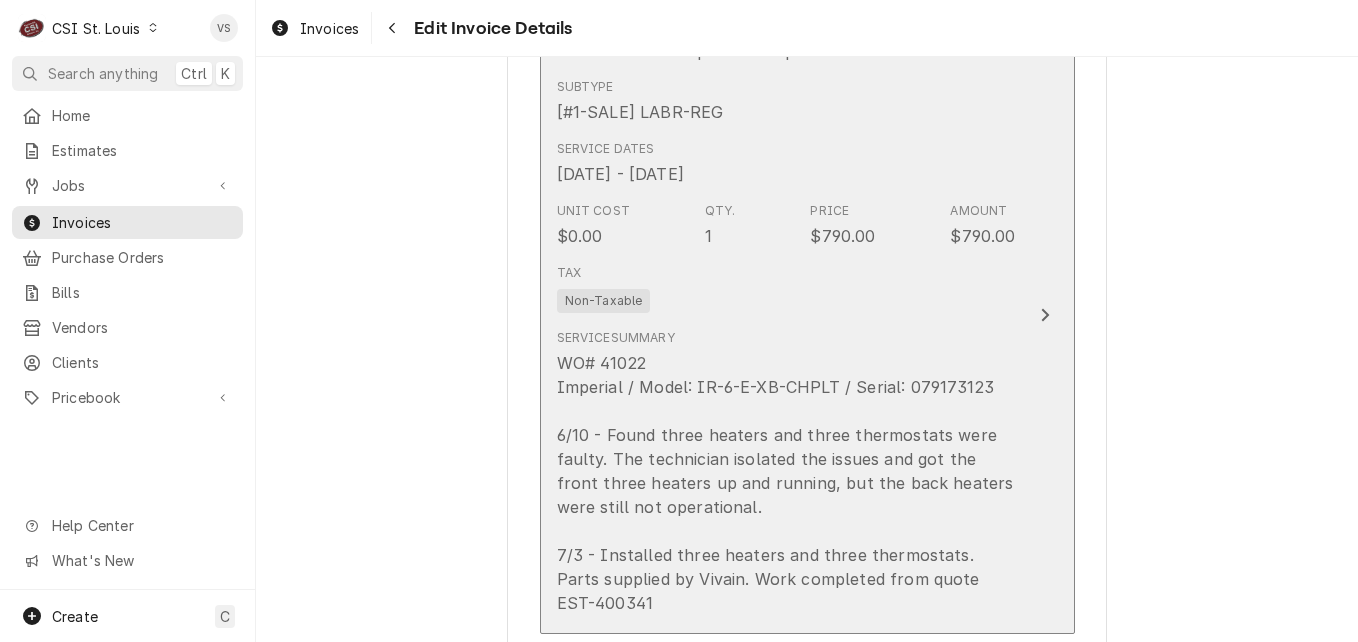 scroll, scrollTop: 2439, scrollLeft: 0, axis: vertical 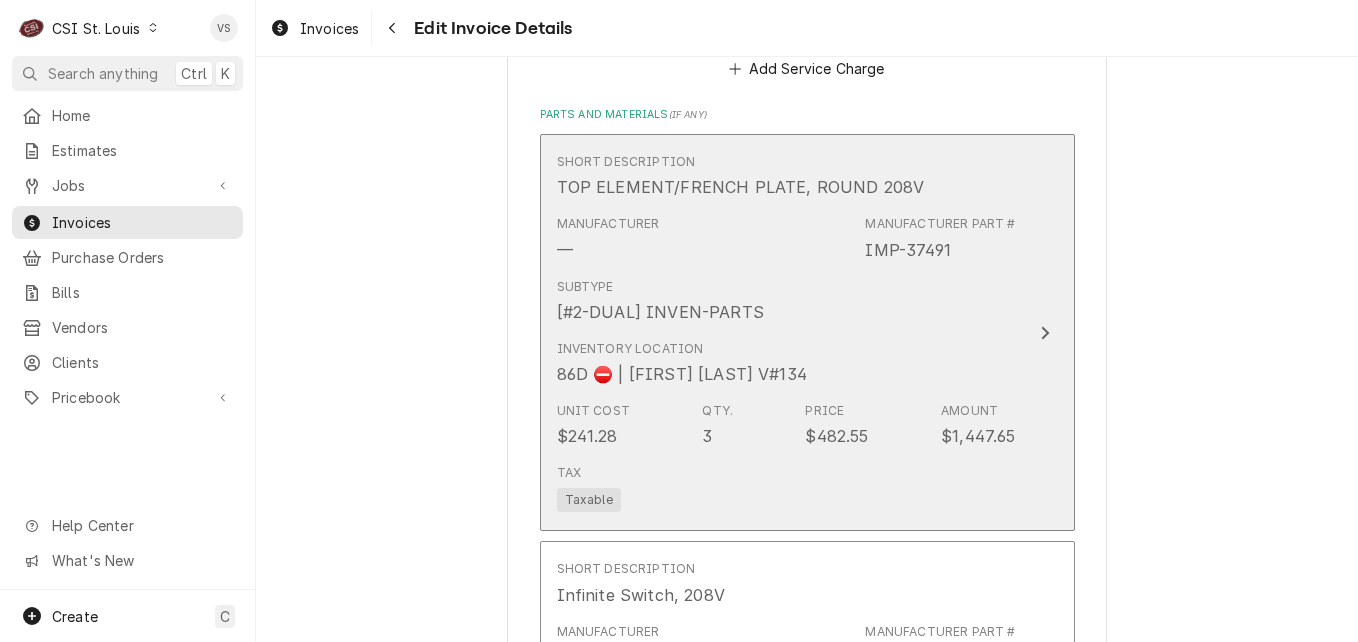 click on "Inventory Location 86D ⛔️ | KRIS SWEARINGEN V#134" at bounding box center (786, 363) 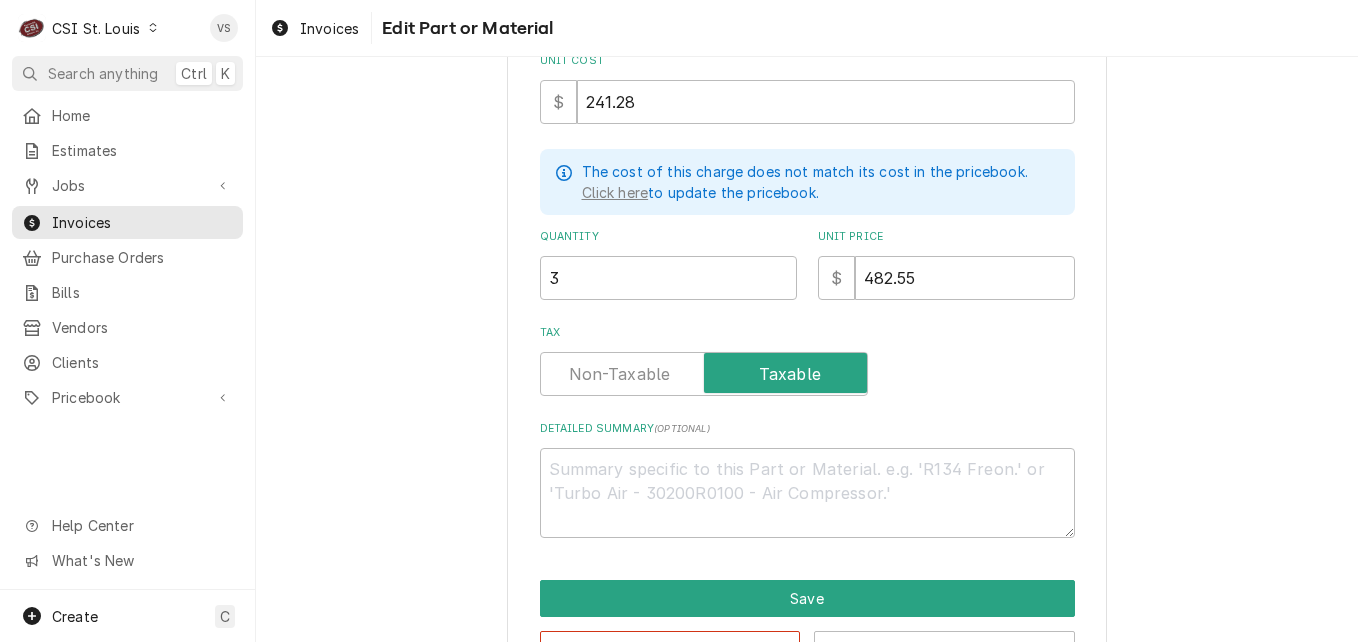 scroll, scrollTop: 559, scrollLeft: 0, axis: vertical 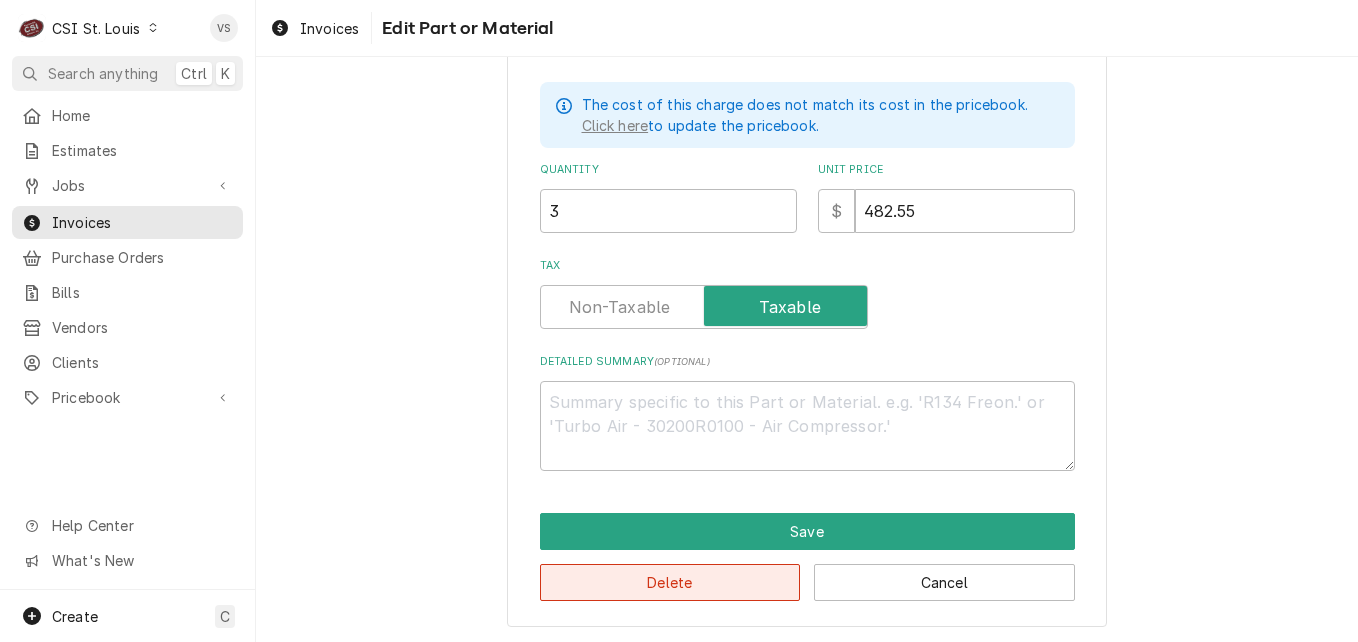 click on "Delete" at bounding box center [670, 582] 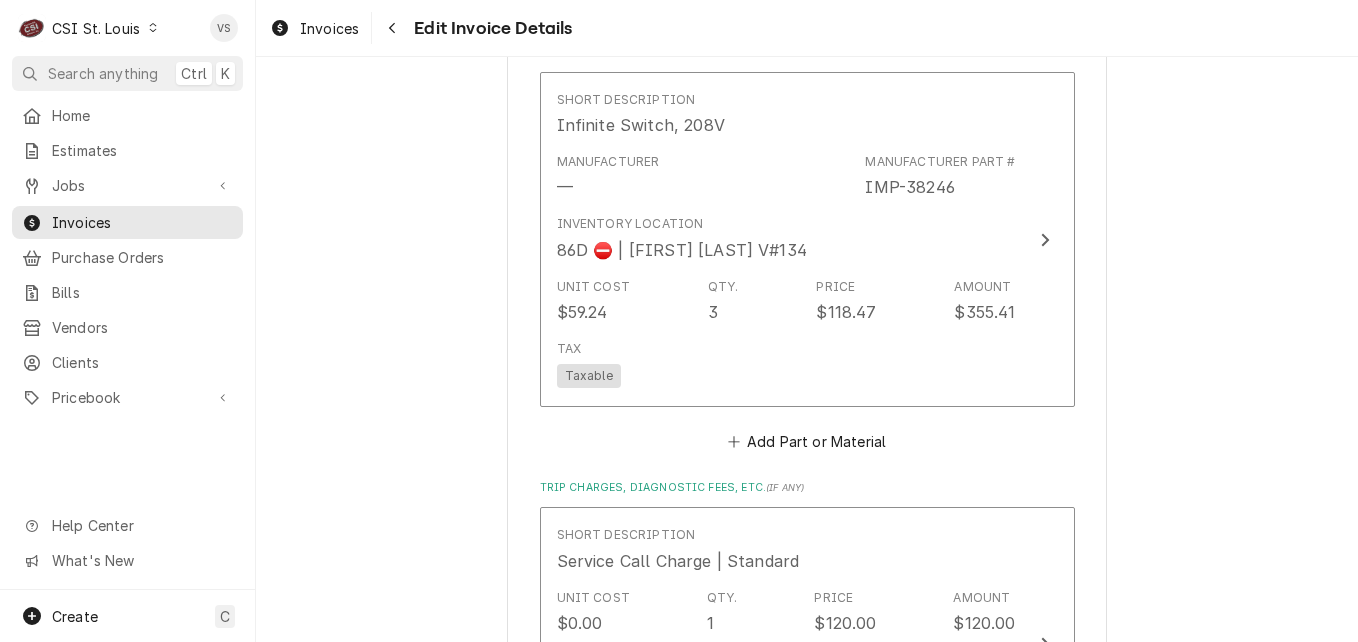 scroll, scrollTop: 2601, scrollLeft: 0, axis: vertical 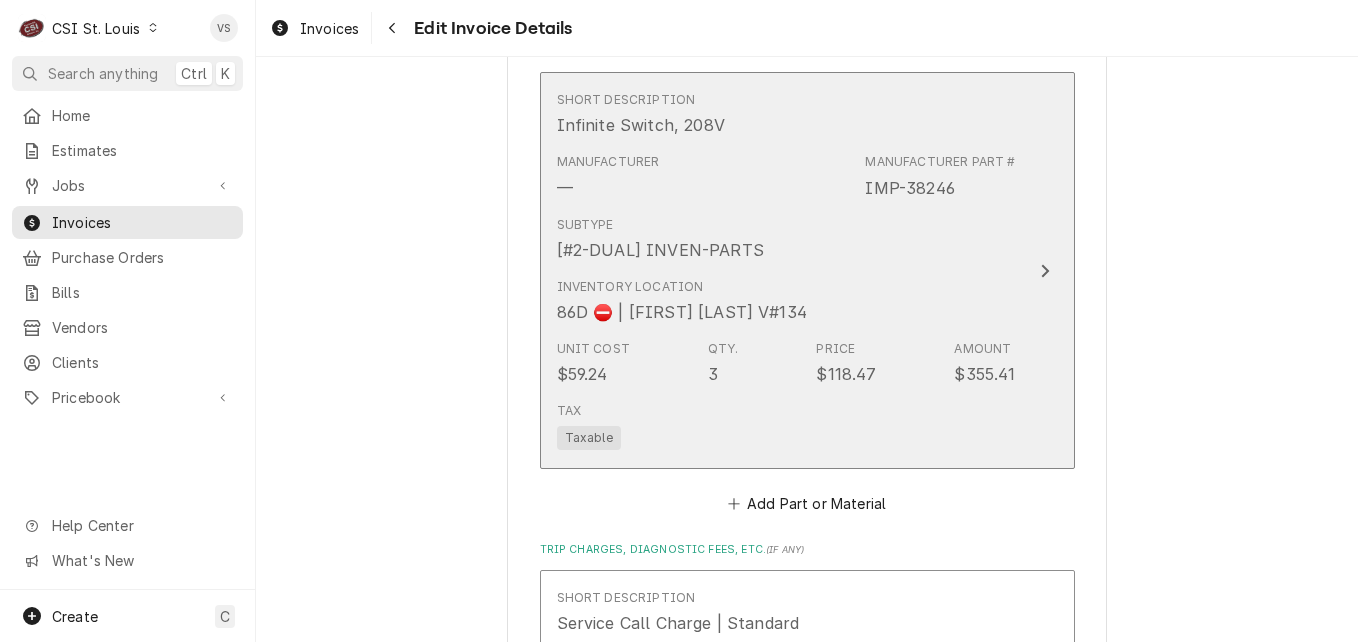 click on "Subtype [#2-DUAL] INVEN-PARTS" at bounding box center [786, 239] 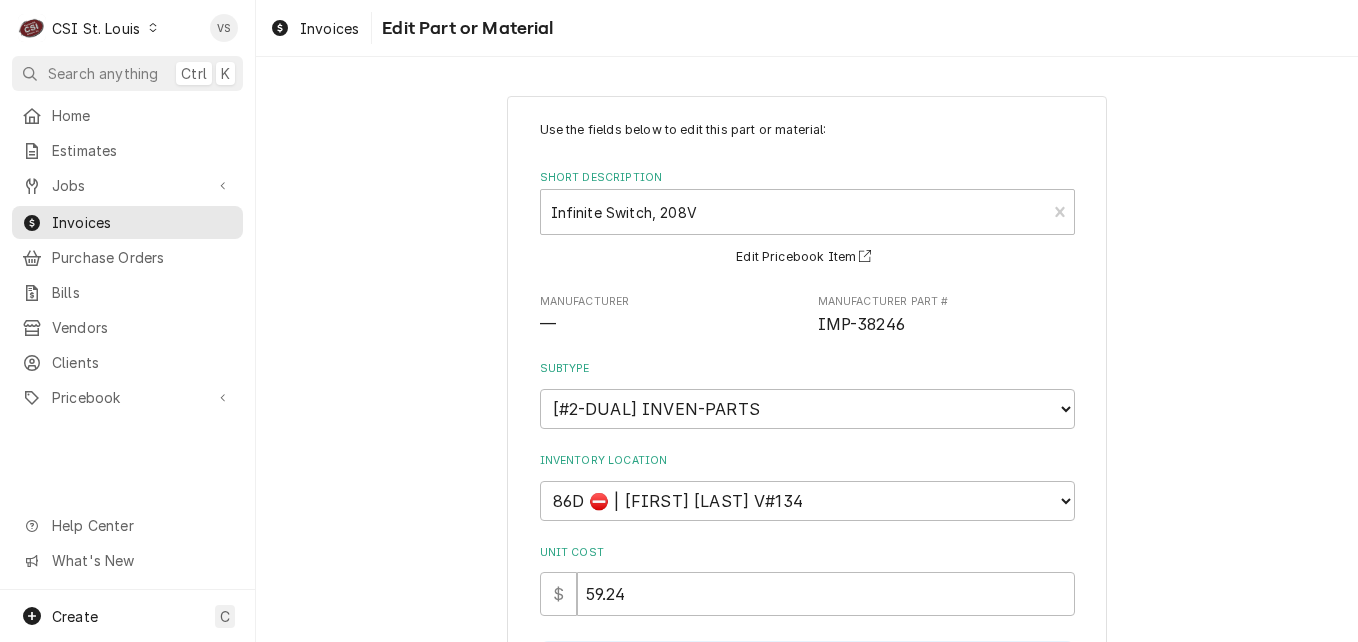 scroll, scrollTop: 559, scrollLeft: 0, axis: vertical 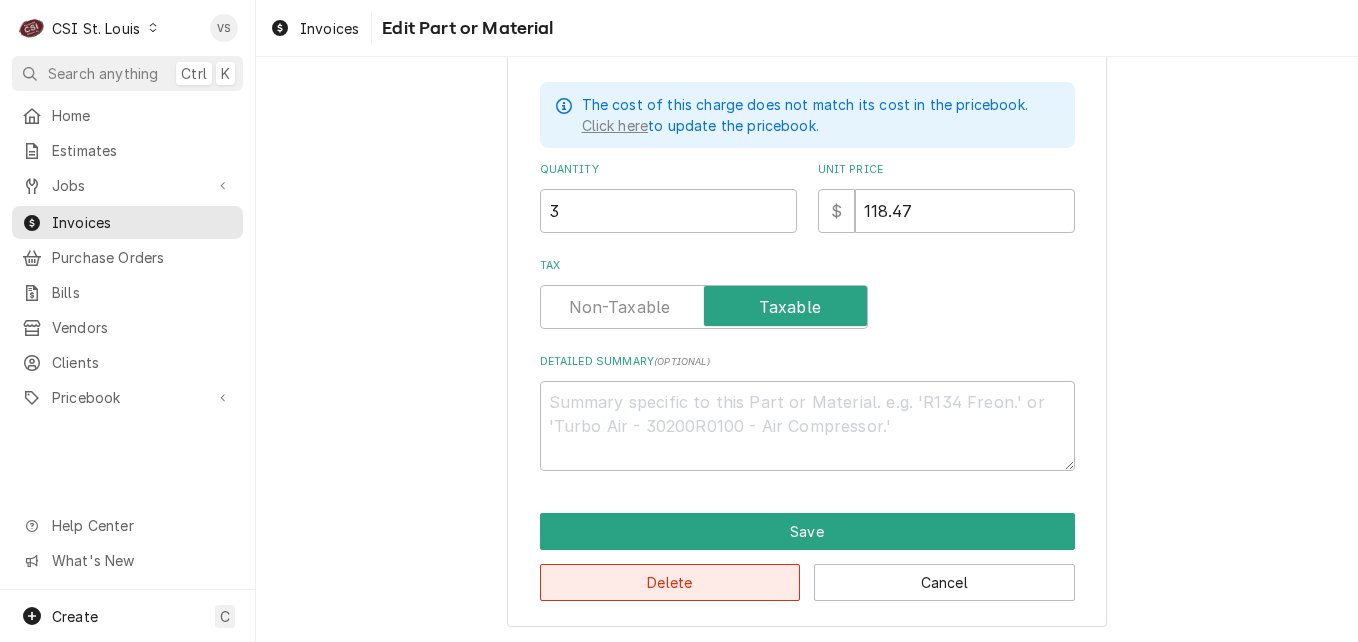 click on "Delete" at bounding box center [670, 582] 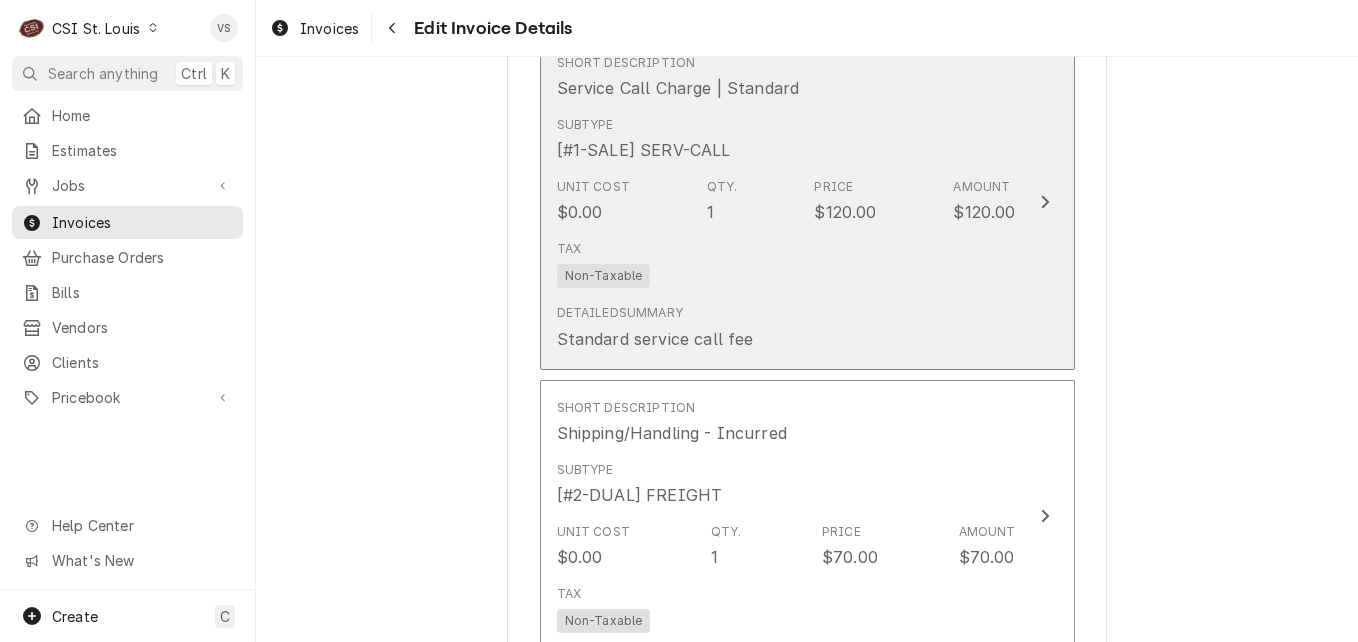 scroll, scrollTop: 2763, scrollLeft: 0, axis: vertical 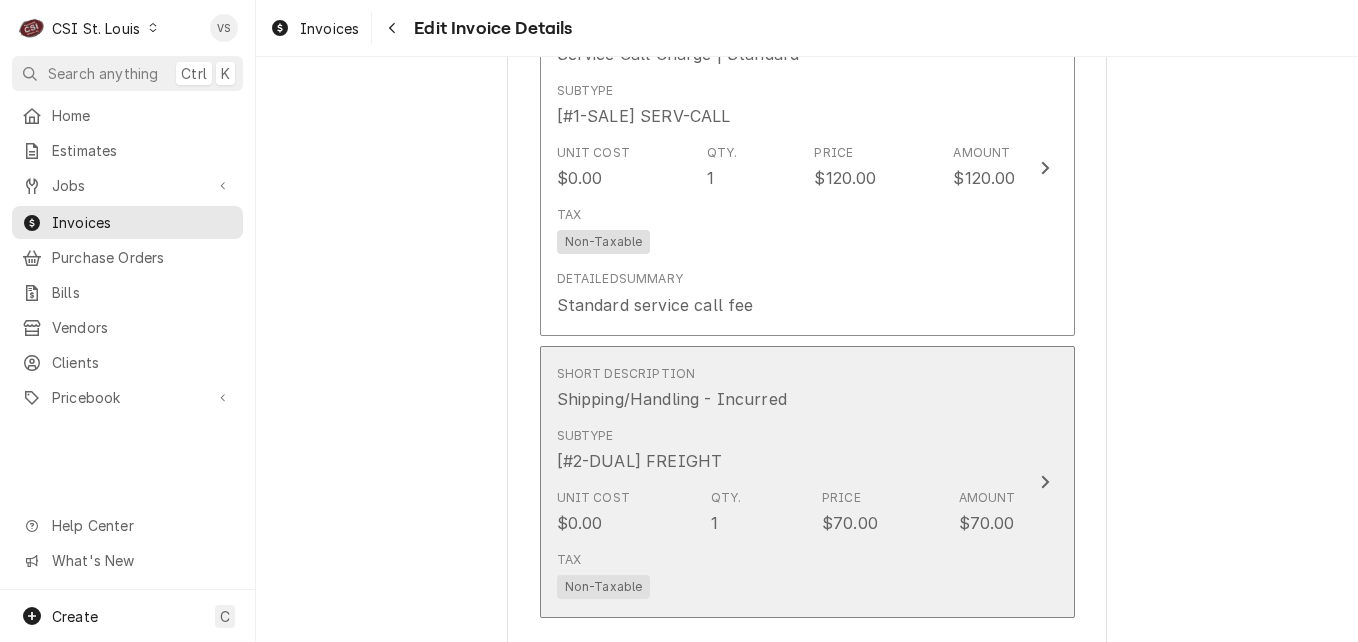 click on "Subtype [#2-DUAL] FREIGHT" at bounding box center [786, 450] 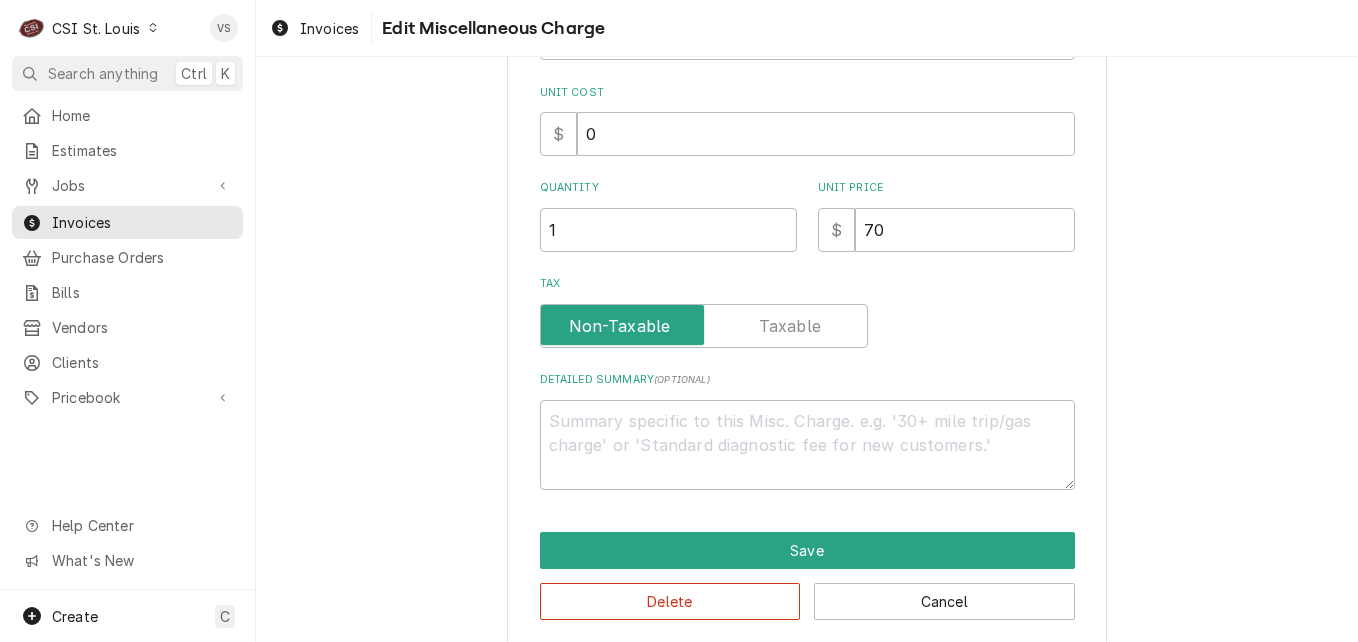 scroll, scrollTop: 322, scrollLeft: 0, axis: vertical 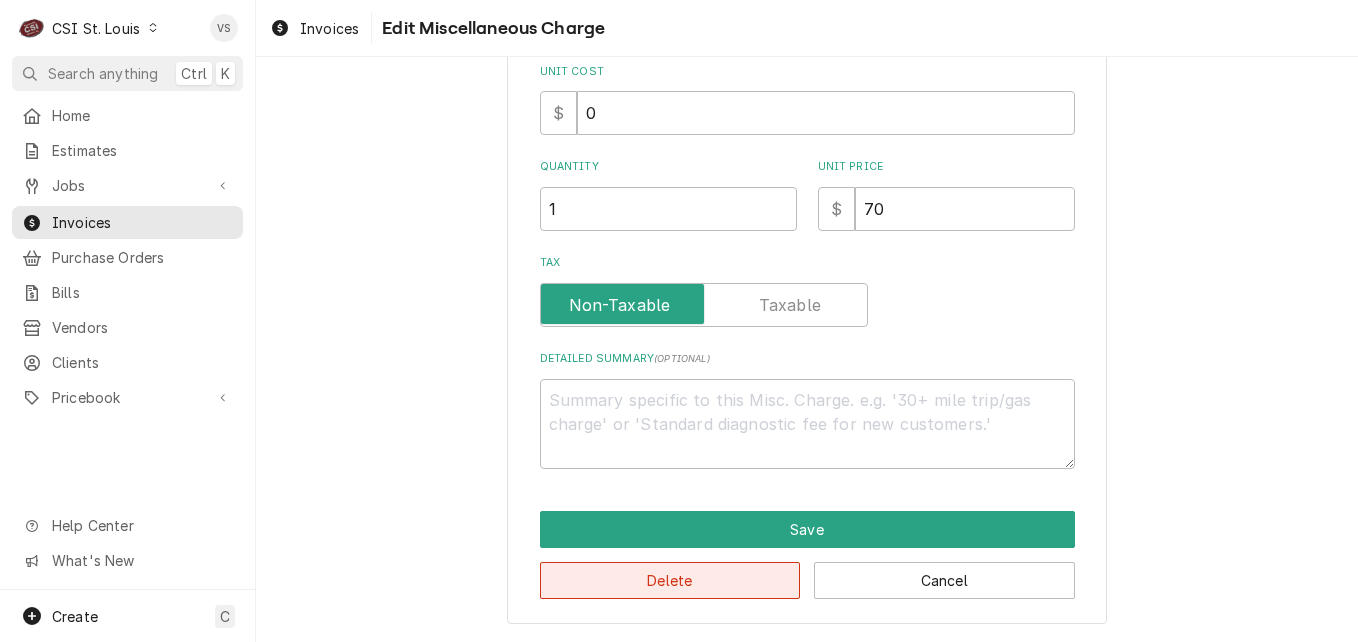 click on "Delete" at bounding box center (670, 580) 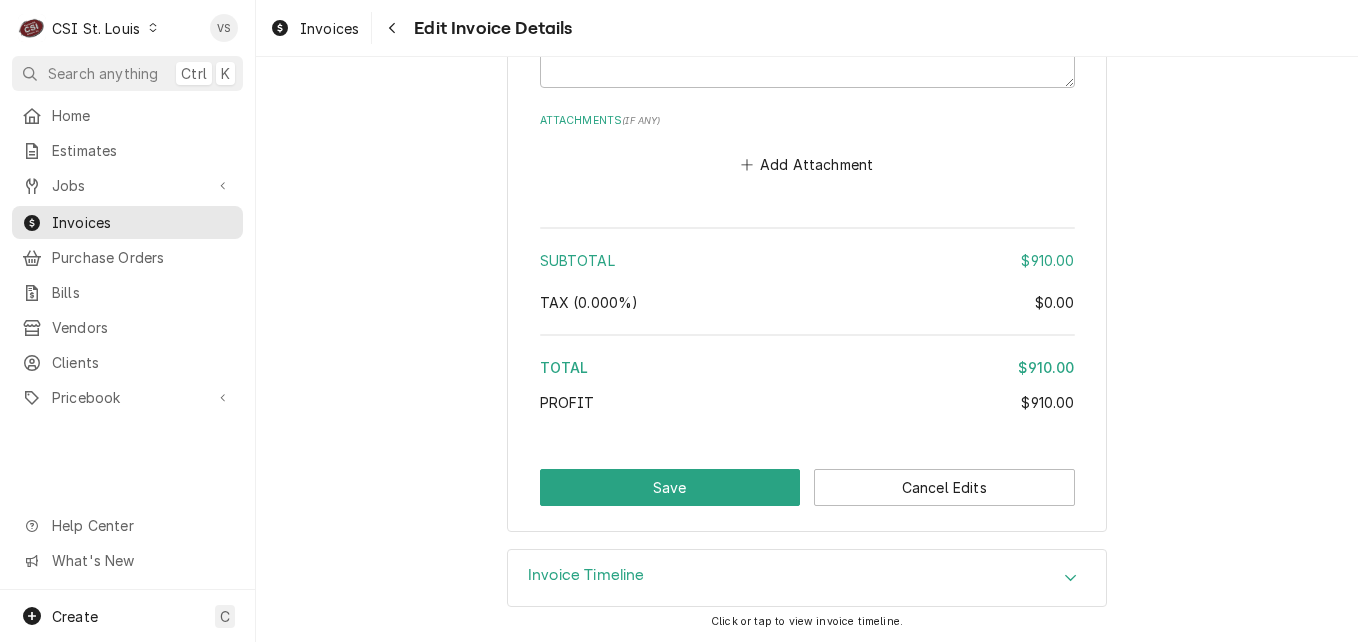 scroll, scrollTop: 3417, scrollLeft: 0, axis: vertical 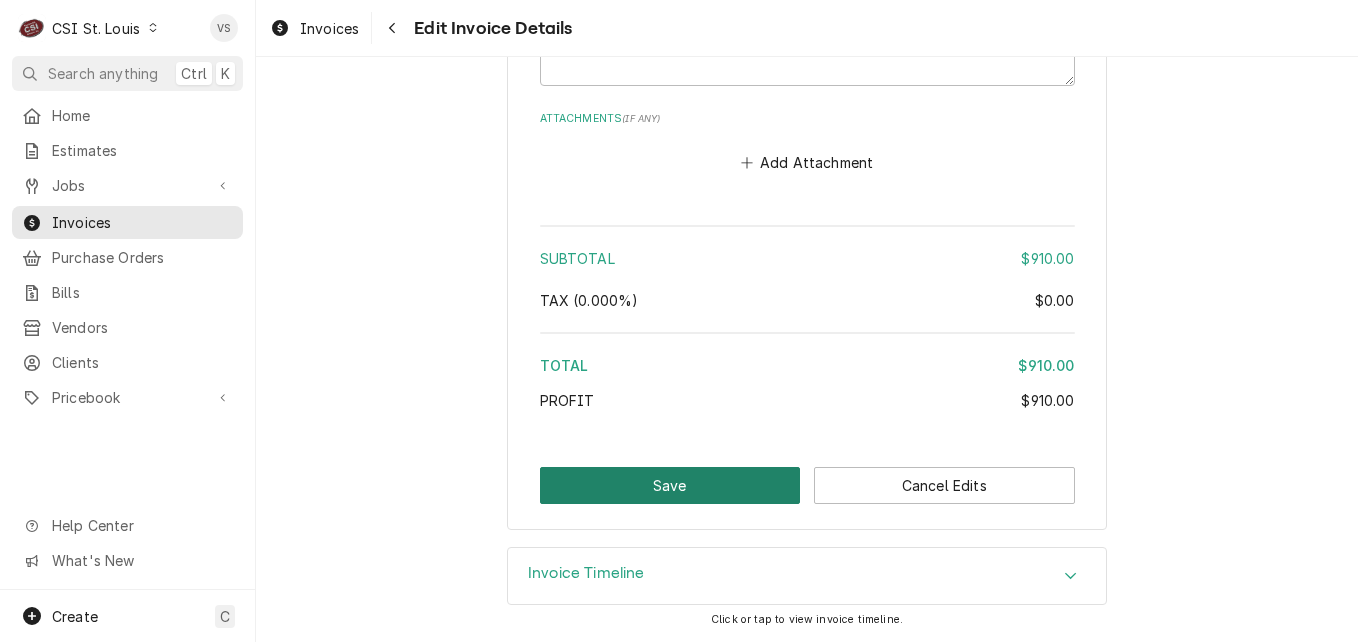 click on "Save" at bounding box center (670, 485) 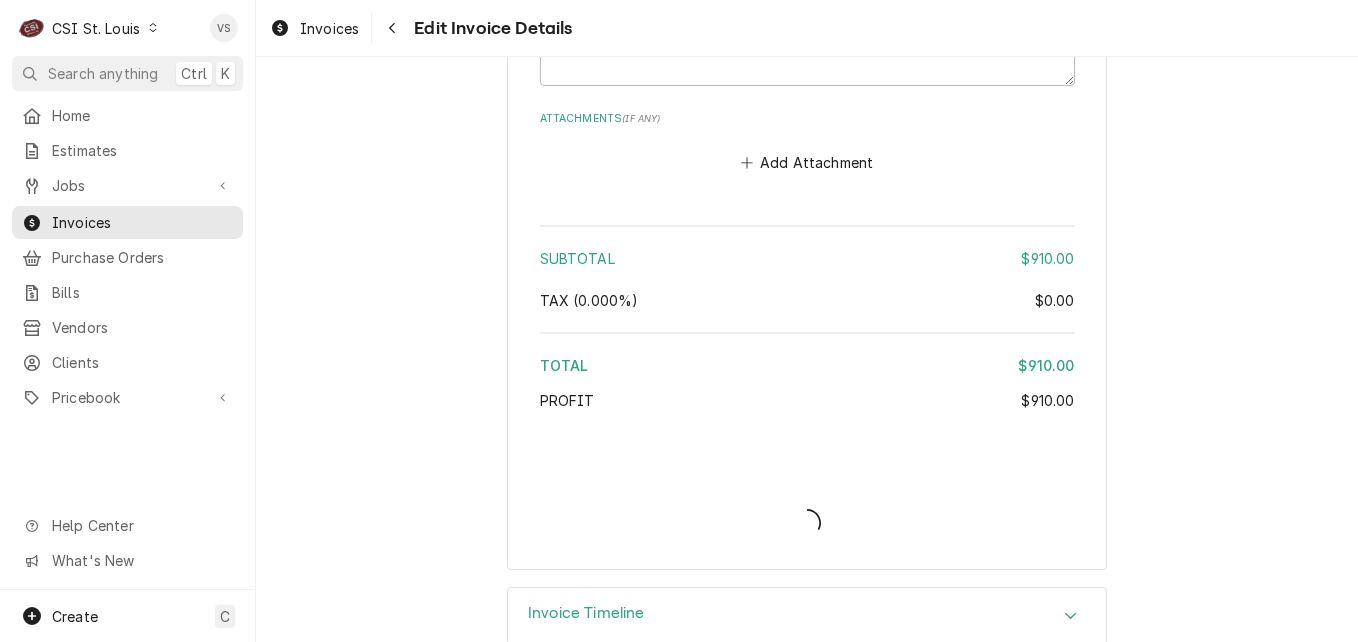 type on "x" 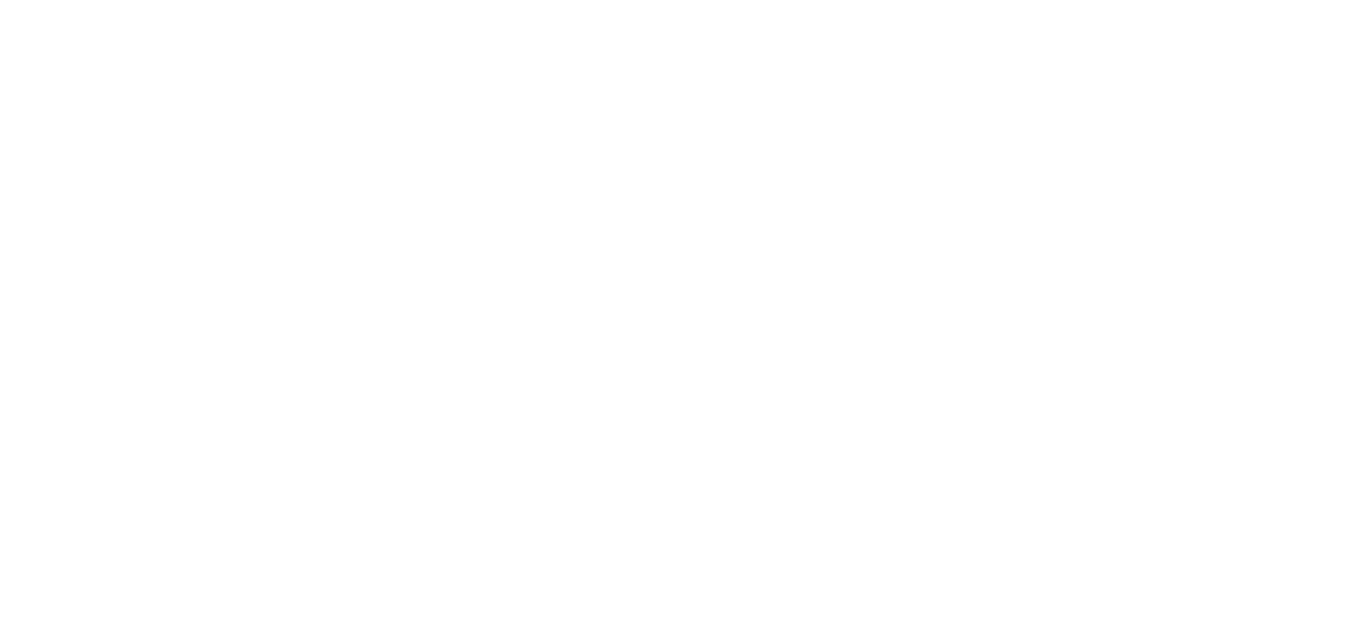 scroll, scrollTop: 0, scrollLeft: 0, axis: both 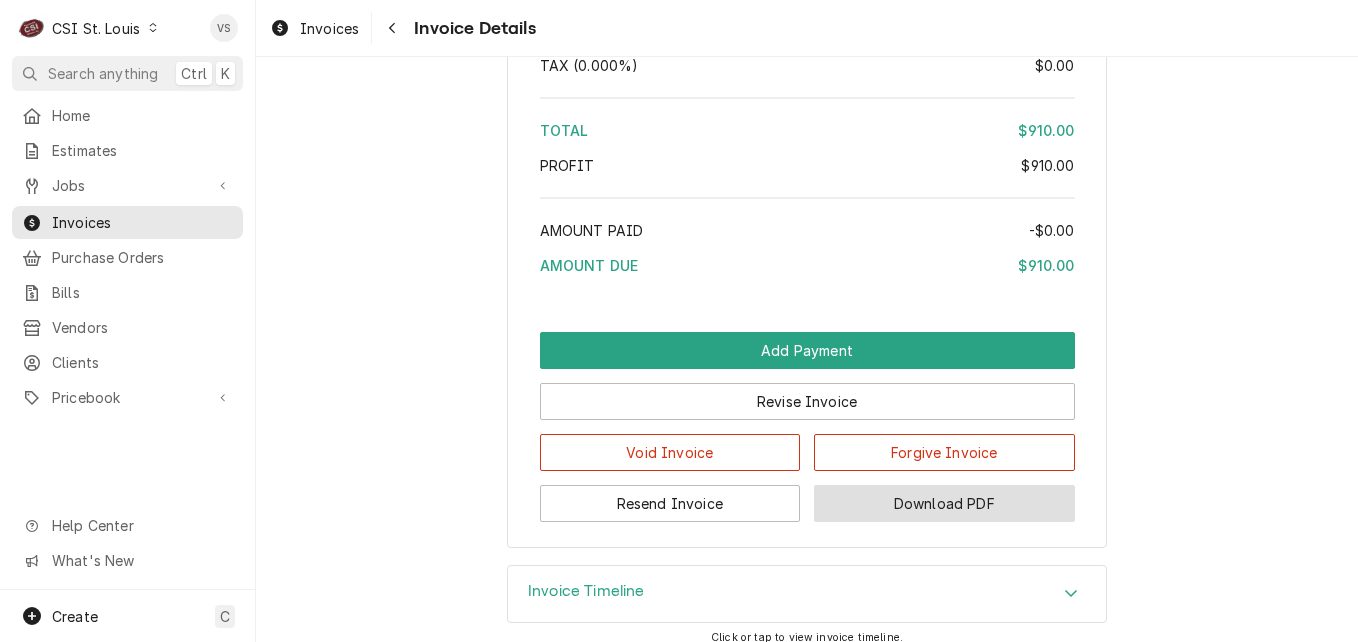 click on "Download PDF" at bounding box center [944, 503] 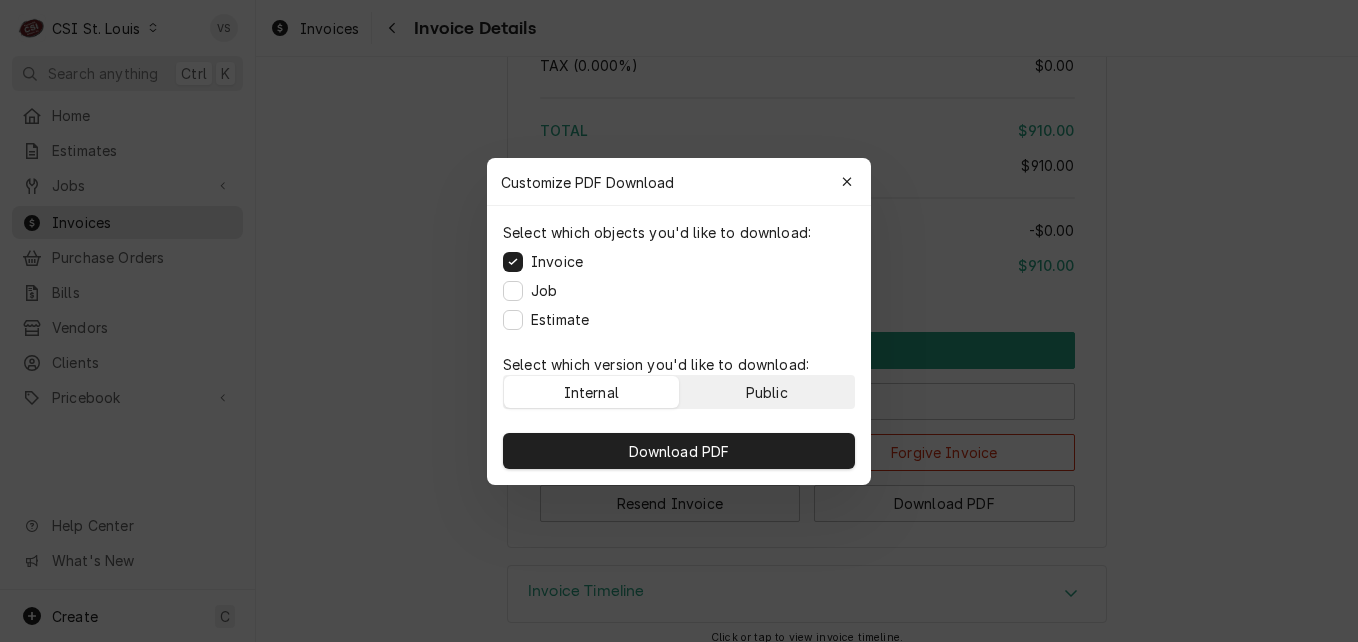 click on "Public" at bounding box center [767, 391] 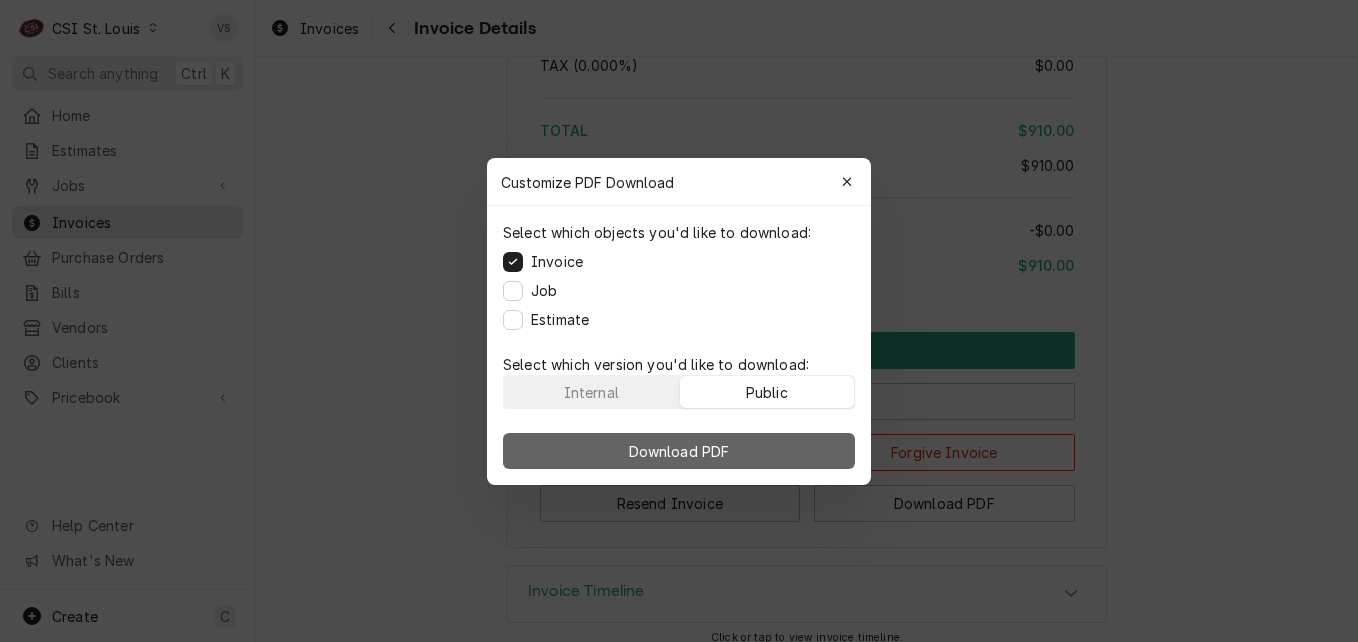 click on "Download PDF" at bounding box center (679, 451) 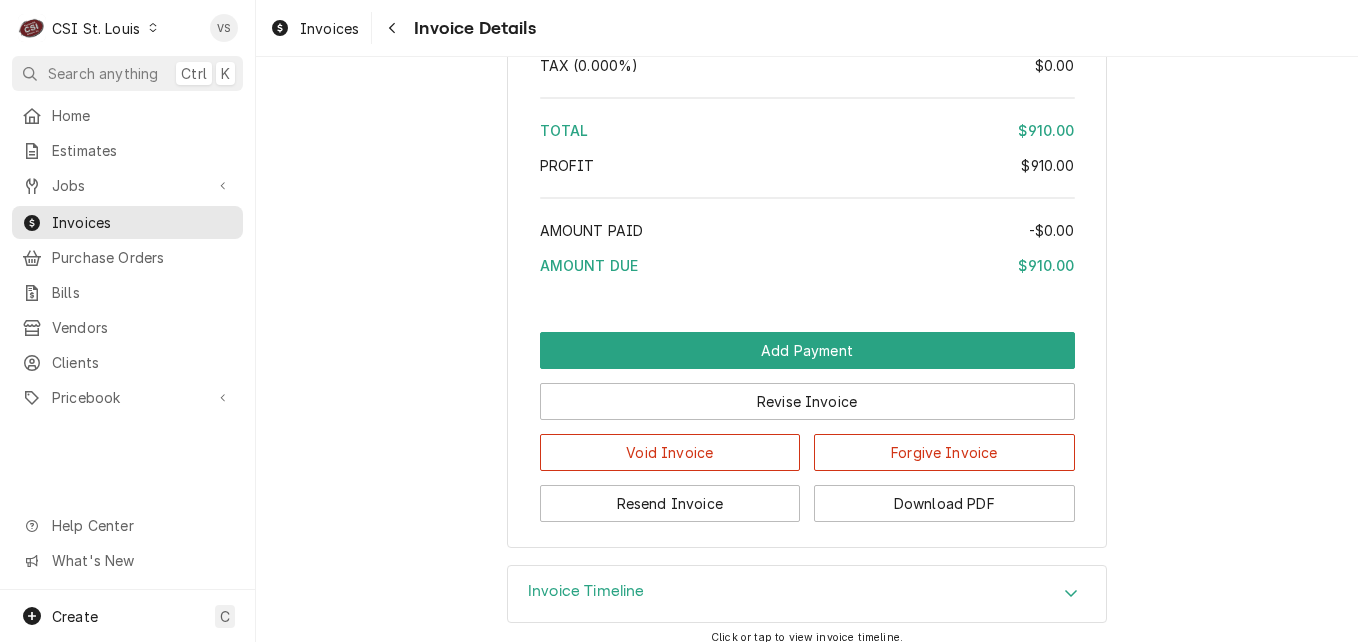 drag, startPoint x: 1202, startPoint y: 175, endPoint x: 928, endPoint y: 182, distance: 274.08942 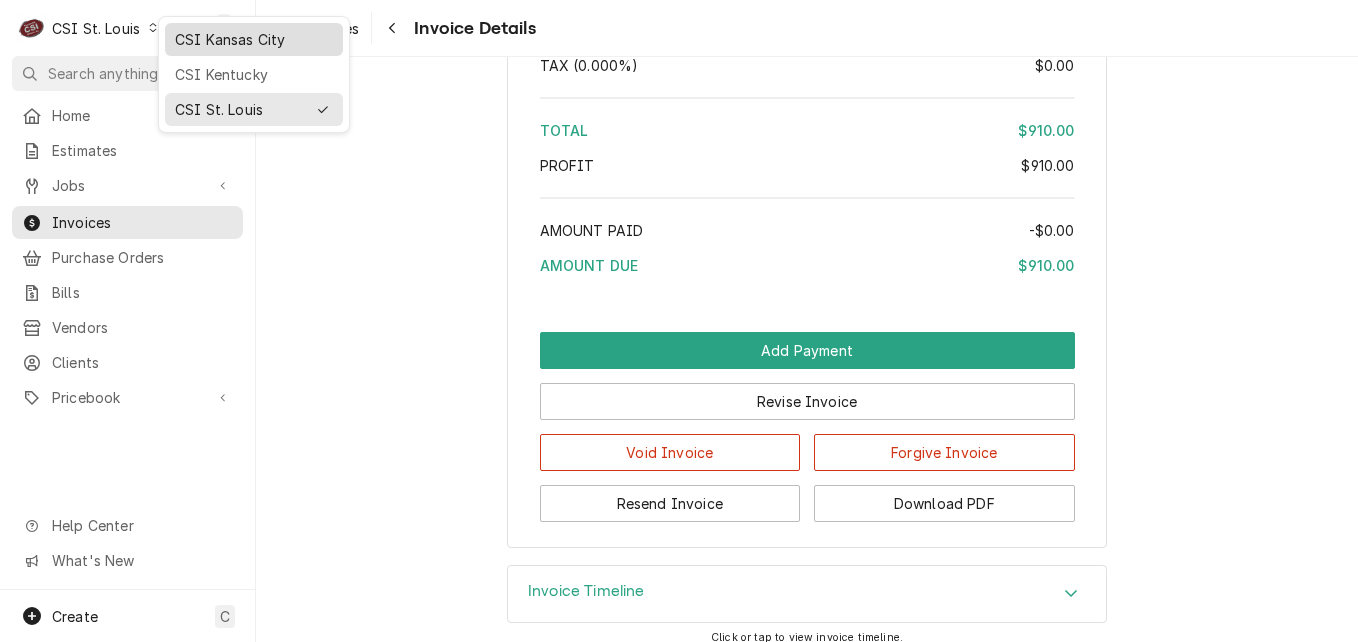 click on "CSI Kansas City" at bounding box center (254, 39) 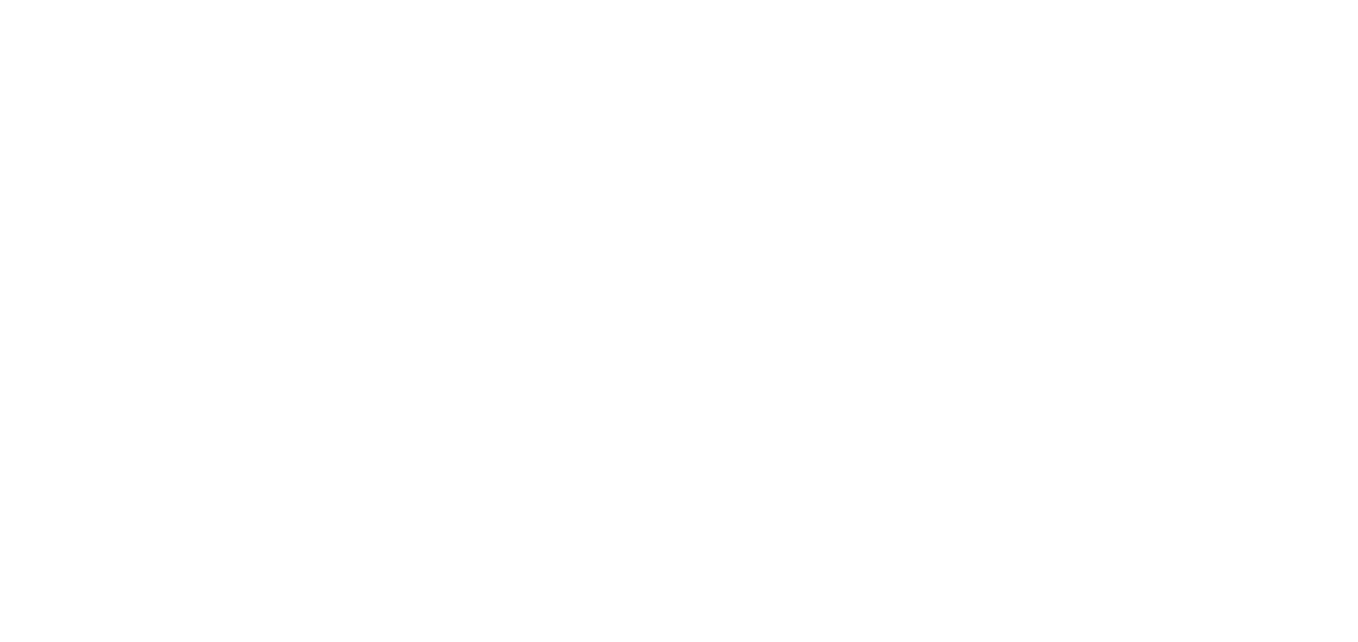 scroll, scrollTop: 0, scrollLeft: 0, axis: both 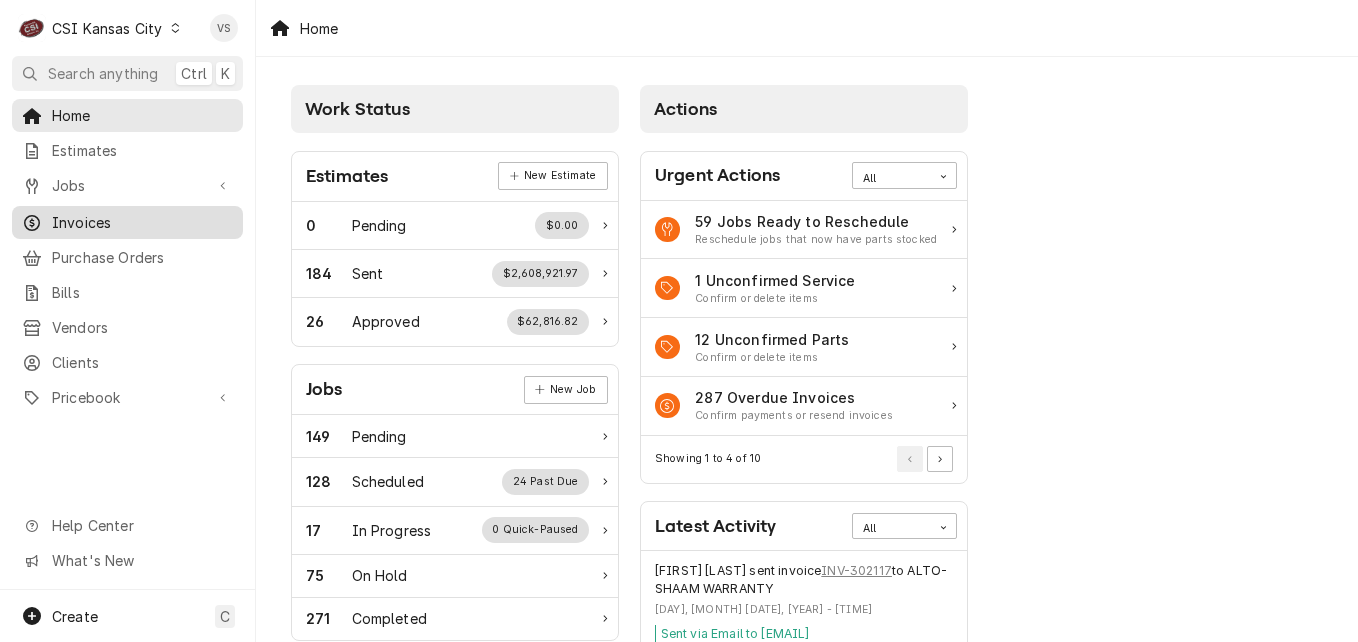 click on "Invoices" at bounding box center [142, 222] 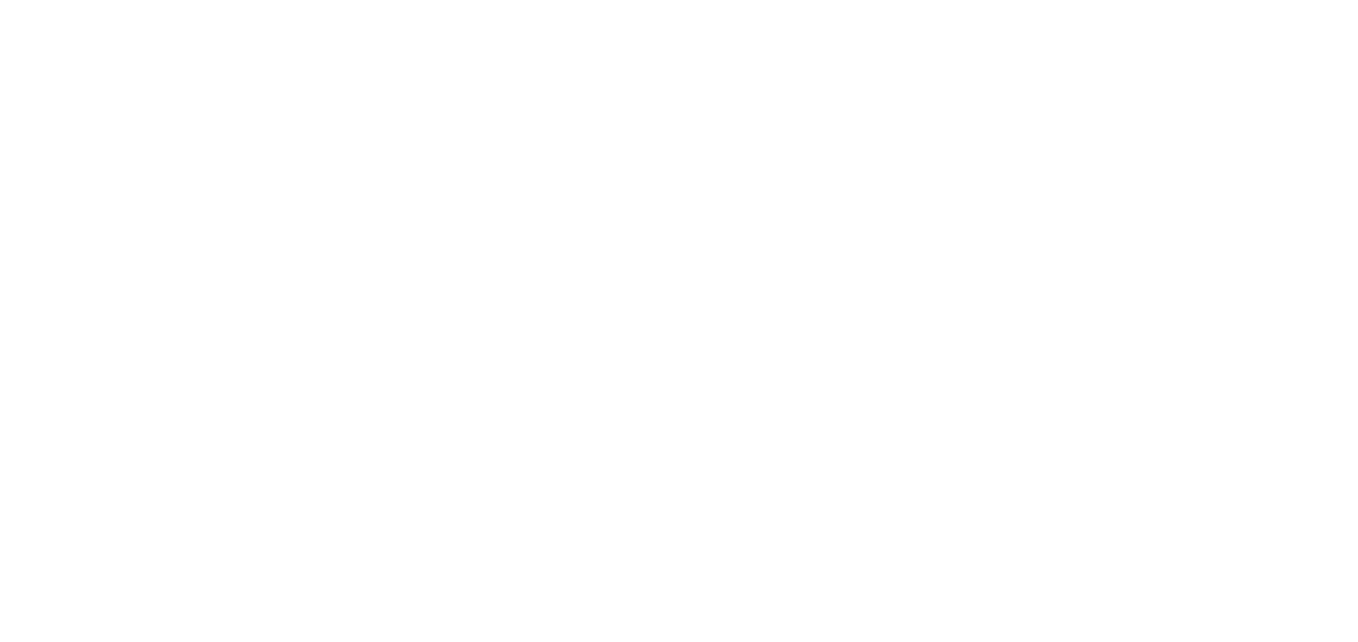 scroll, scrollTop: 0, scrollLeft: 0, axis: both 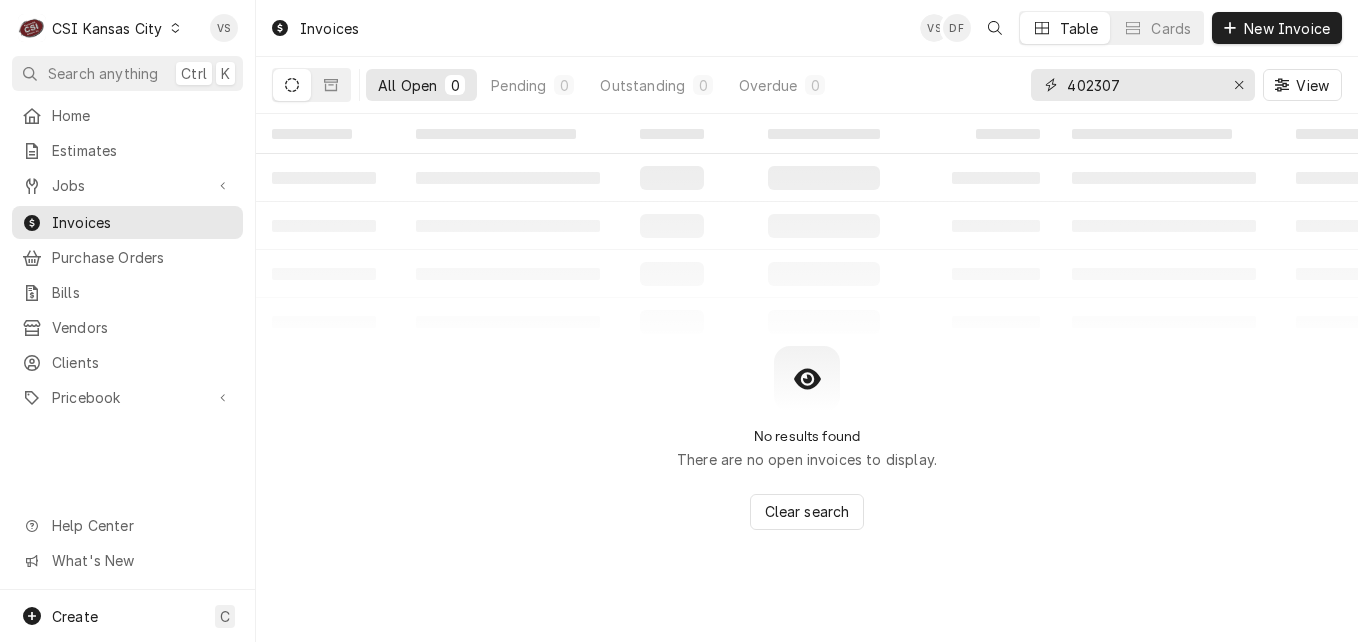drag, startPoint x: 1134, startPoint y: 86, endPoint x: 1050, endPoint y: 84, distance: 84.0238 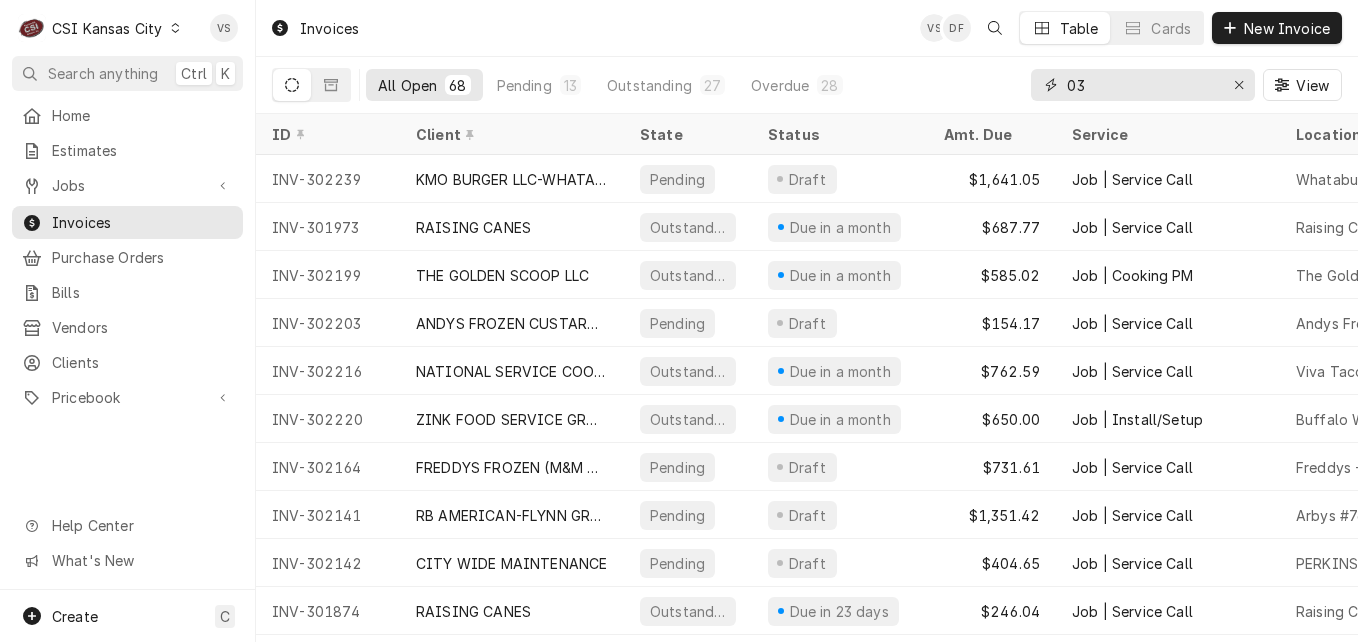 type on "0" 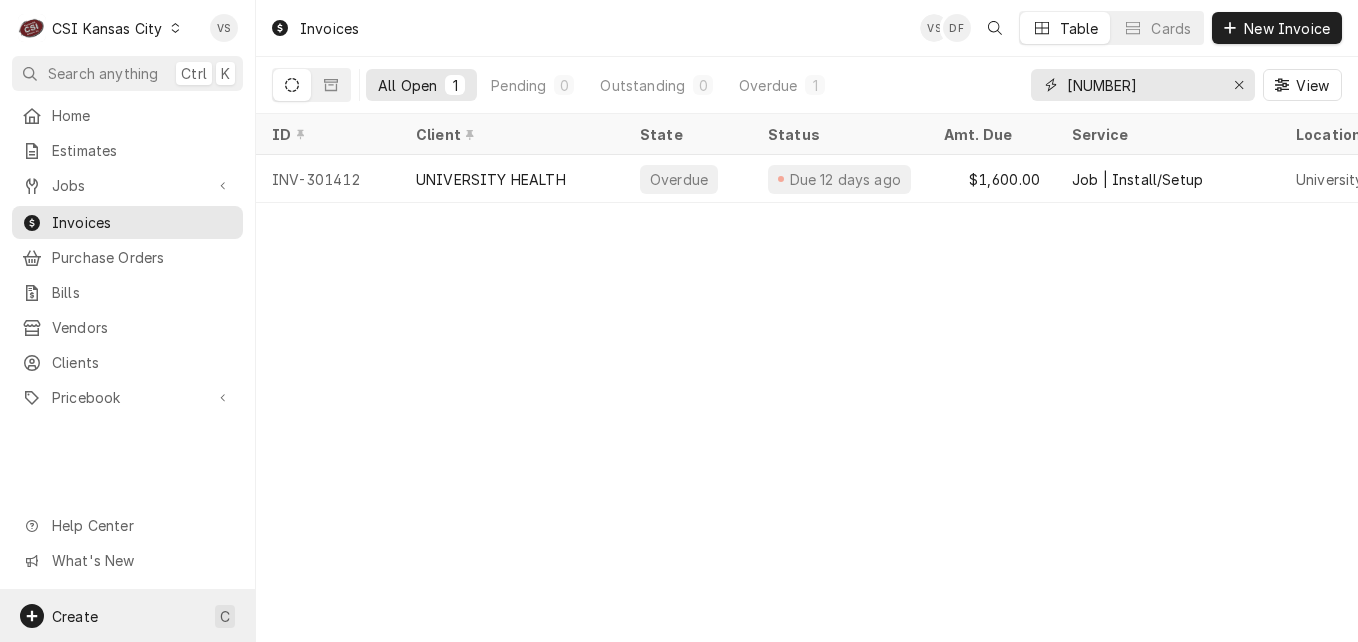 type on "[NUMBER]" 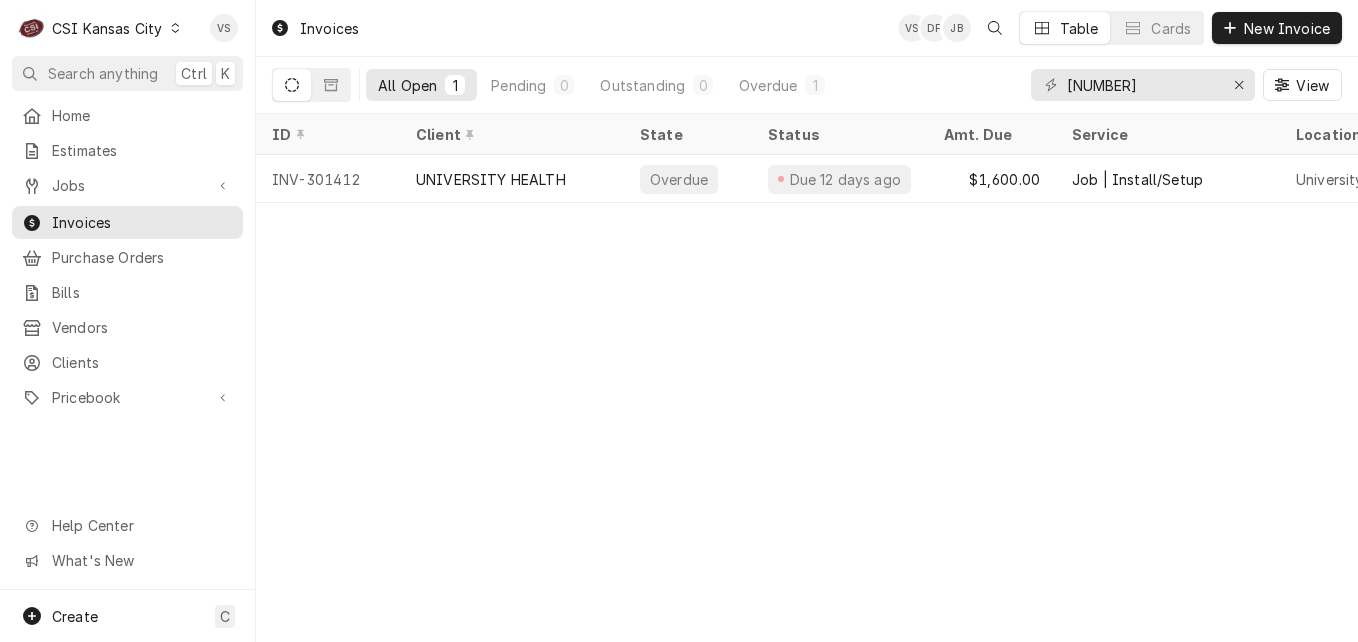 click 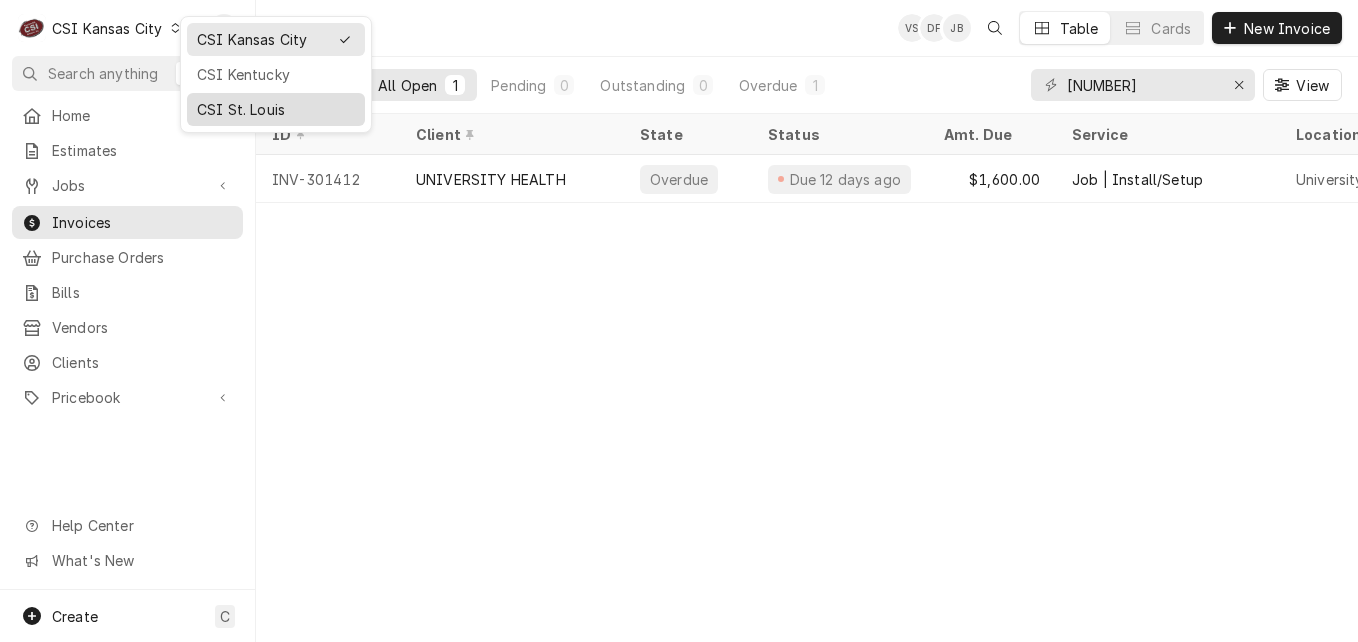click on "CSI St. Louis" at bounding box center (276, 109) 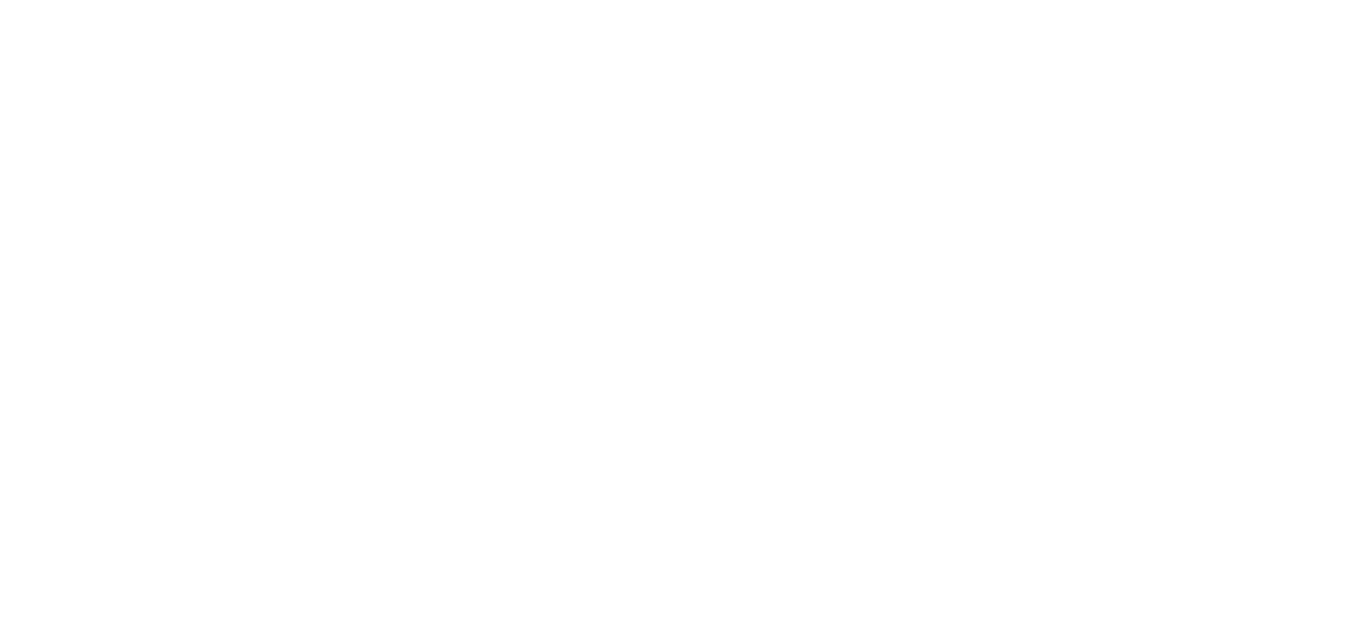 scroll, scrollTop: 0, scrollLeft: 0, axis: both 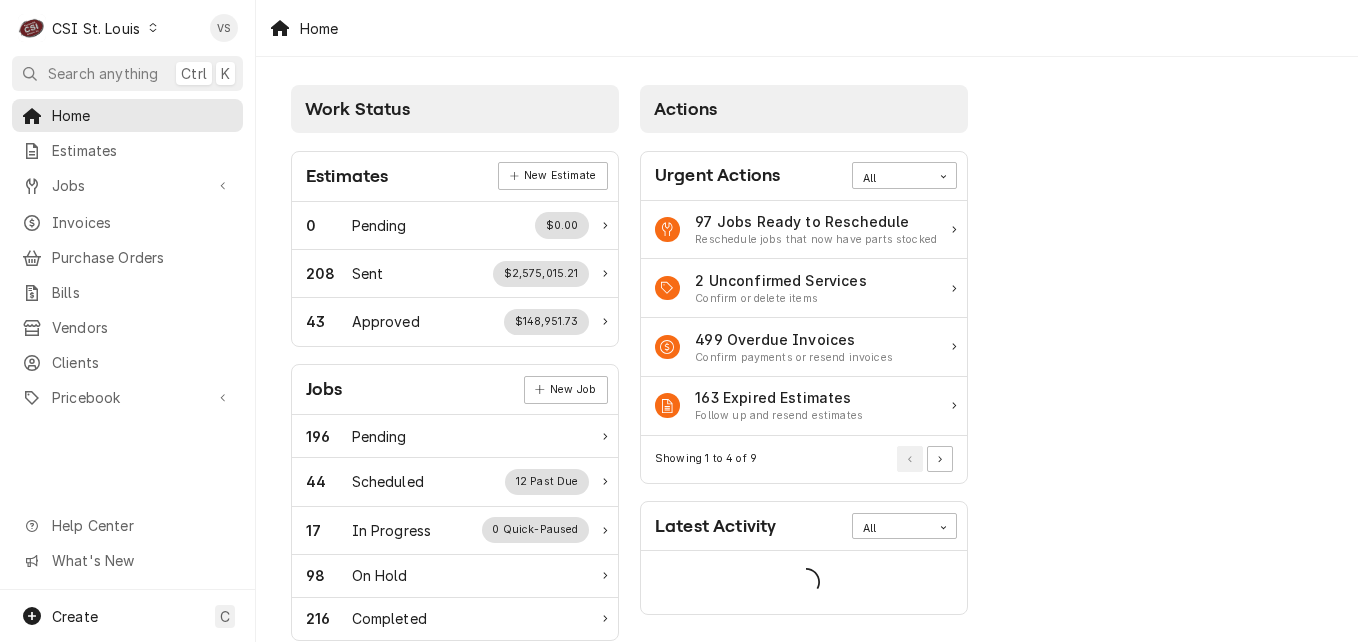 click on "Invoices" at bounding box center (142, 222) 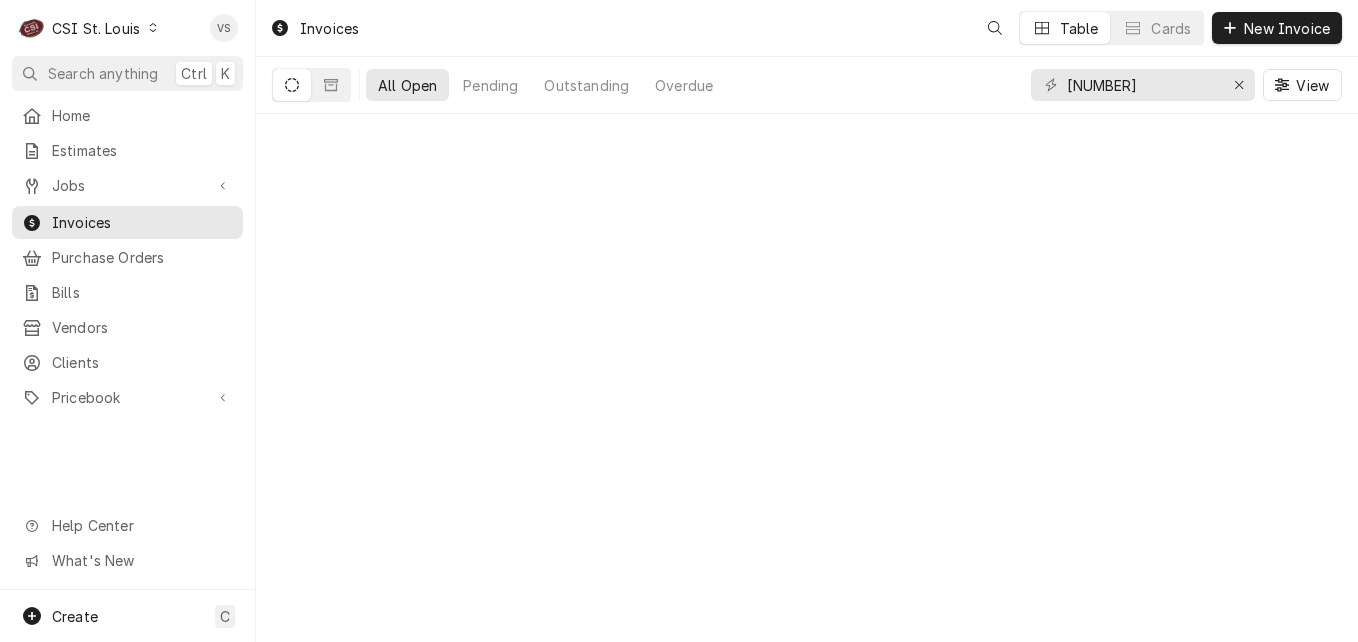 scroll, scrollTop: 0, scrollLeft: 0, axis: both 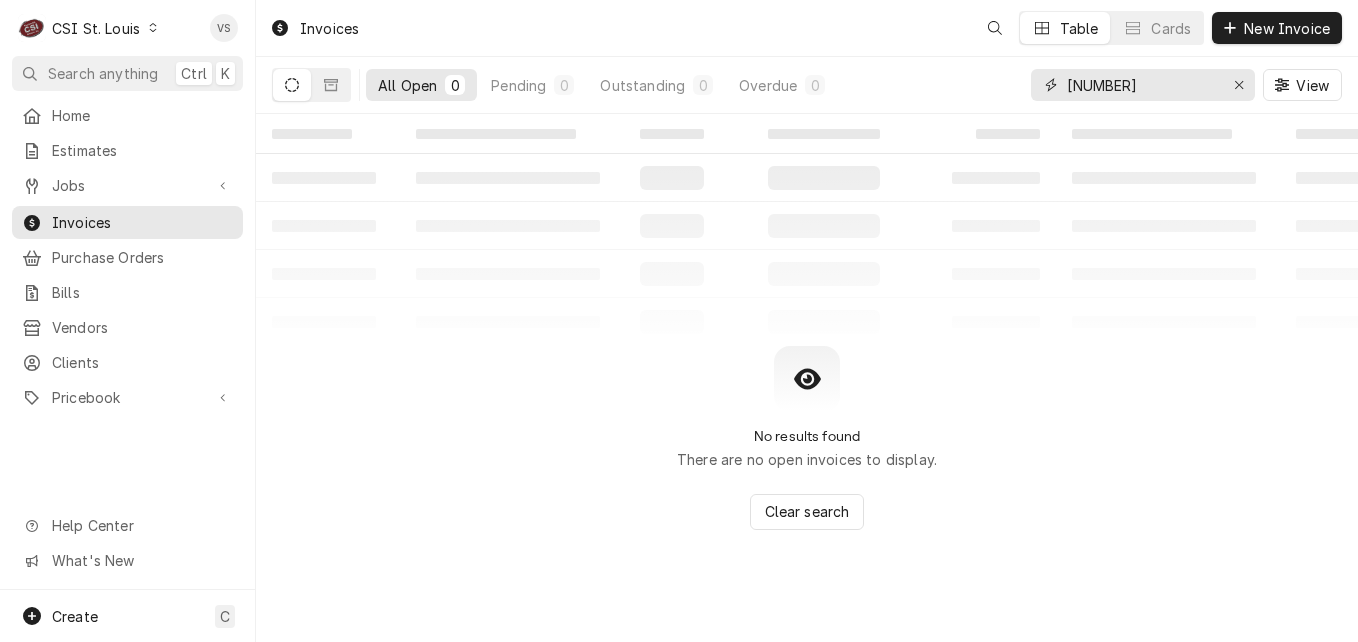 click on "[NUMBER]" at bounding box center (1142, 85) 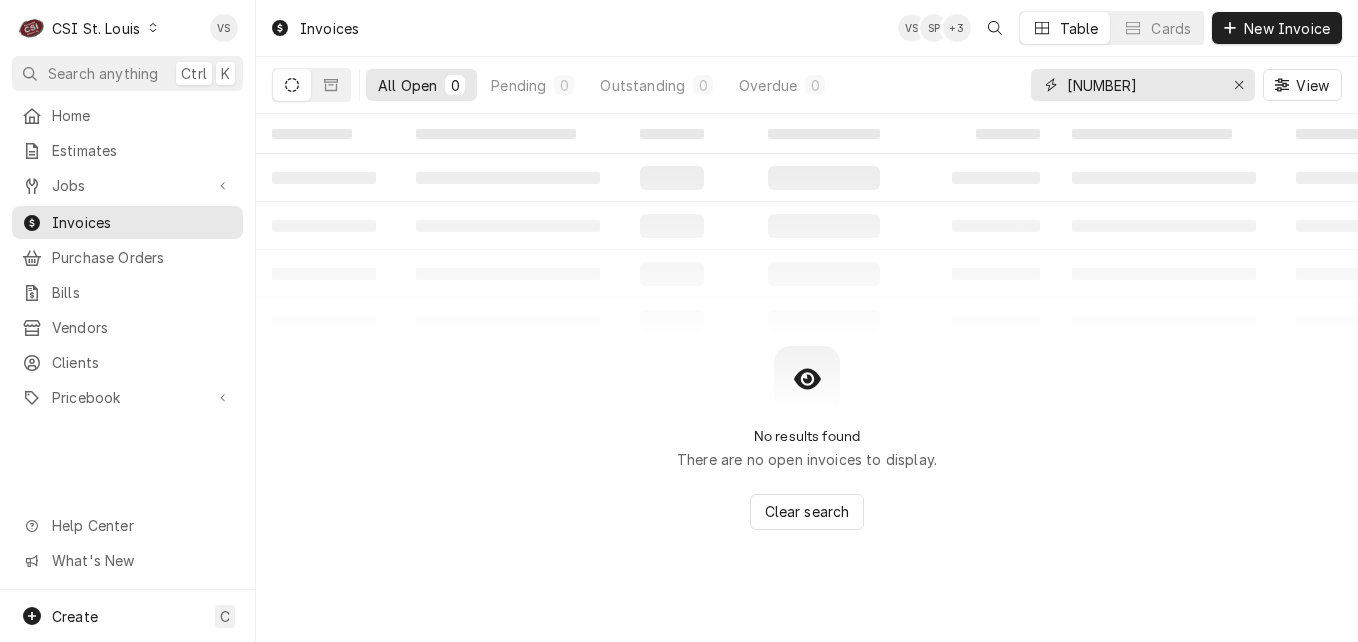 click on "[NUMBER]" at bounding box center [1143, 85] 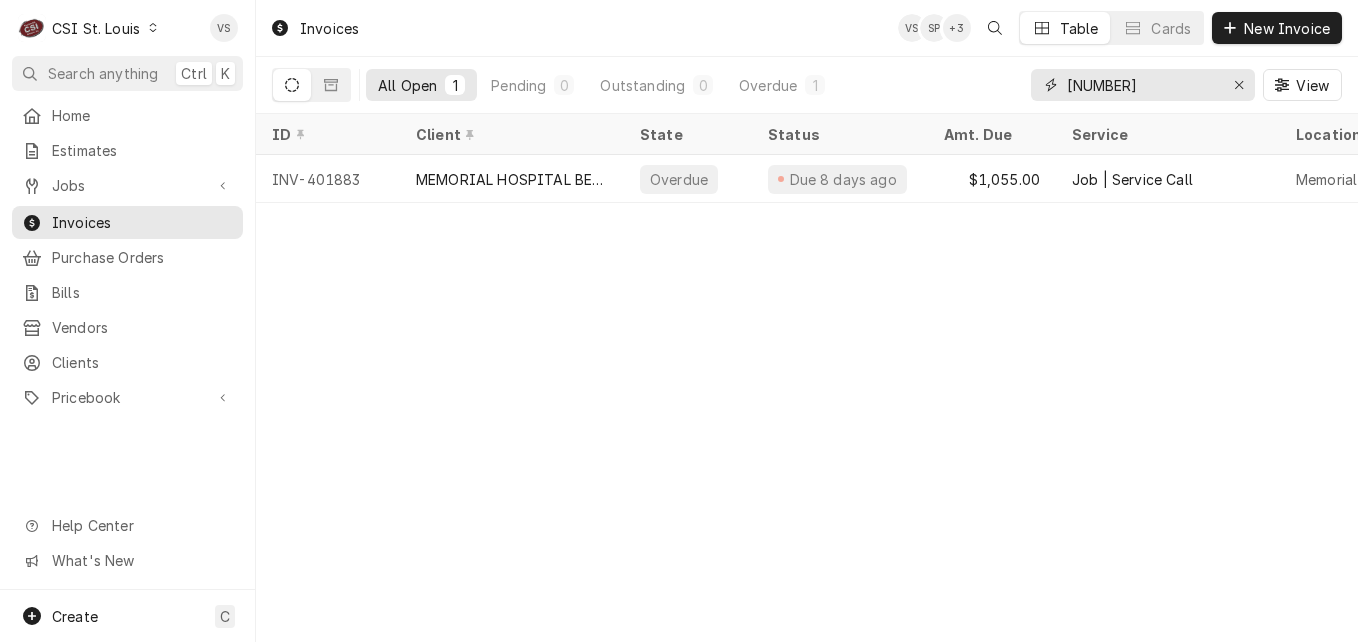 type on "[NUMBER]" 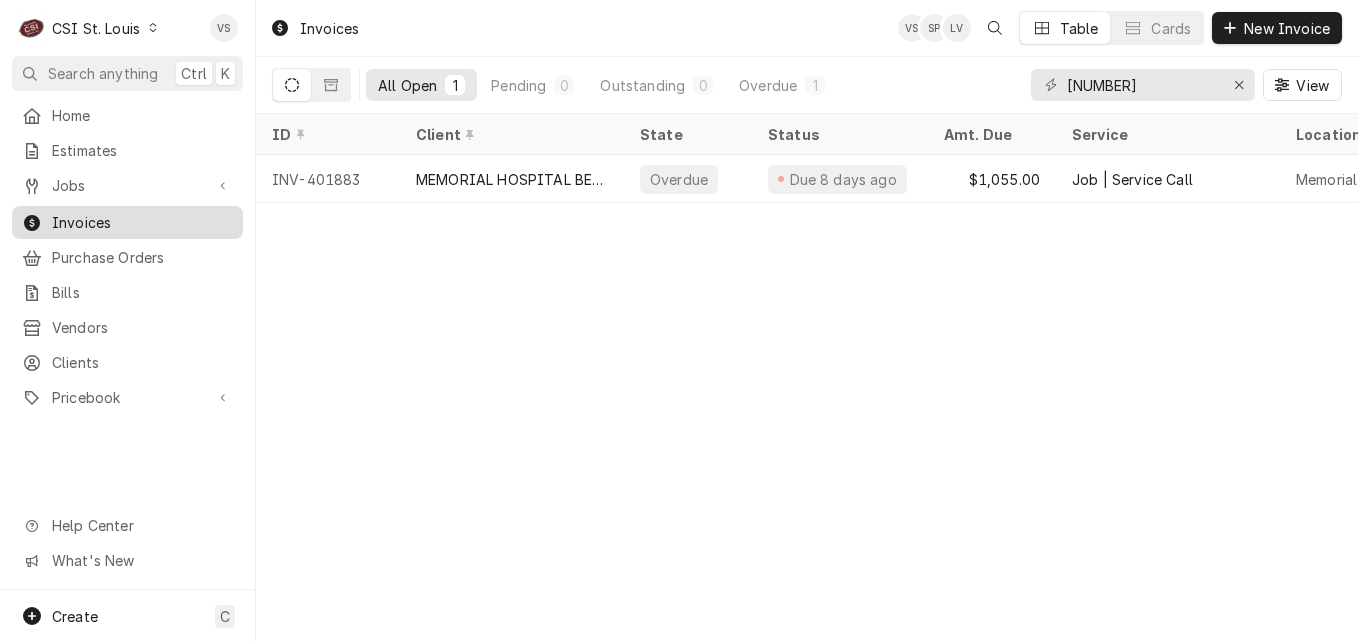 click on "Invoices" at bounding box center (142, 222) 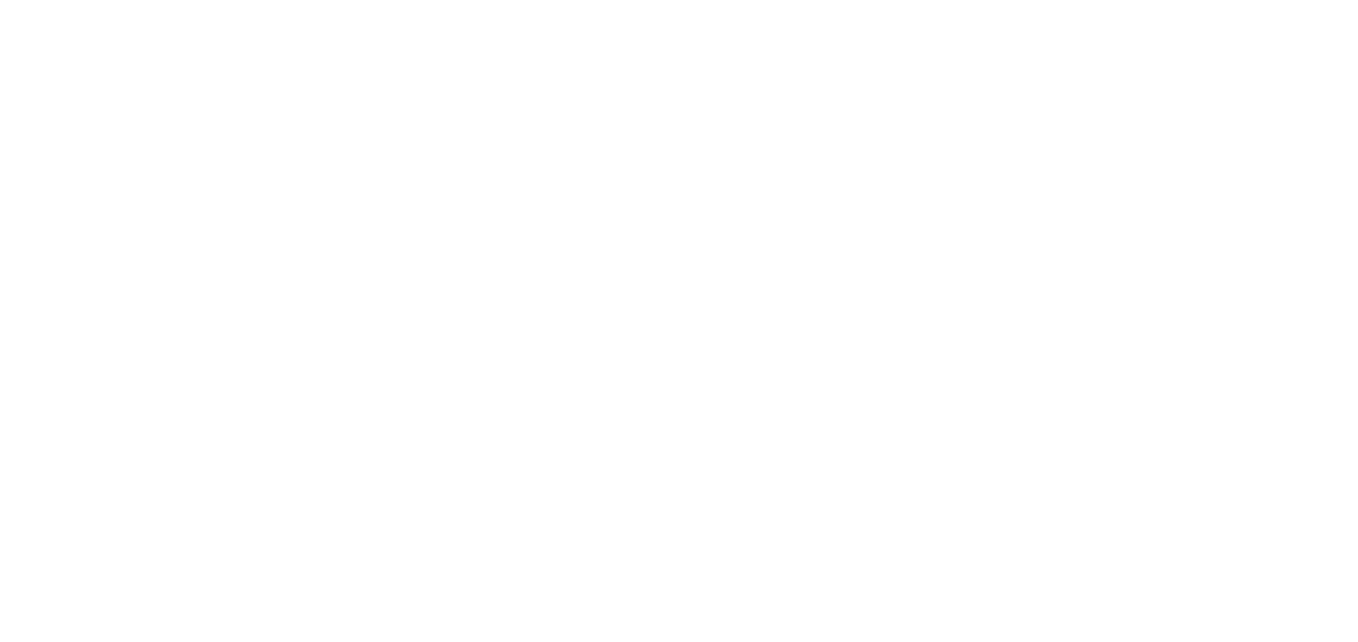 scroll, scrollTop: 0, scrollLeft: 0, axis: both 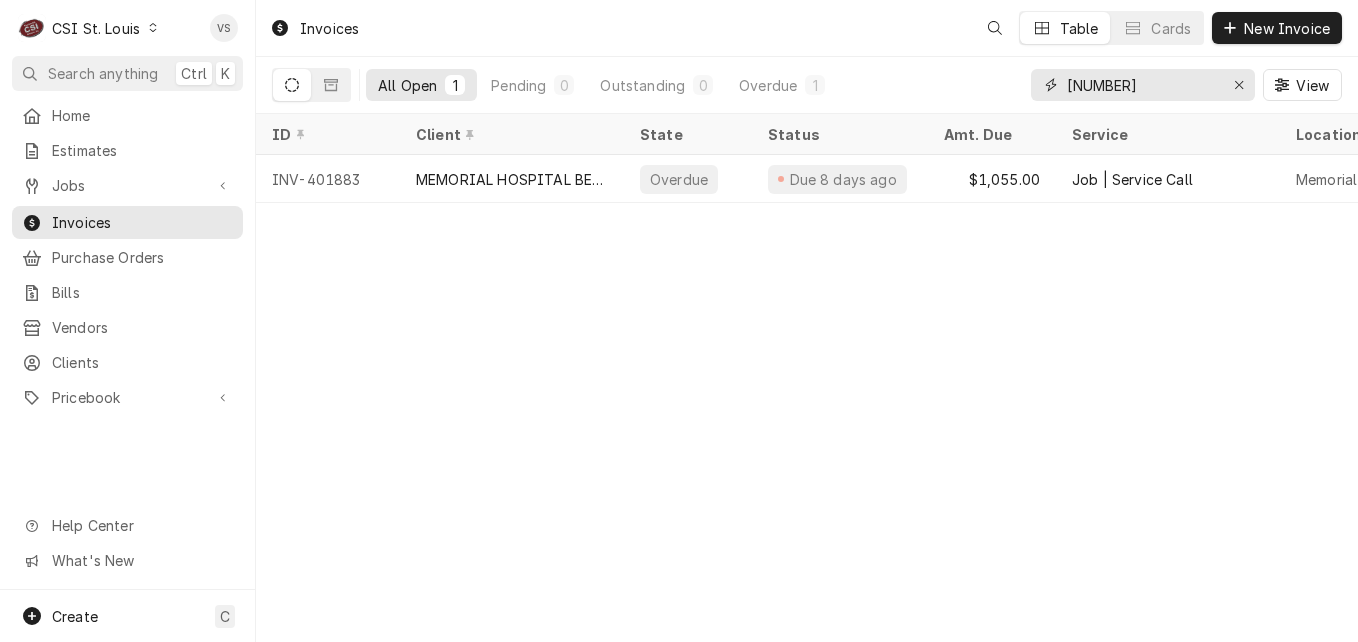 drag, startPoint x: 1126, startPoint y: 81, endPoint x: 1158, endPoint y: 90, distance: 33.24154 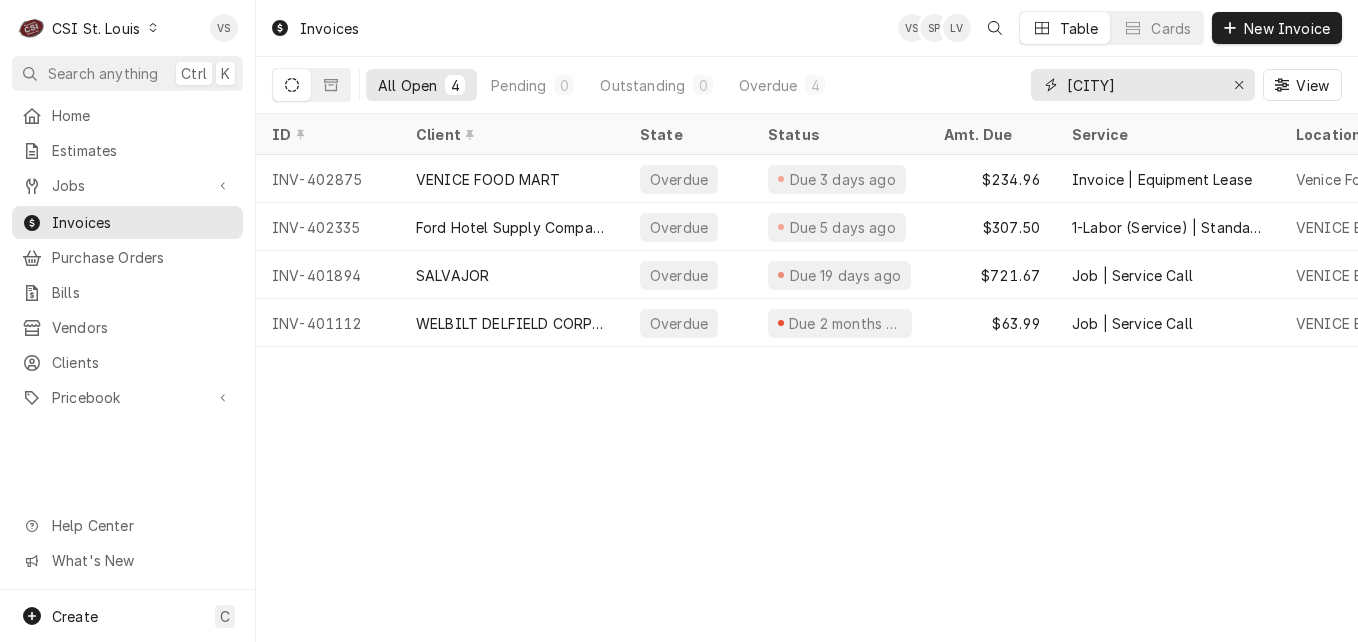 drag, startPoint x: 1145, startPoint y: 92, endPoint x: 973, endPoint y: 91, distance: 172.00291 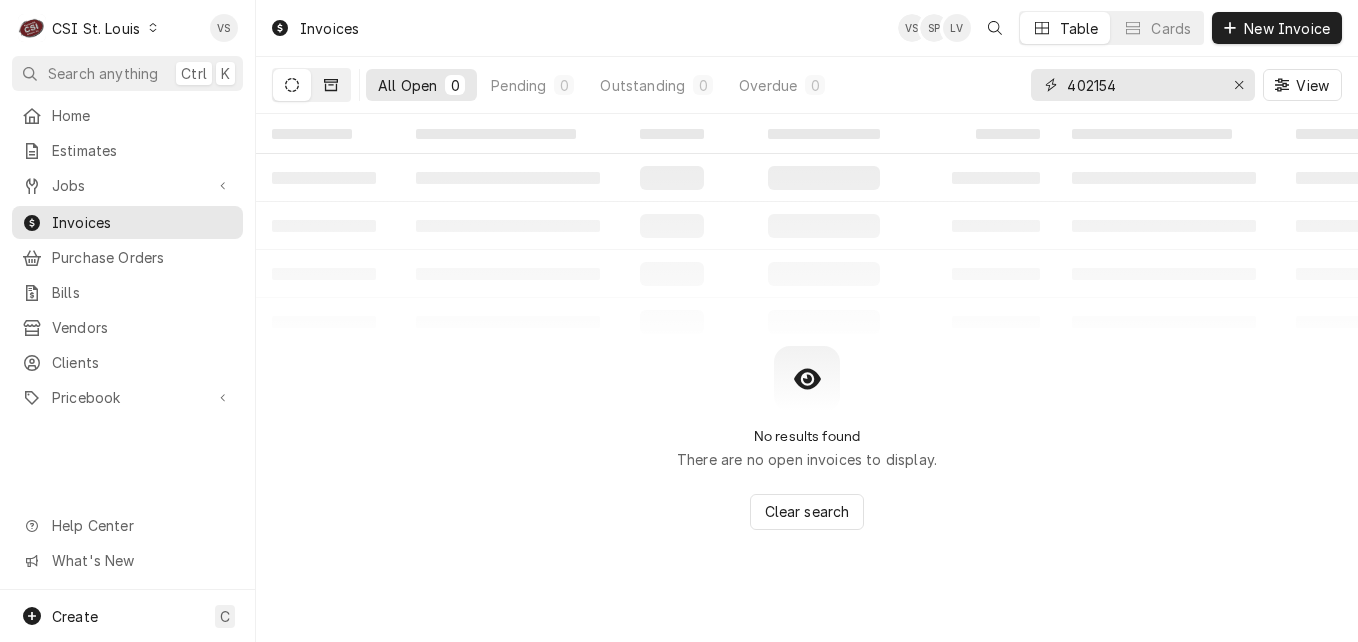 type on "402154" 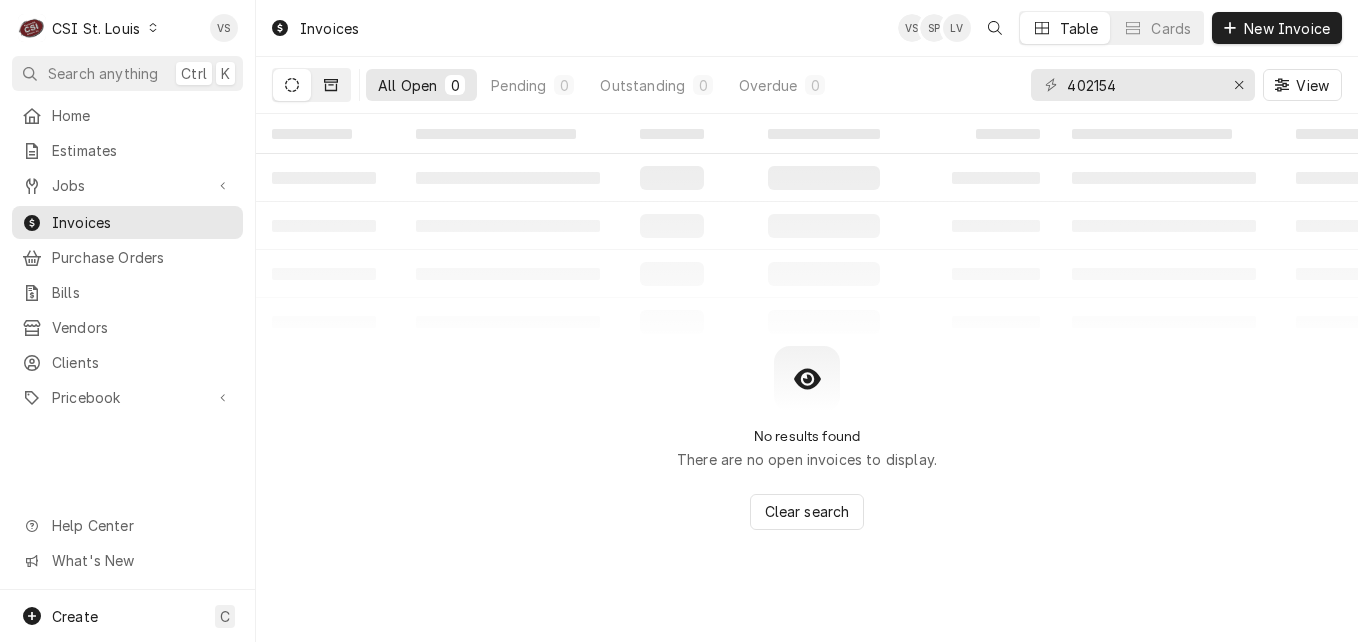 click at bounding box center (331, 85) 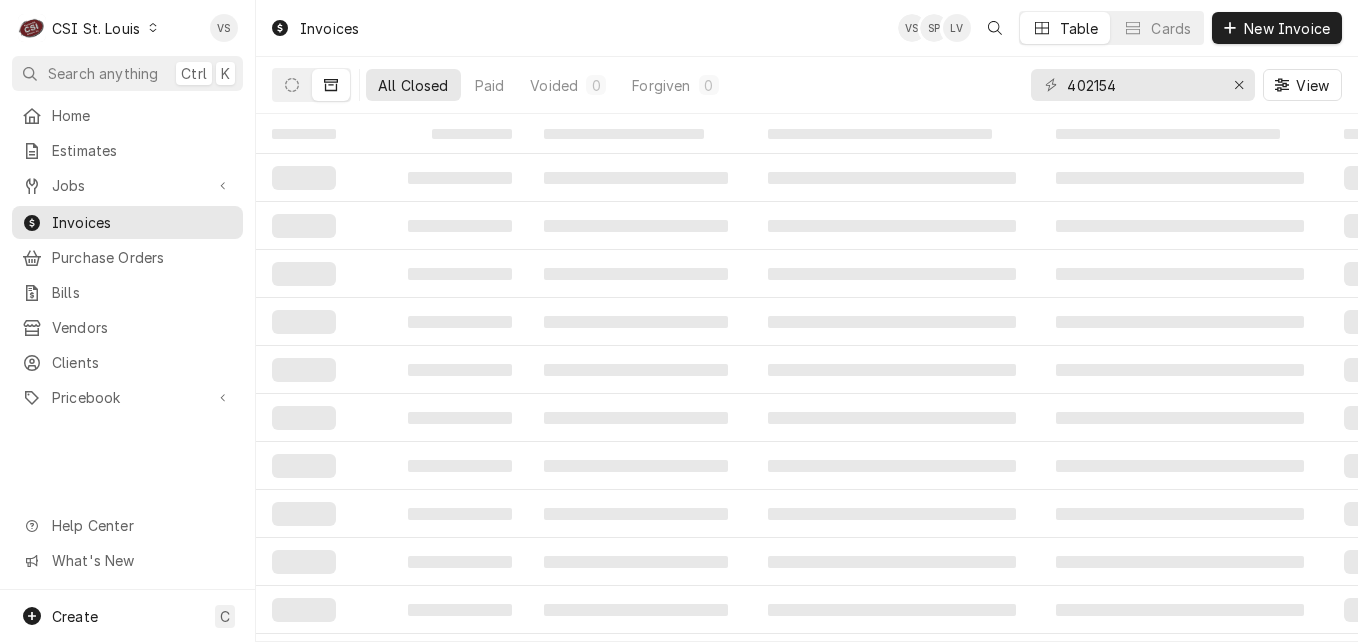 click on "All Closed" at bounding box center (413, 85) 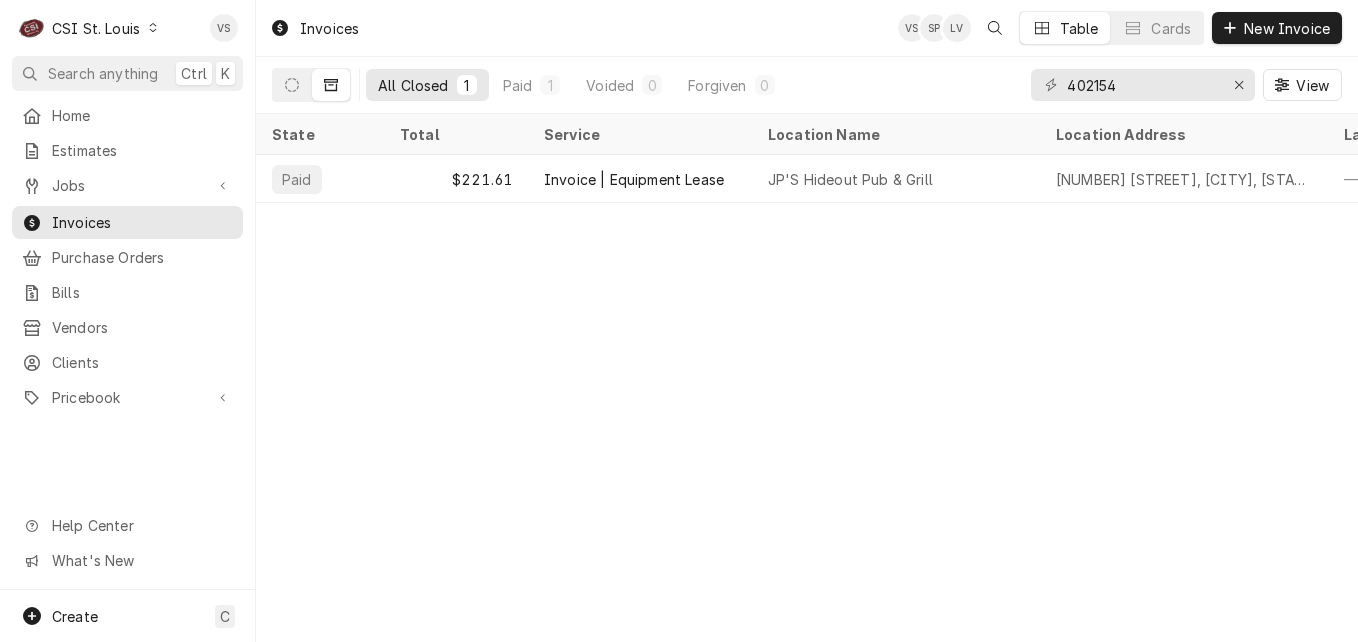 scroll, scrollTop: 0, scrollLeft: 754, axis: horizontal 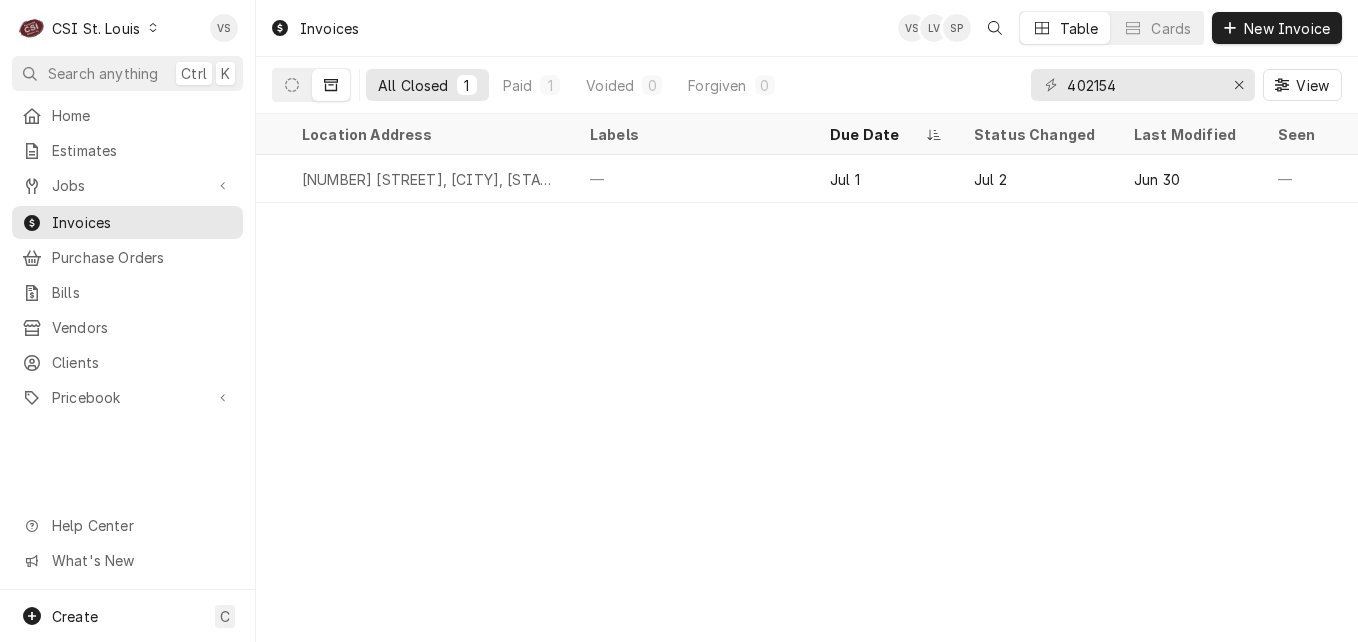 click 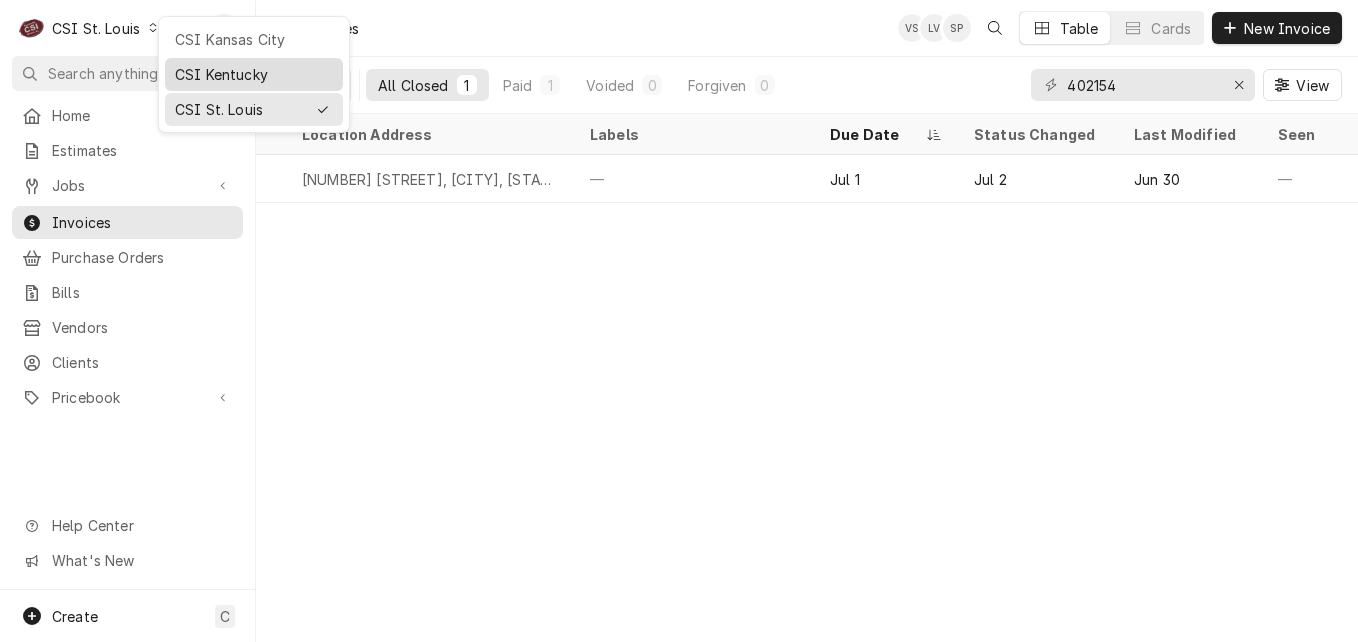 click on "CSI Kentucky" at bounding box center (254, 74) 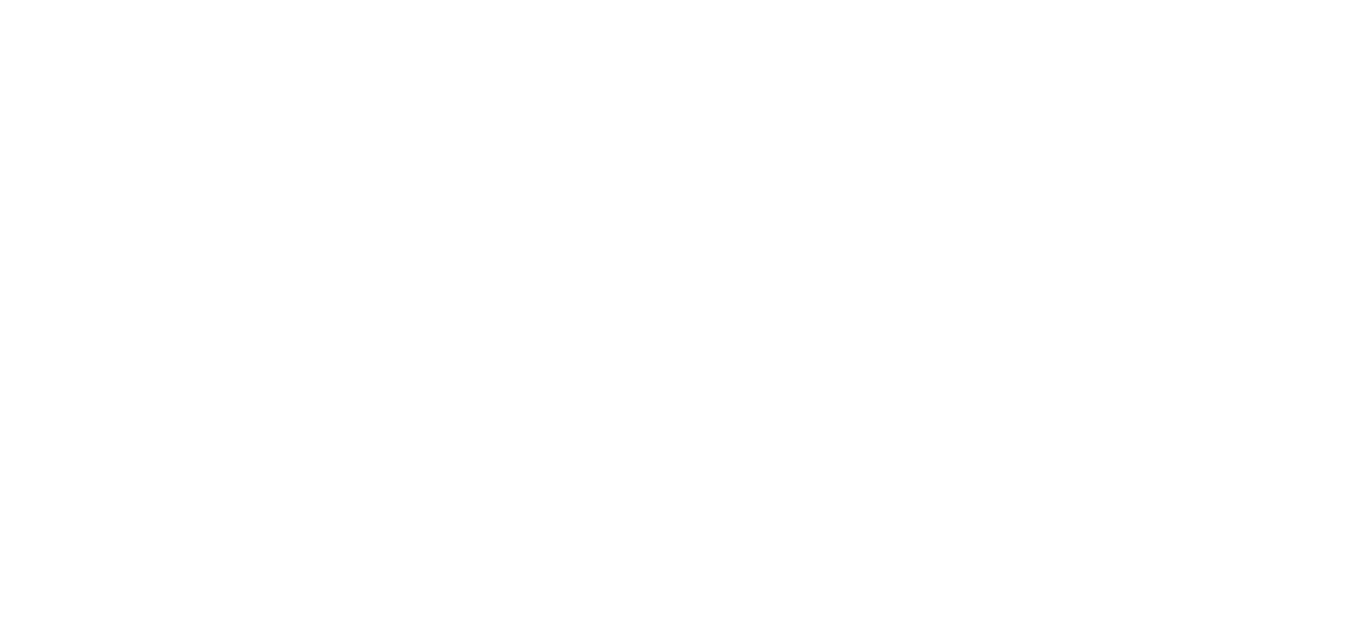scroll, scrollTop: 0, scrollLeft: 0, axis: both 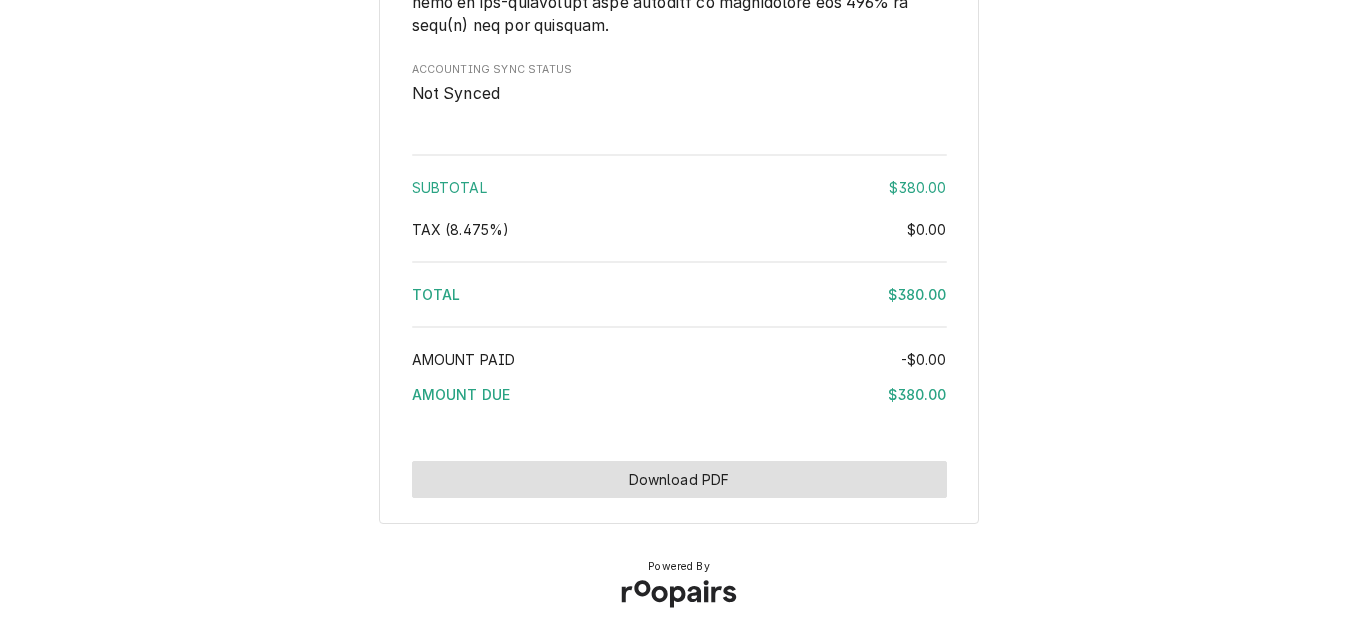 click on "Download PDF" at bounding box center [679, 479] 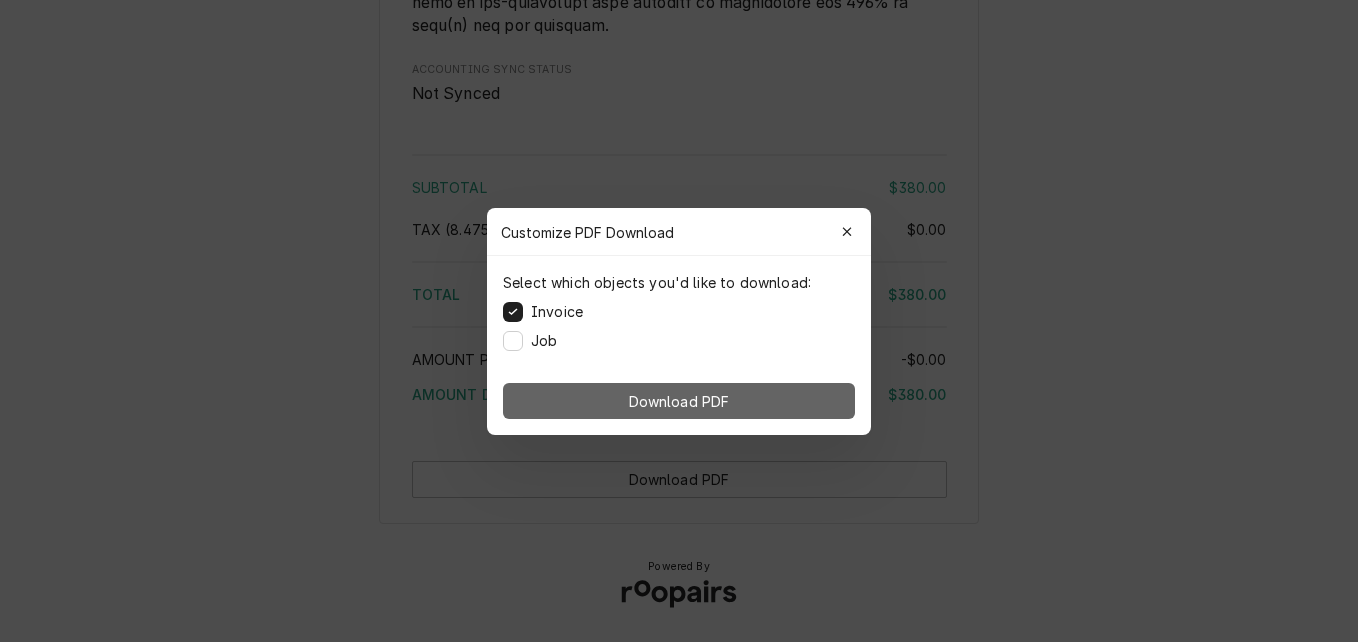 click on "Download PDF" at bounding box center (679, 400) 